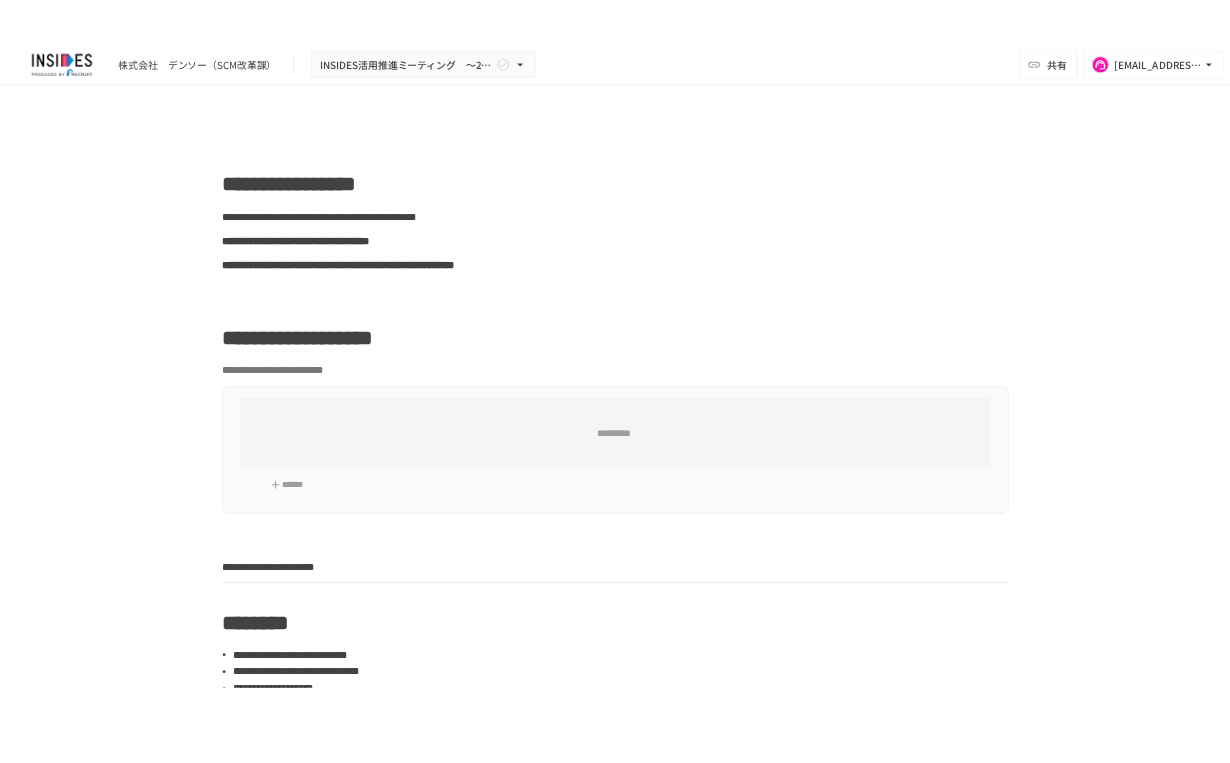 scroll, scrollTop: 0, scrollLeft: 0, axis: both 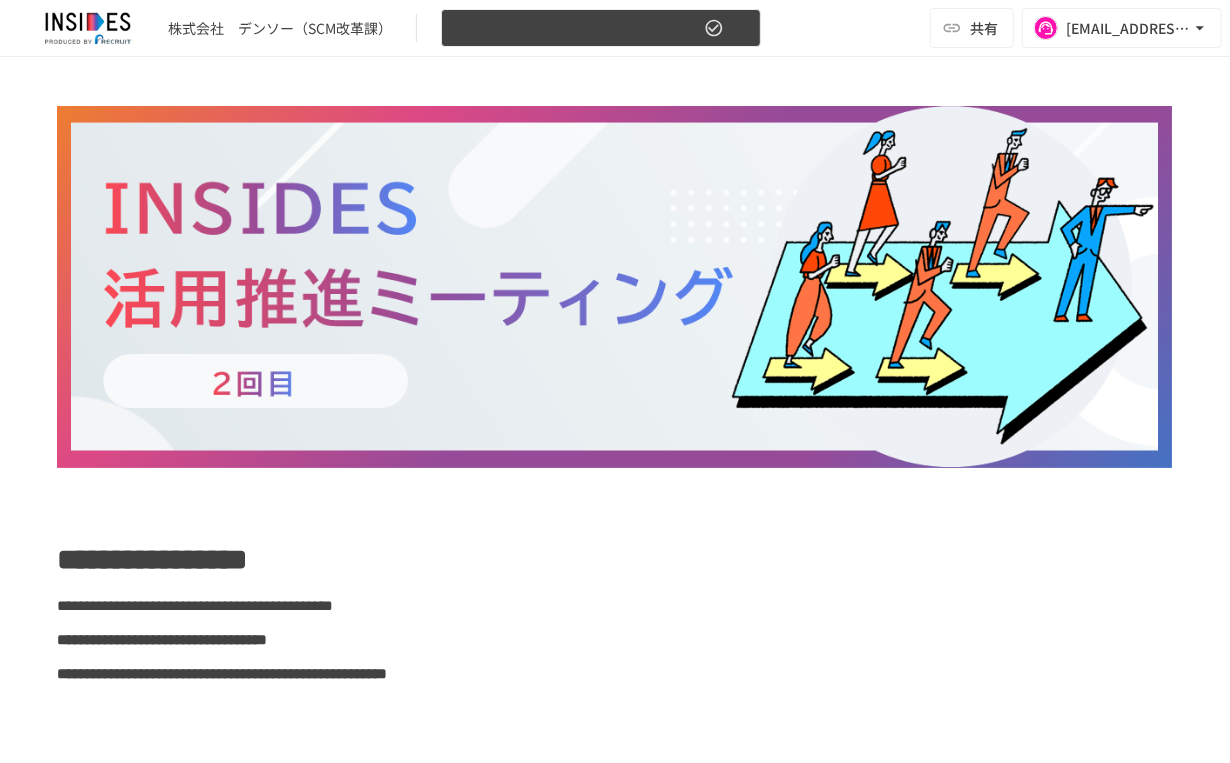 click on "INSIDES活用推進ミーティング　～2回目～" at bounding box center [577, 28] 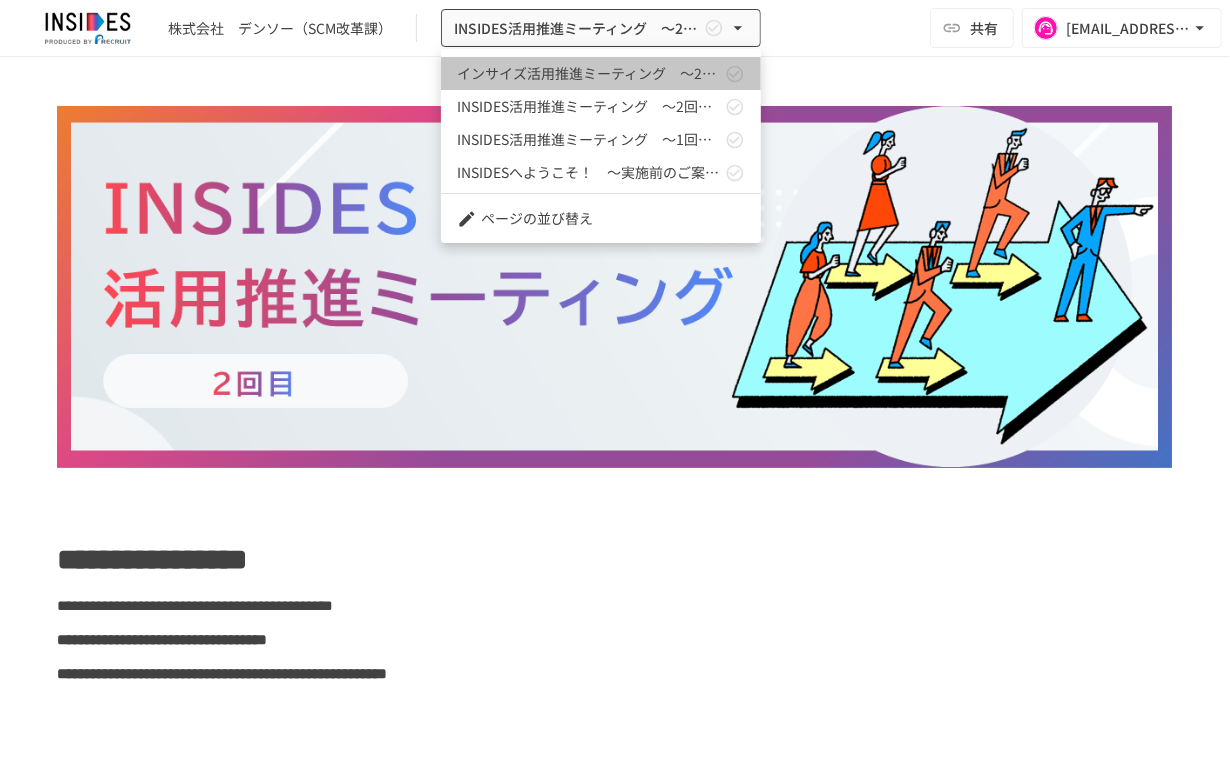 click on "インサイズ活用推進ミーティング　～2回目～" at bounding box center [589, 73] 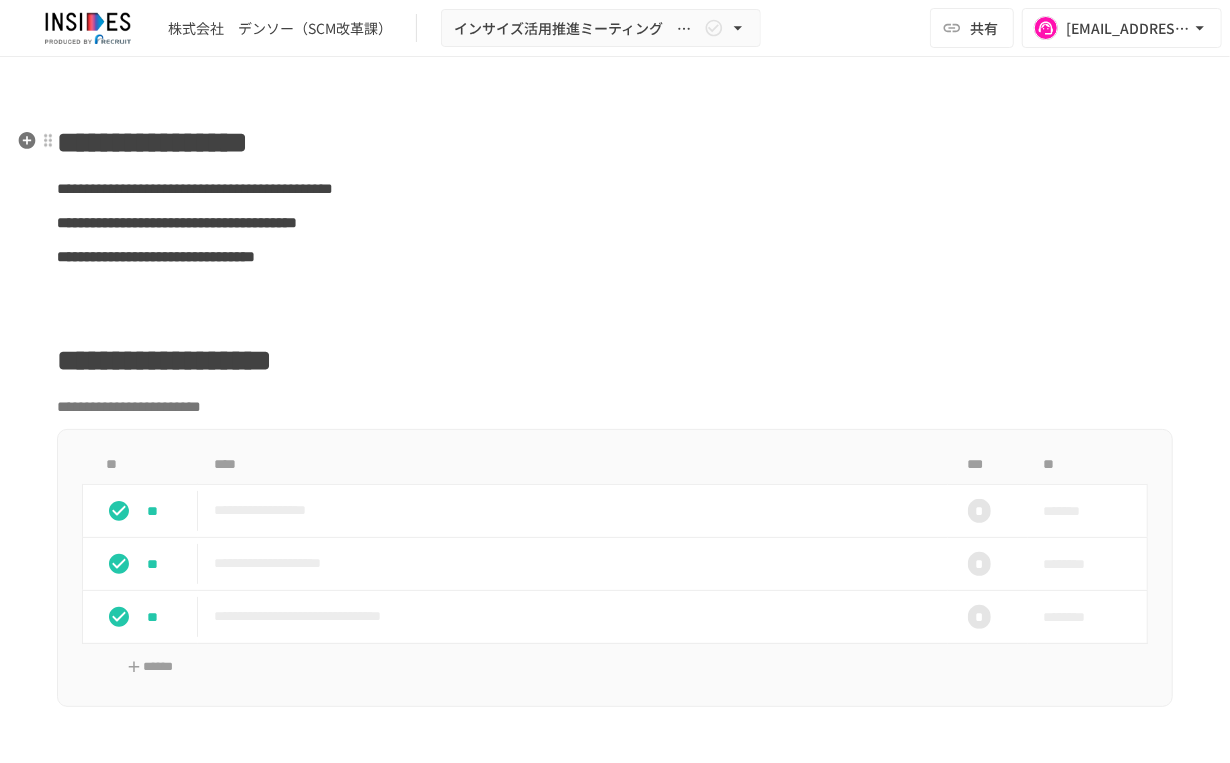 scroll, scrollTop: 454, scrollLeft: 0, axis: vertical 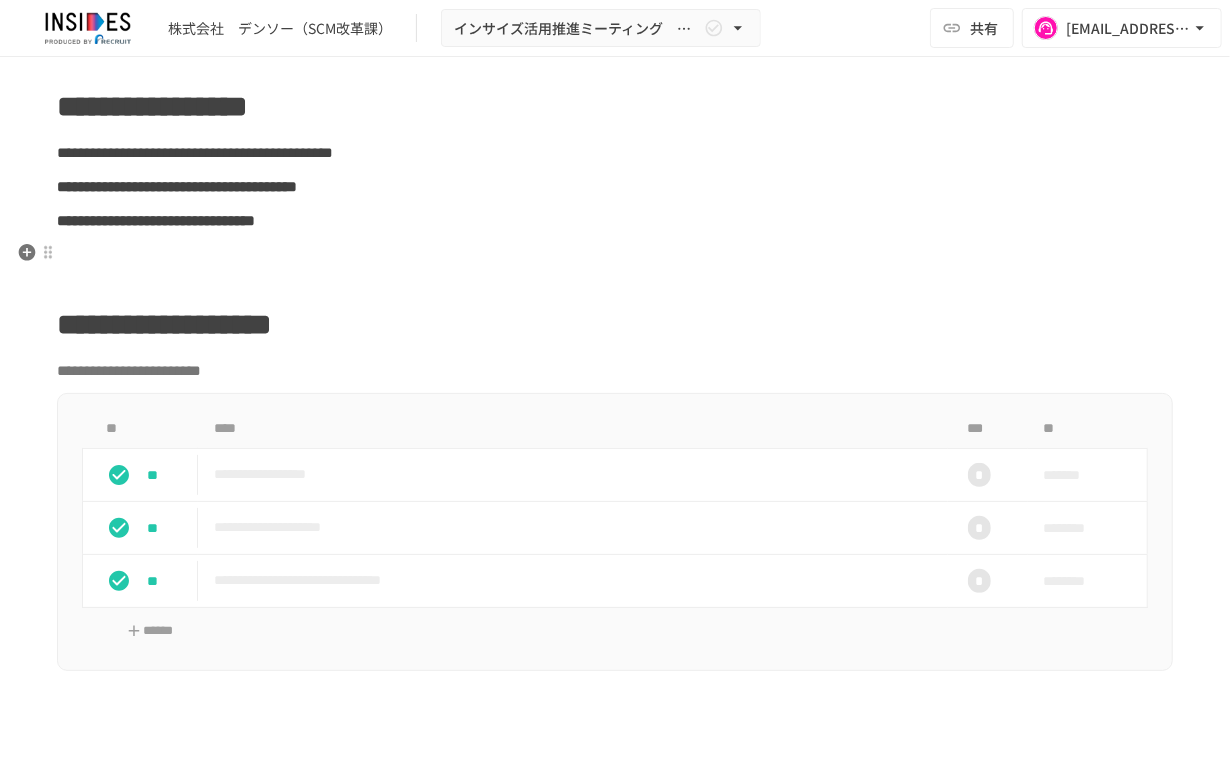 click at bounding box center (615, 255) 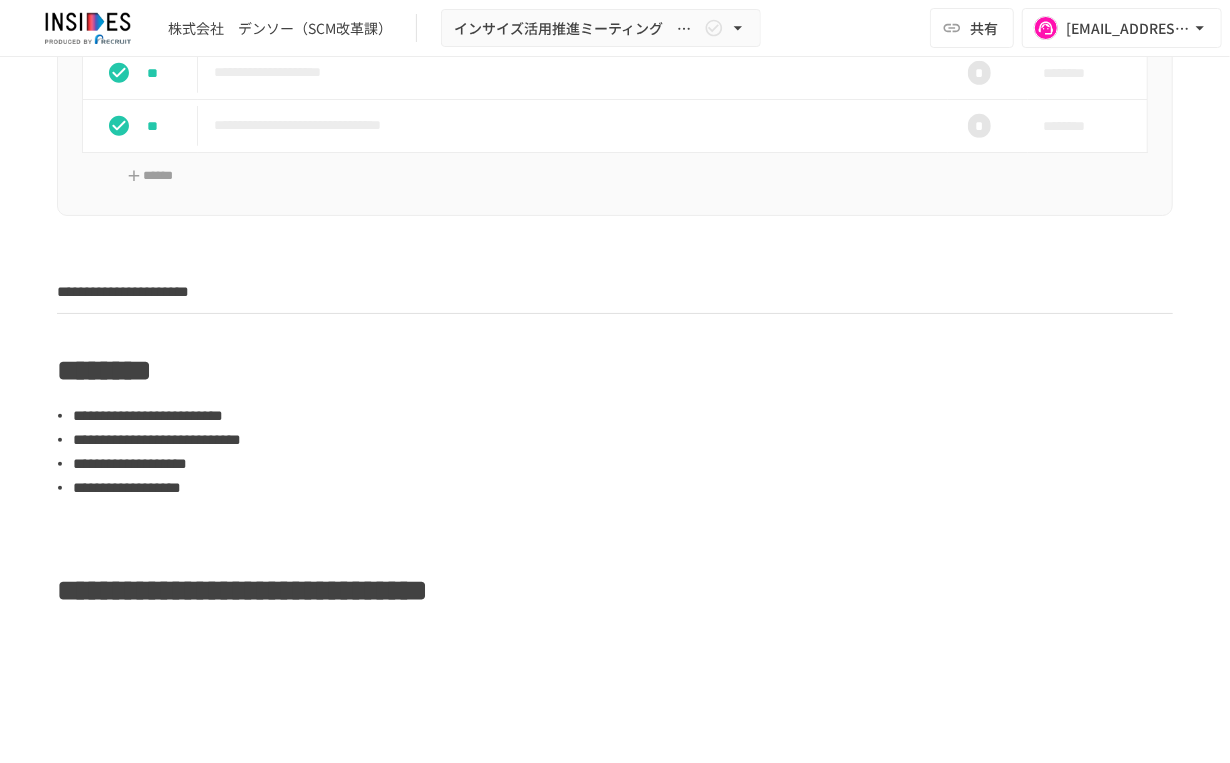 scroll, scrollTop: 1060, scrollLeft: 0, axis: vertical 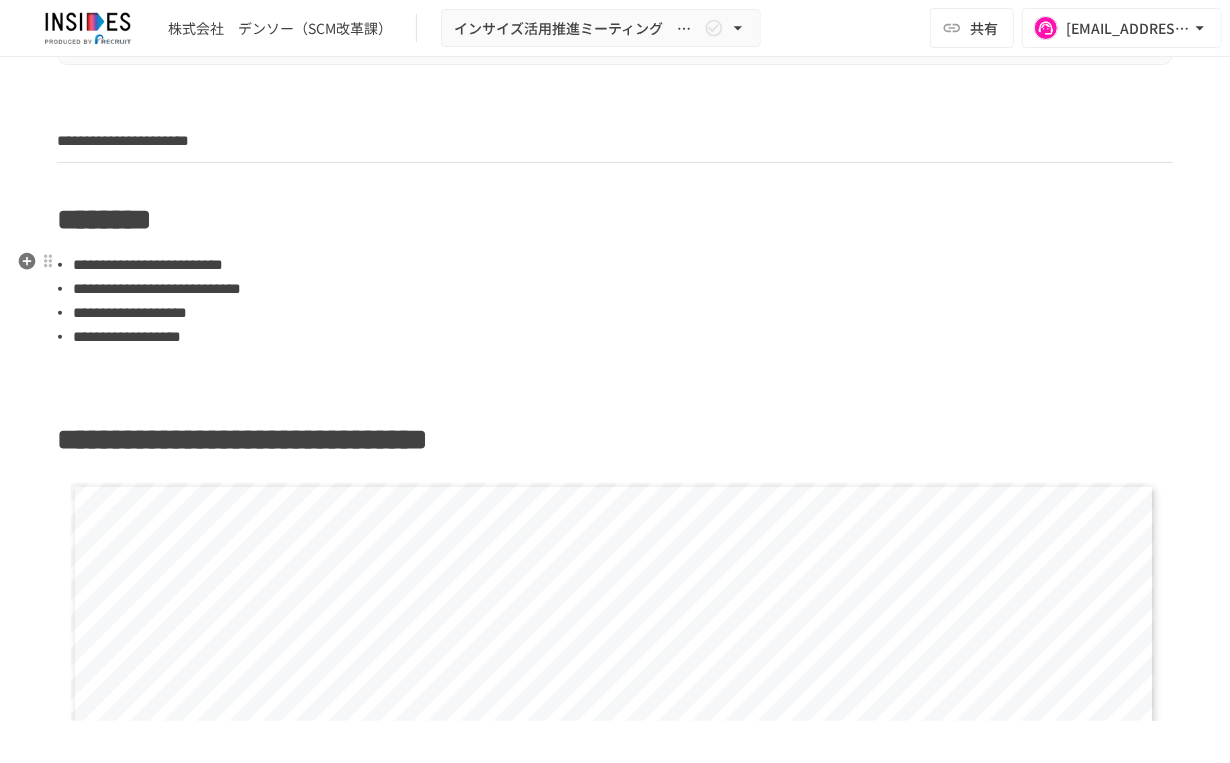 click on "**********" at bounding box center (148, 264) 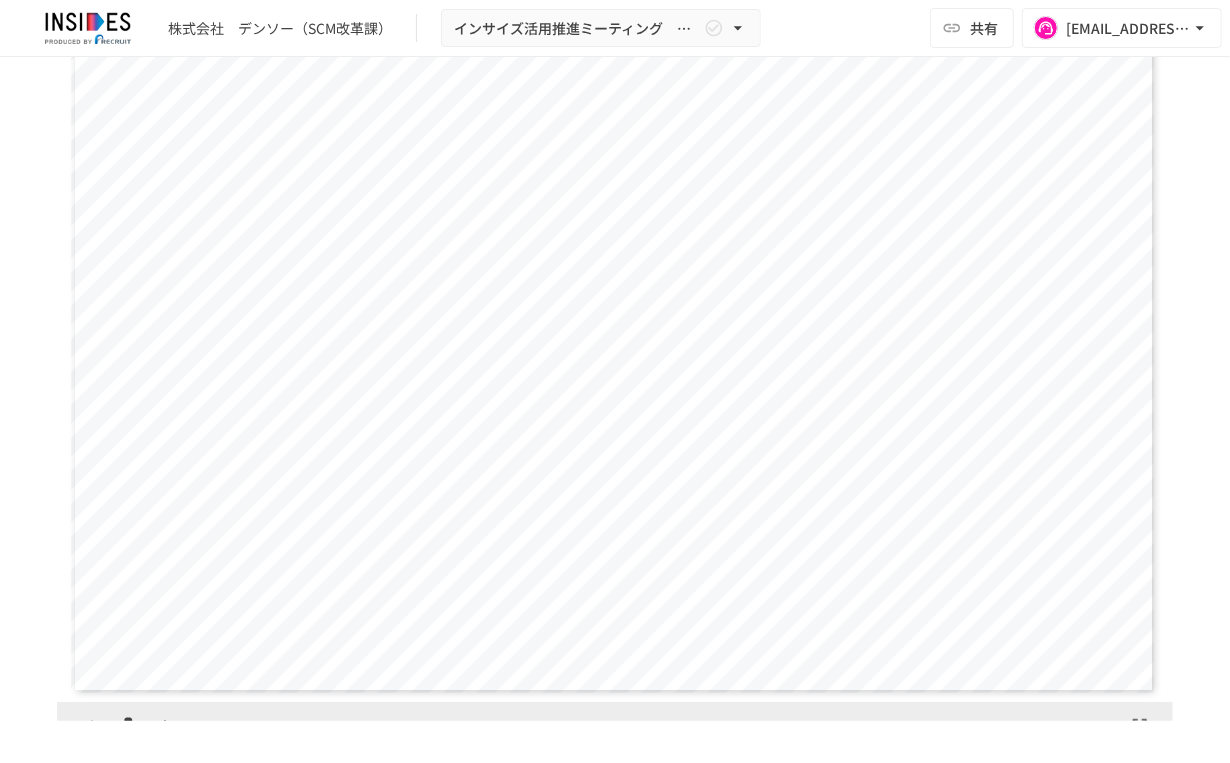 scroll, scrollTop: 1666, scrollLeft: 0, axis: vertical 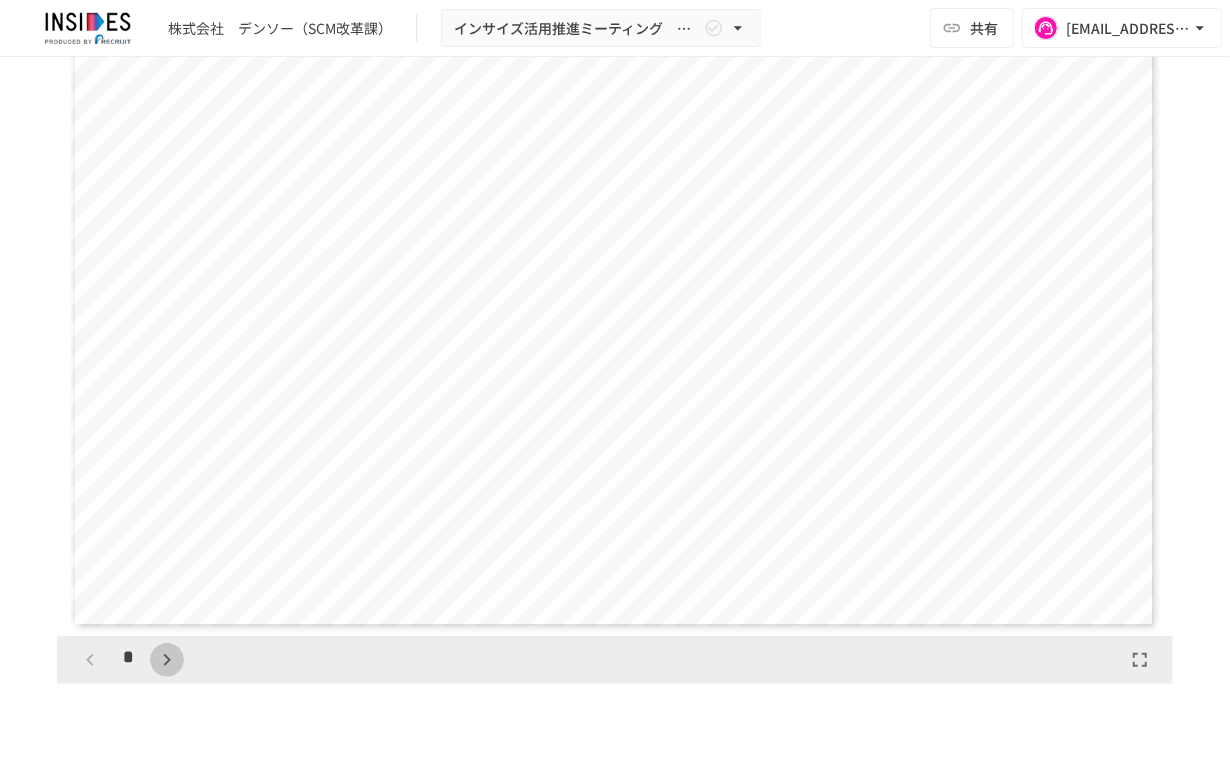 click 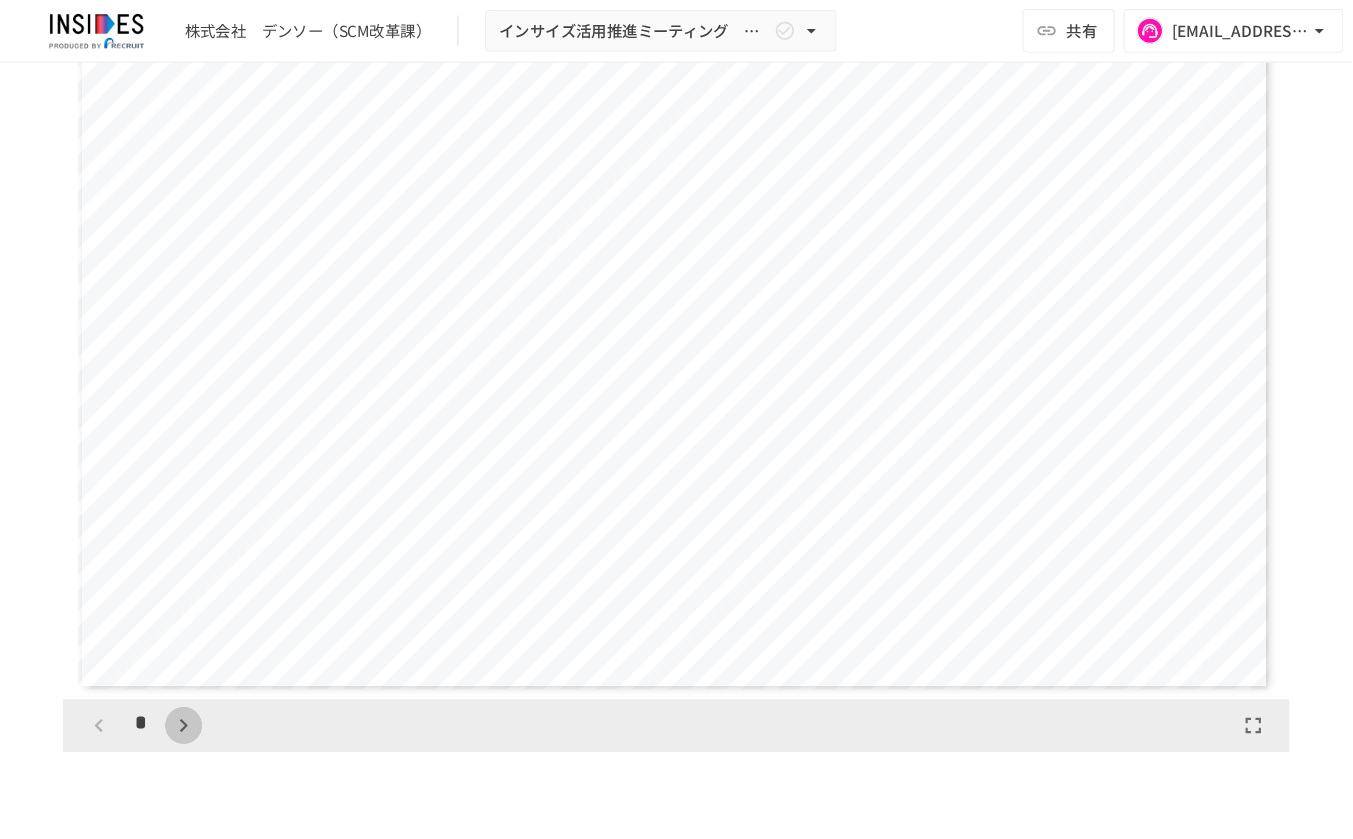 scroll, scrollTop: 767, scrollLeft: 0, axis: vertical 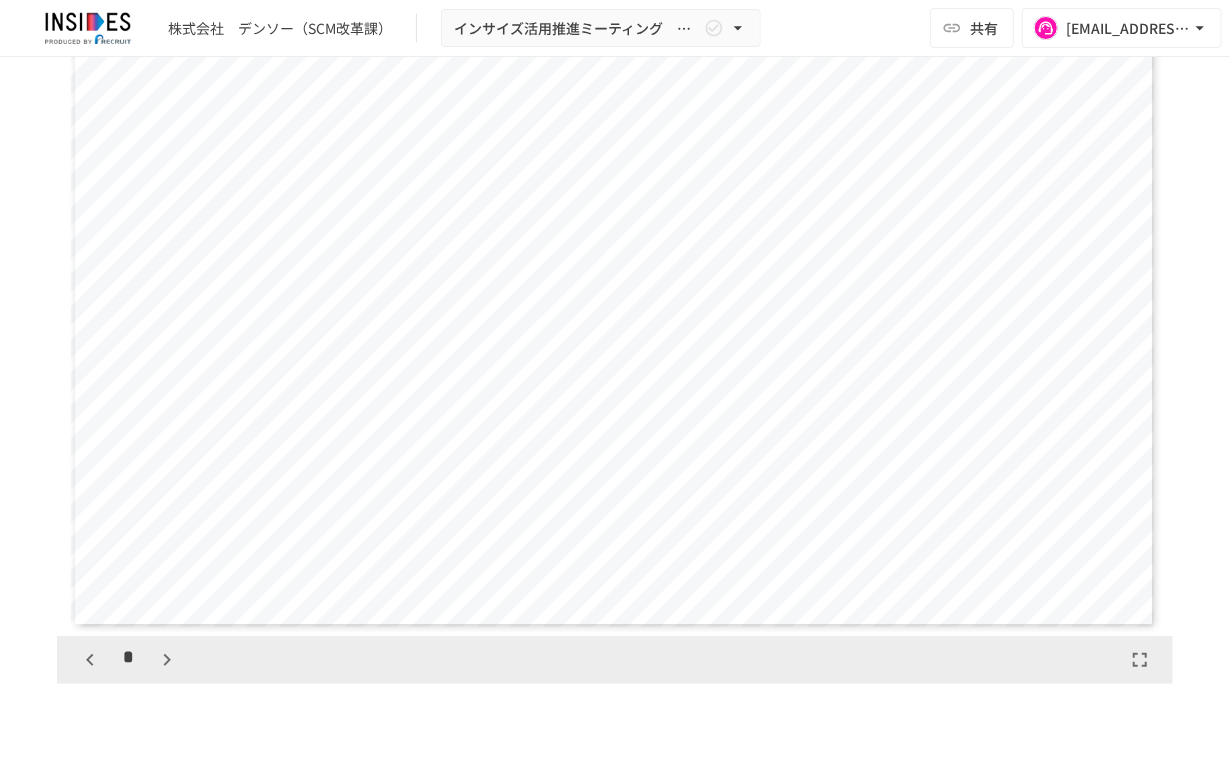 type 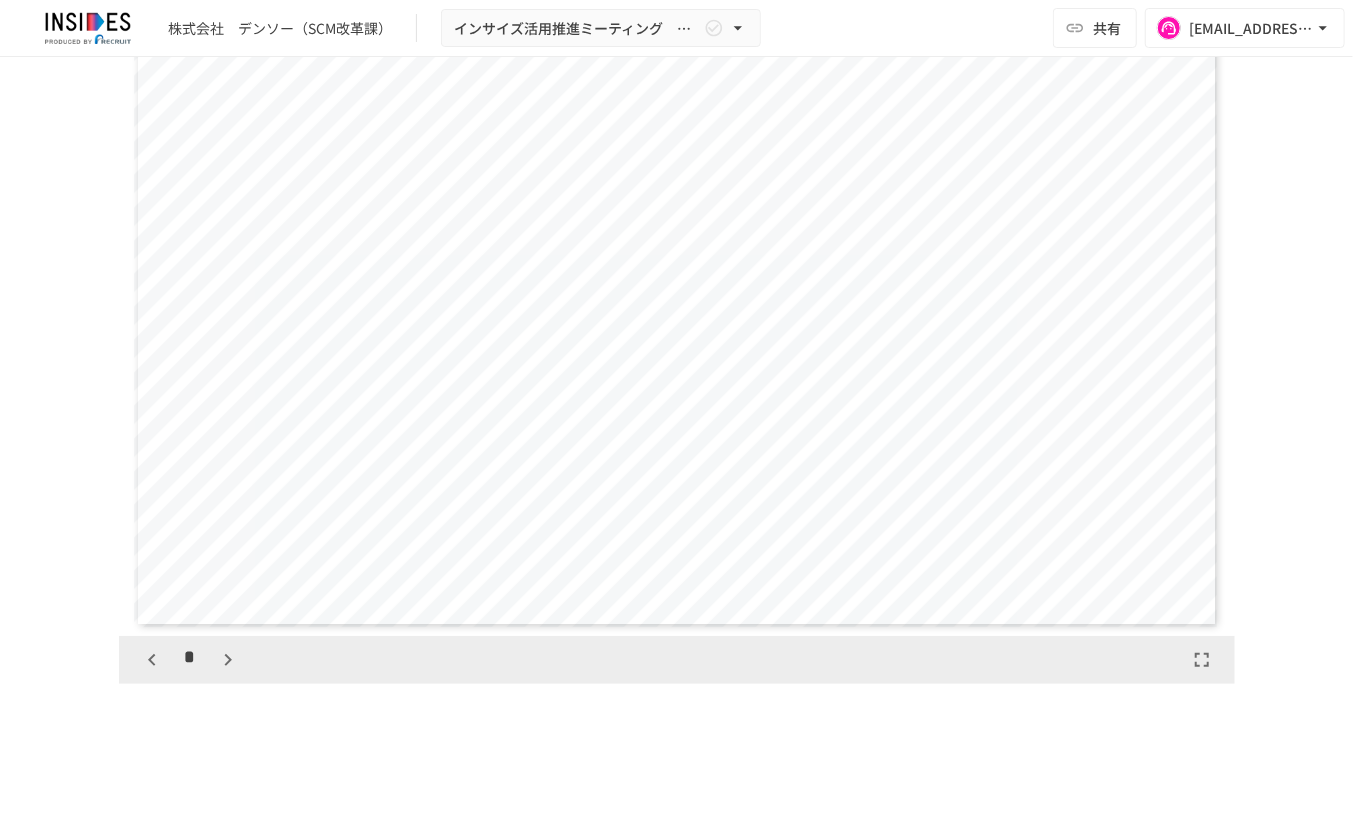 scroll, scrollTop: 1666, scrollLeft: 0, axis: vertical 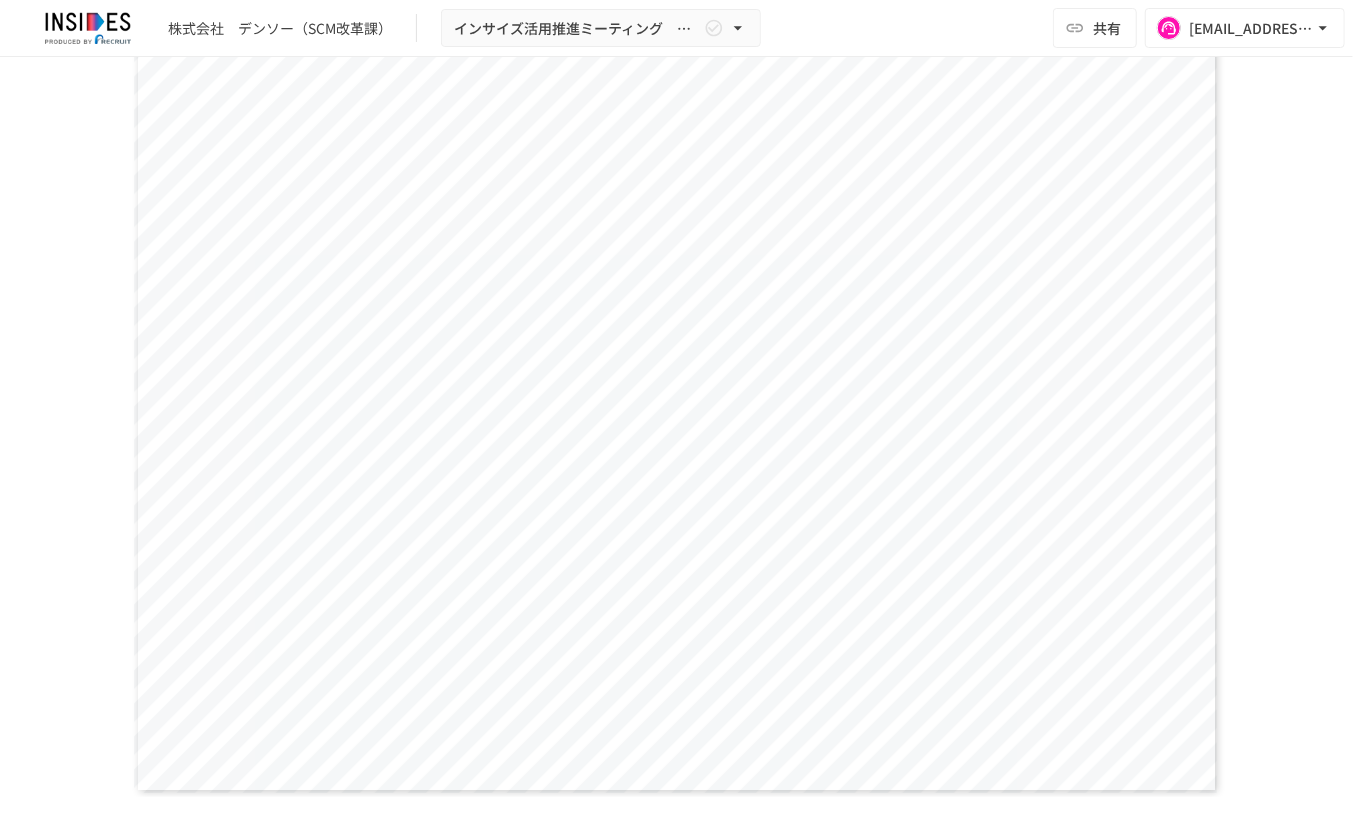 click on "**********" at bounding box center [676, 418] 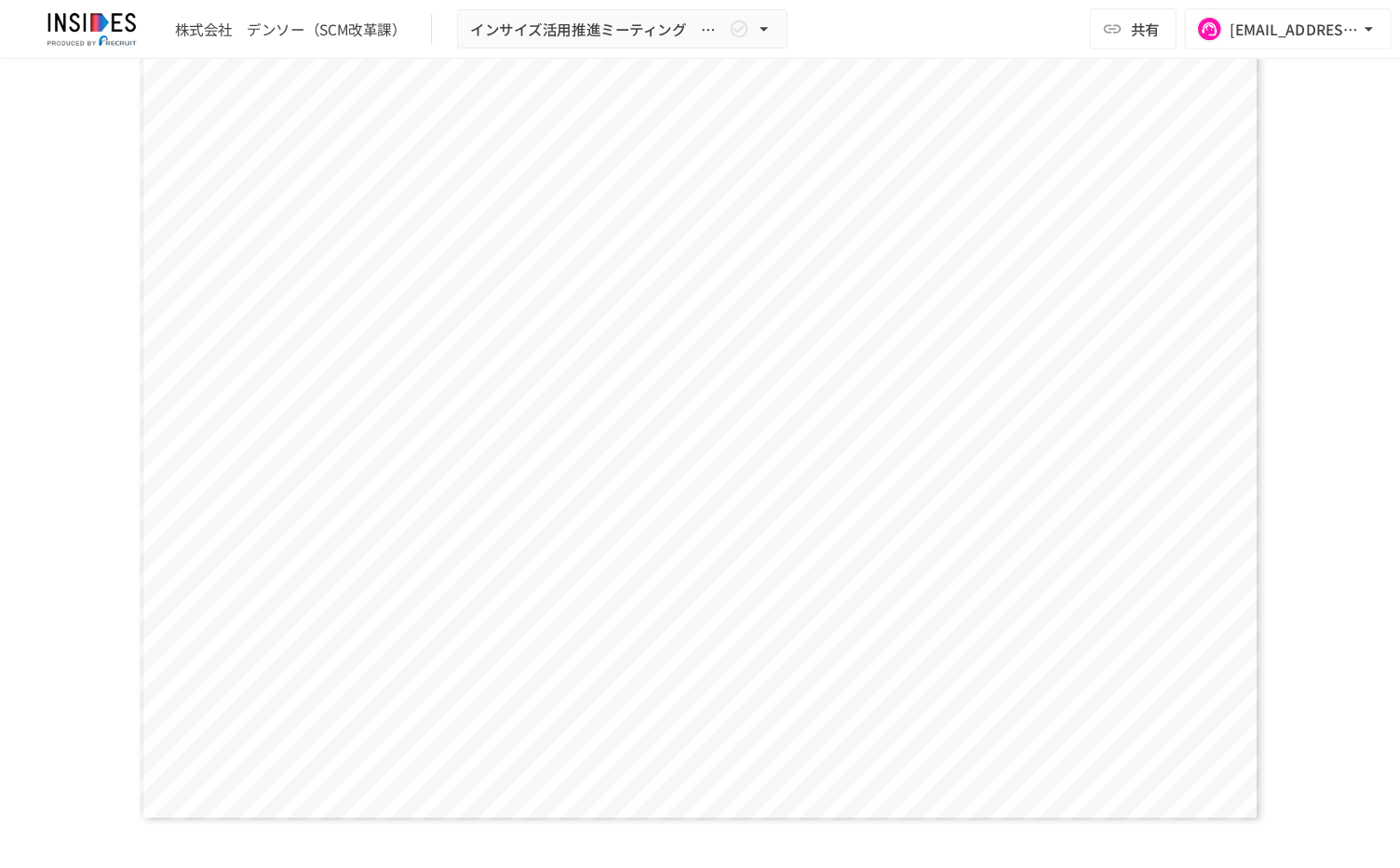 scroll, scrollTop: 1397, scrollLeft: 0, axis: vertical 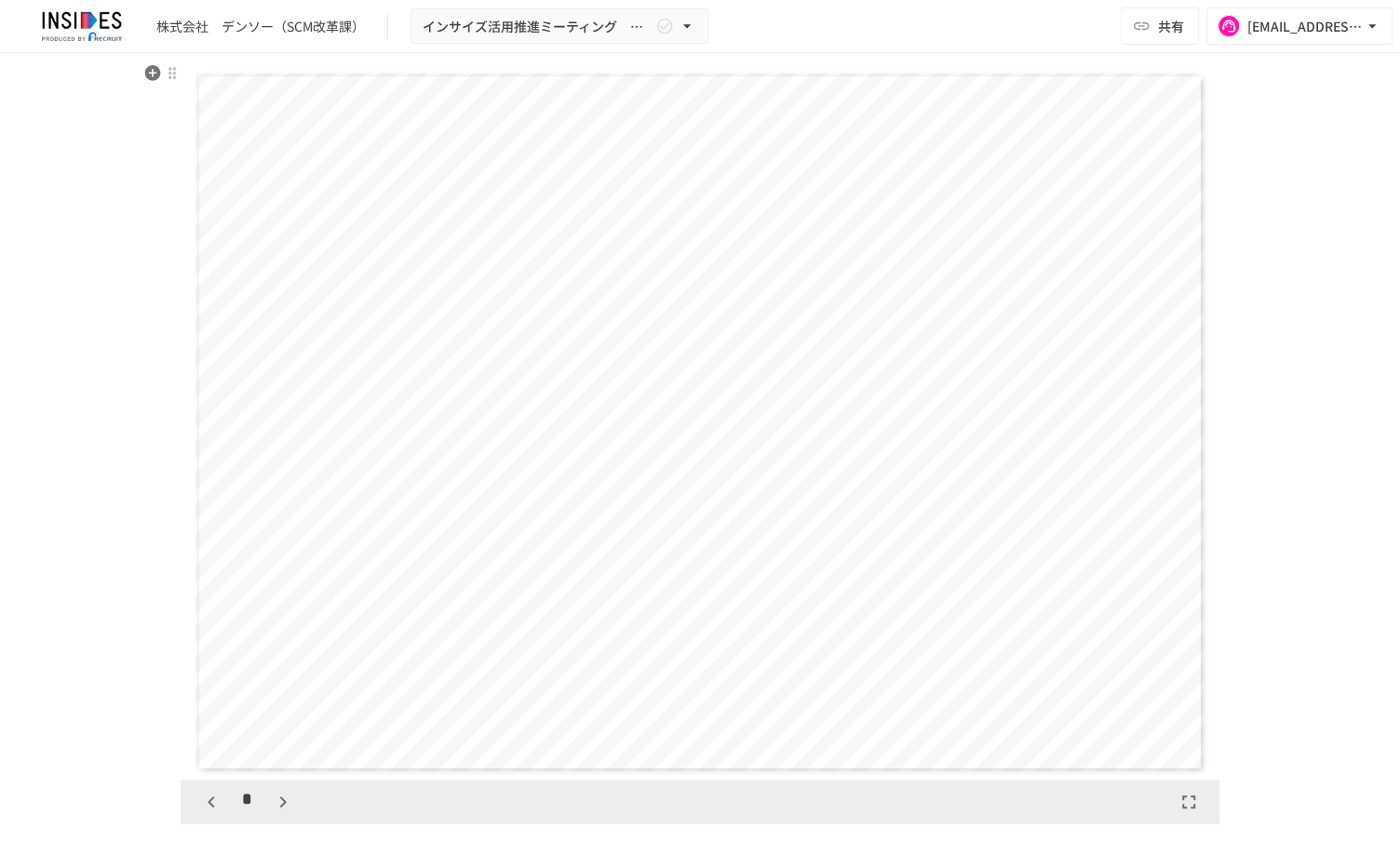click 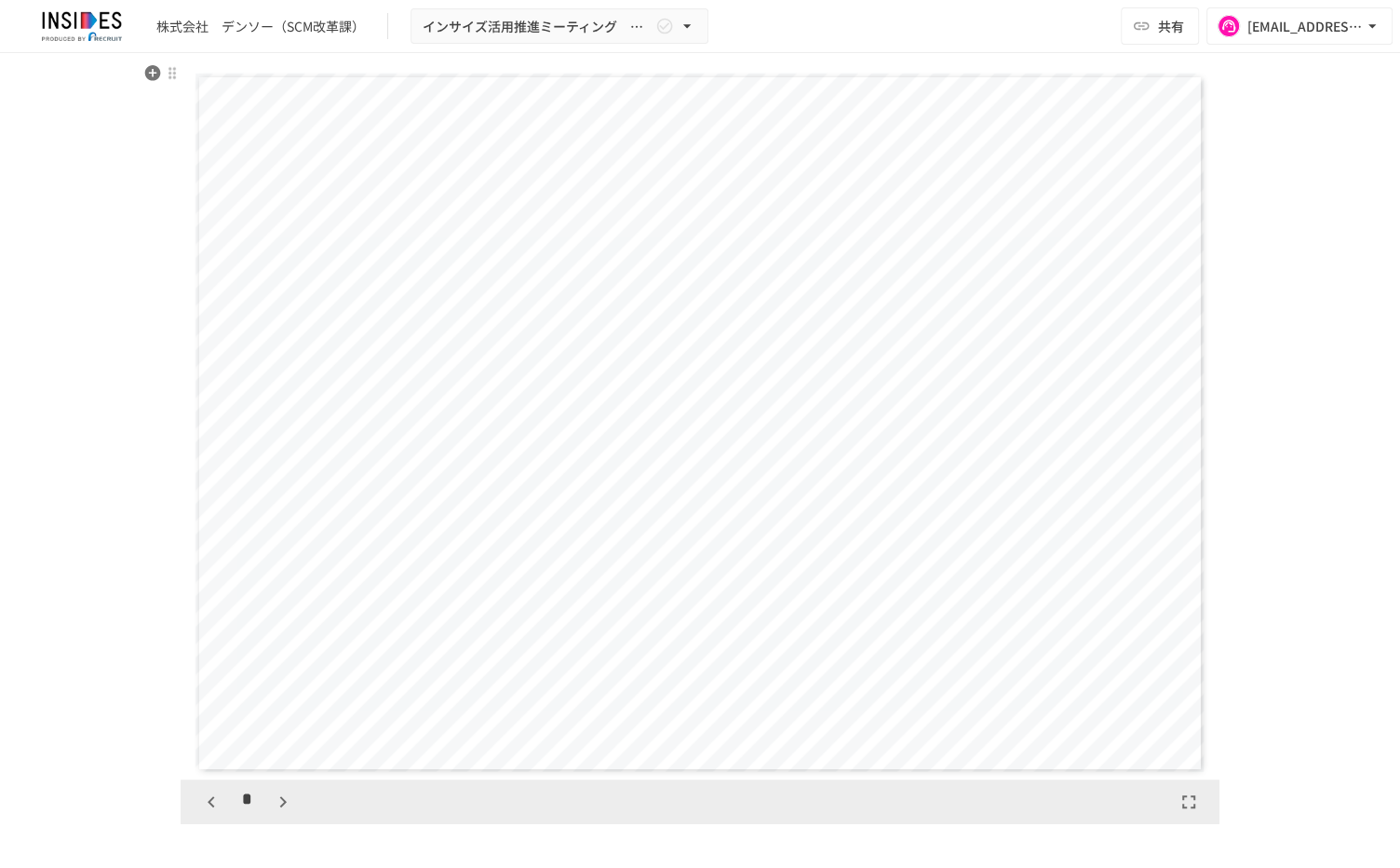 click 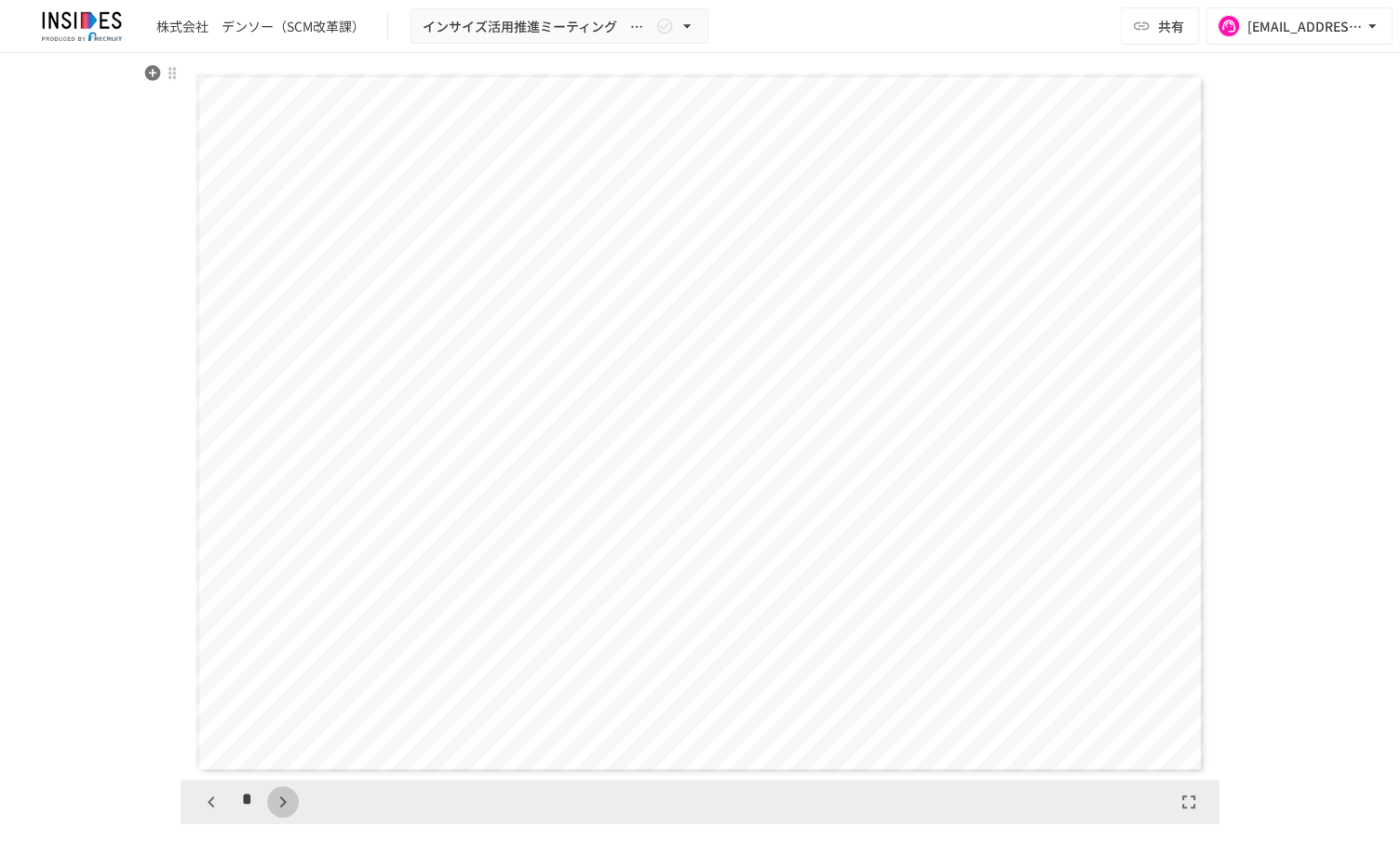 click 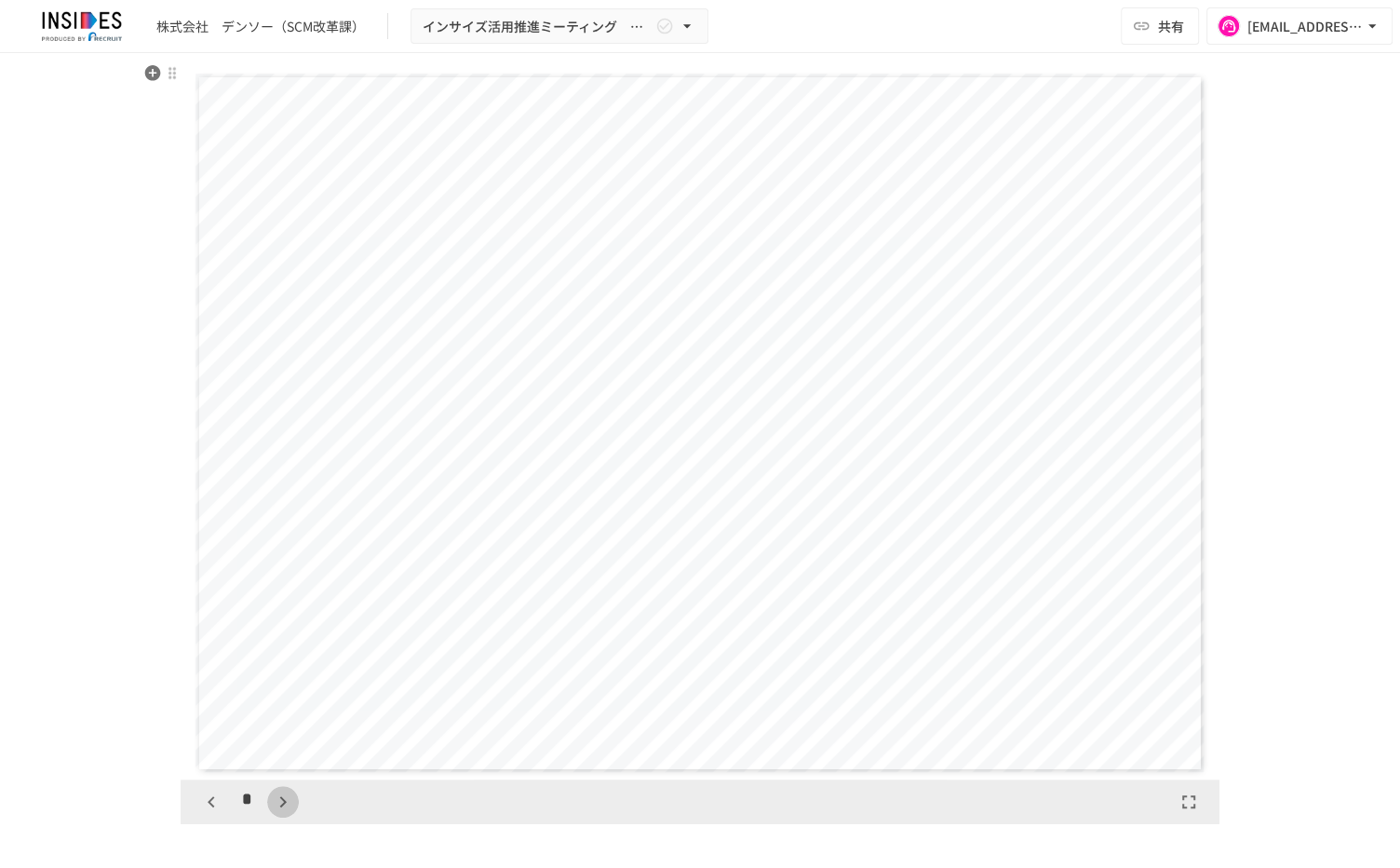 click 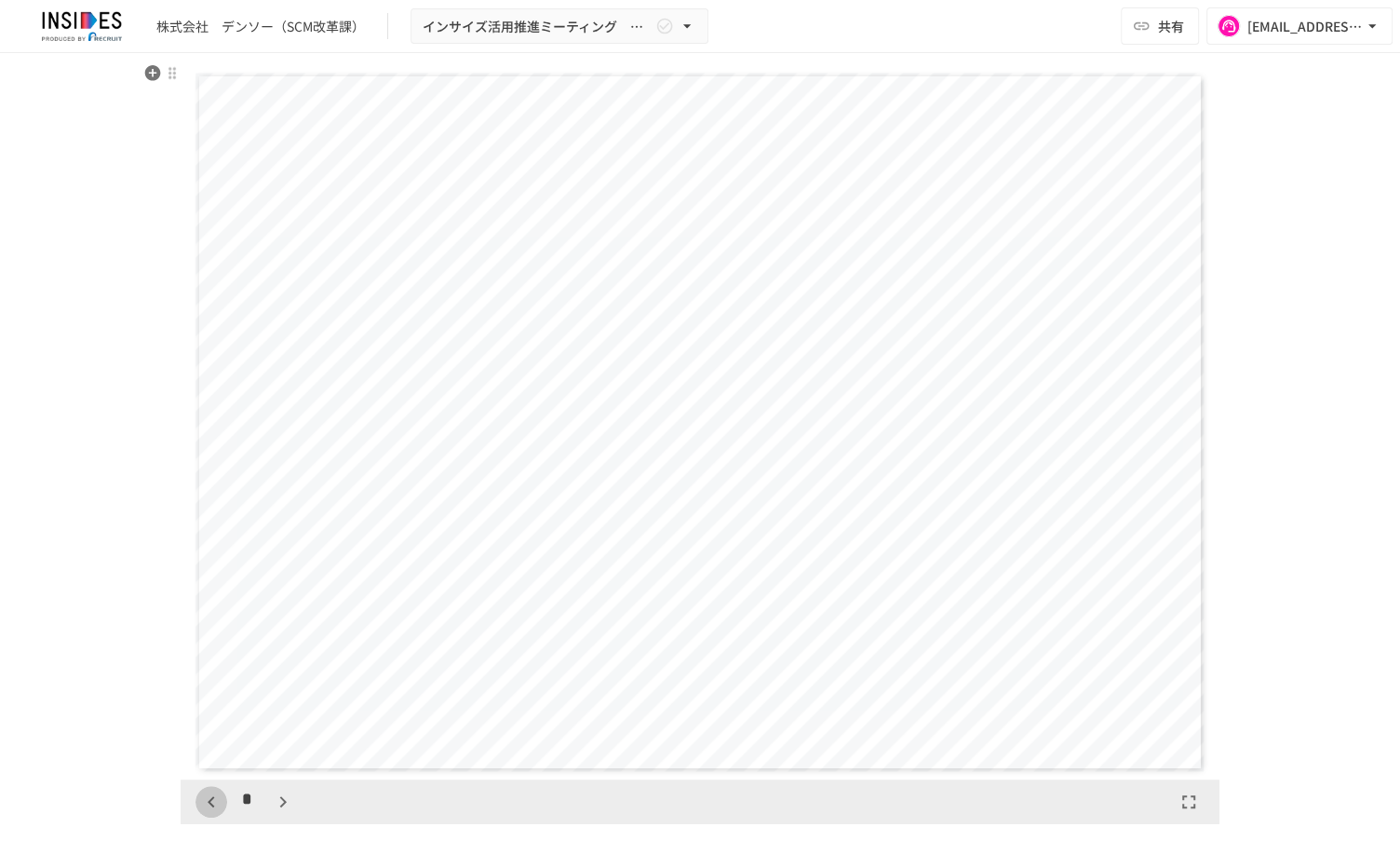 click 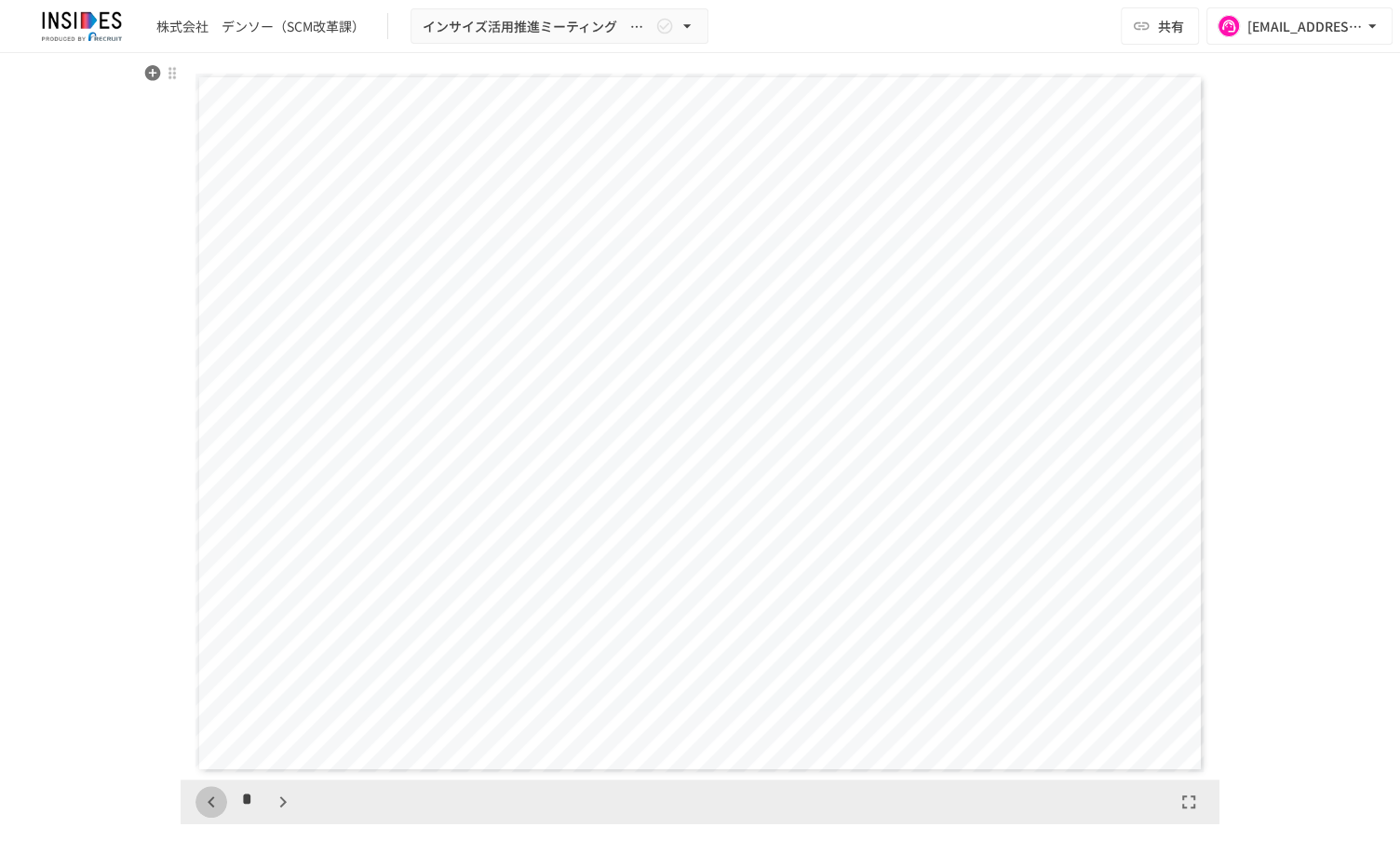 click 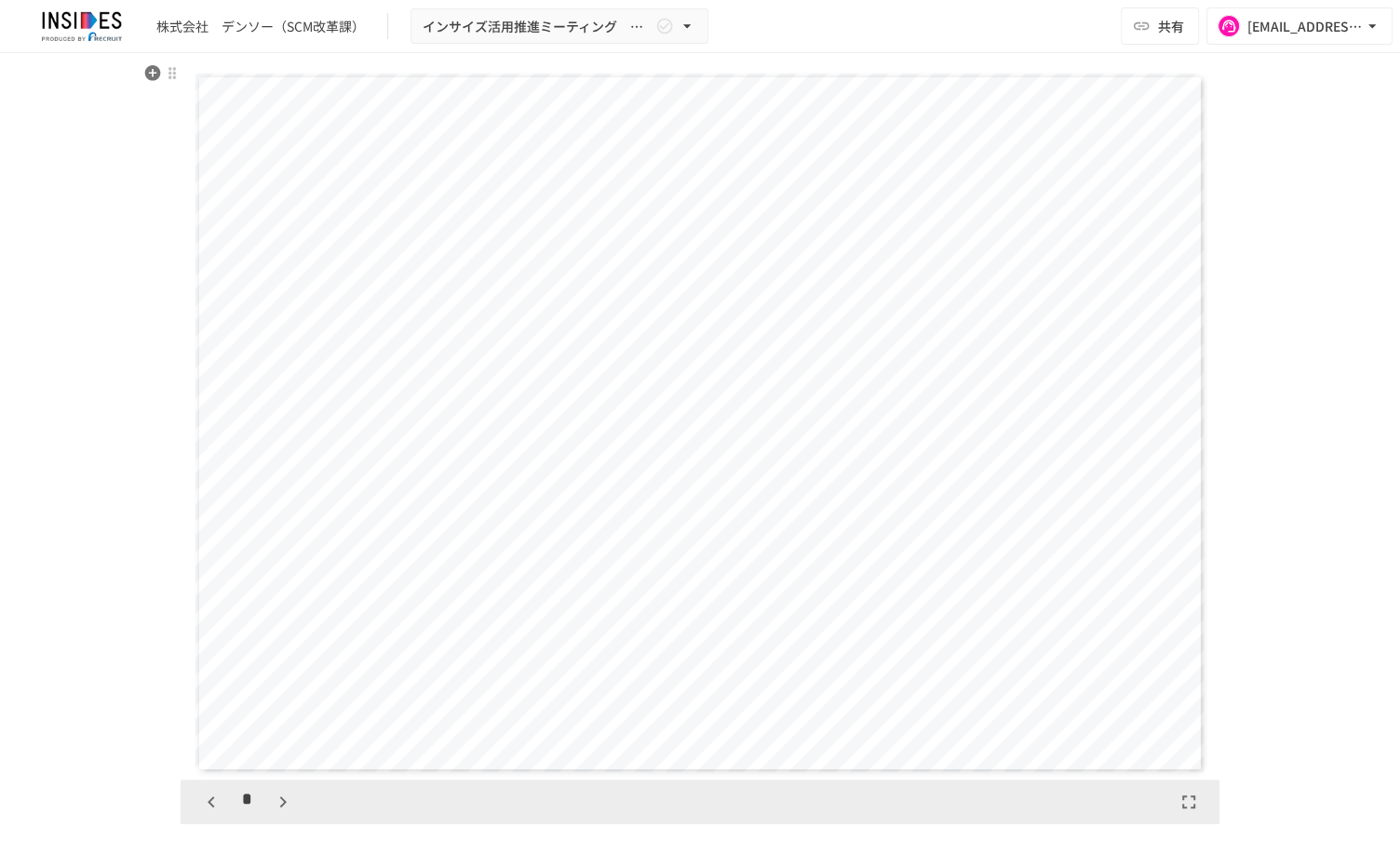 click 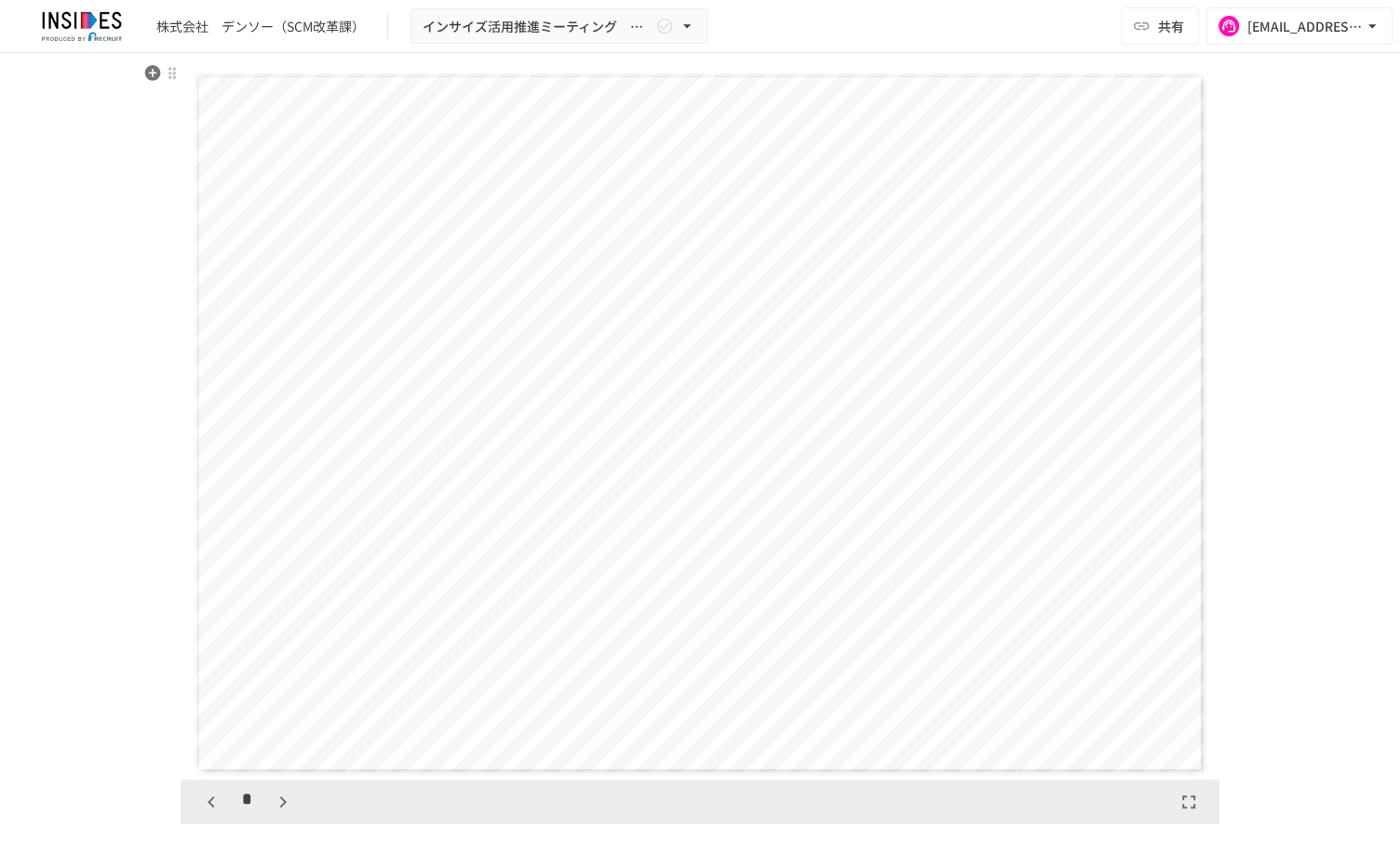 click 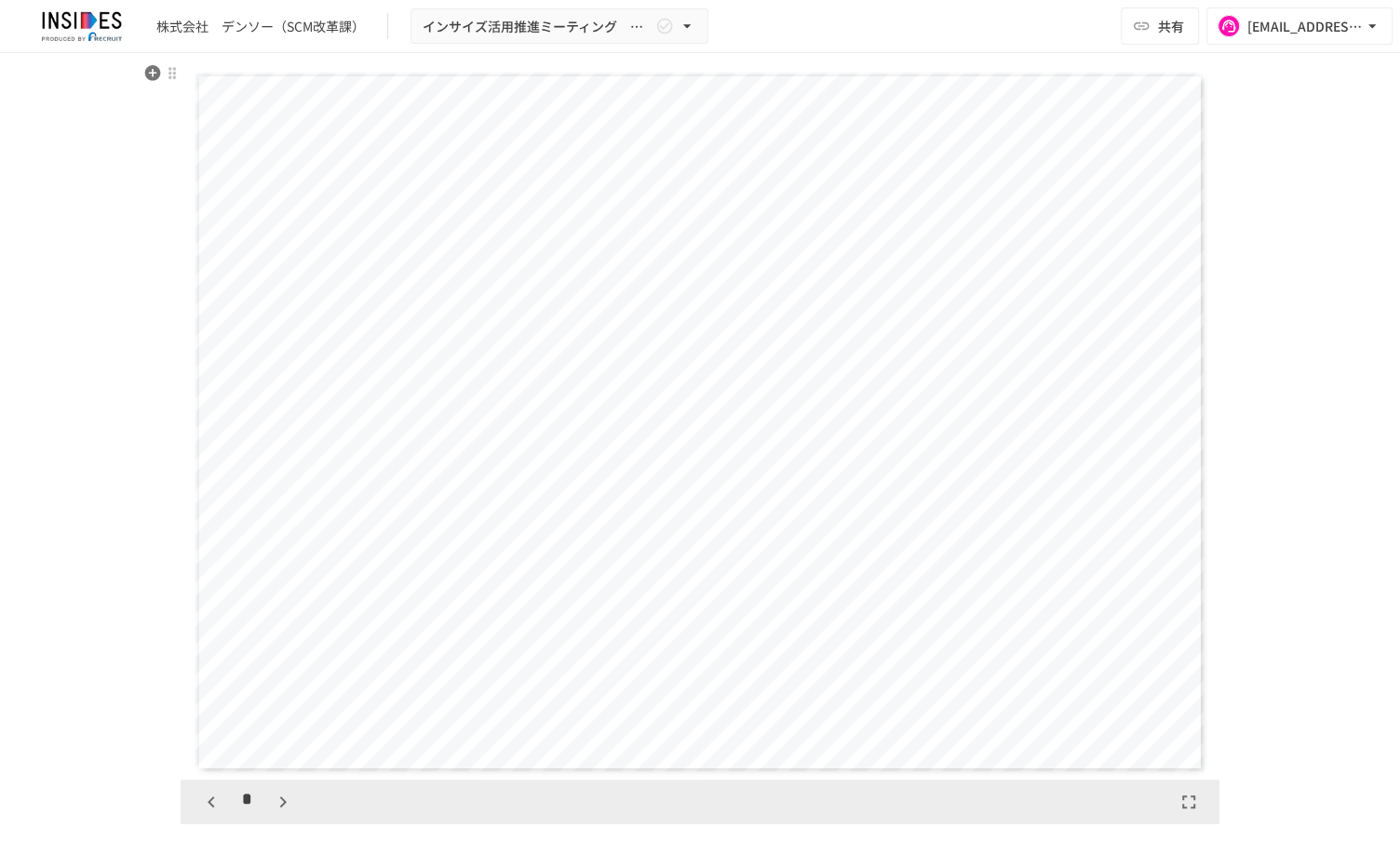 click 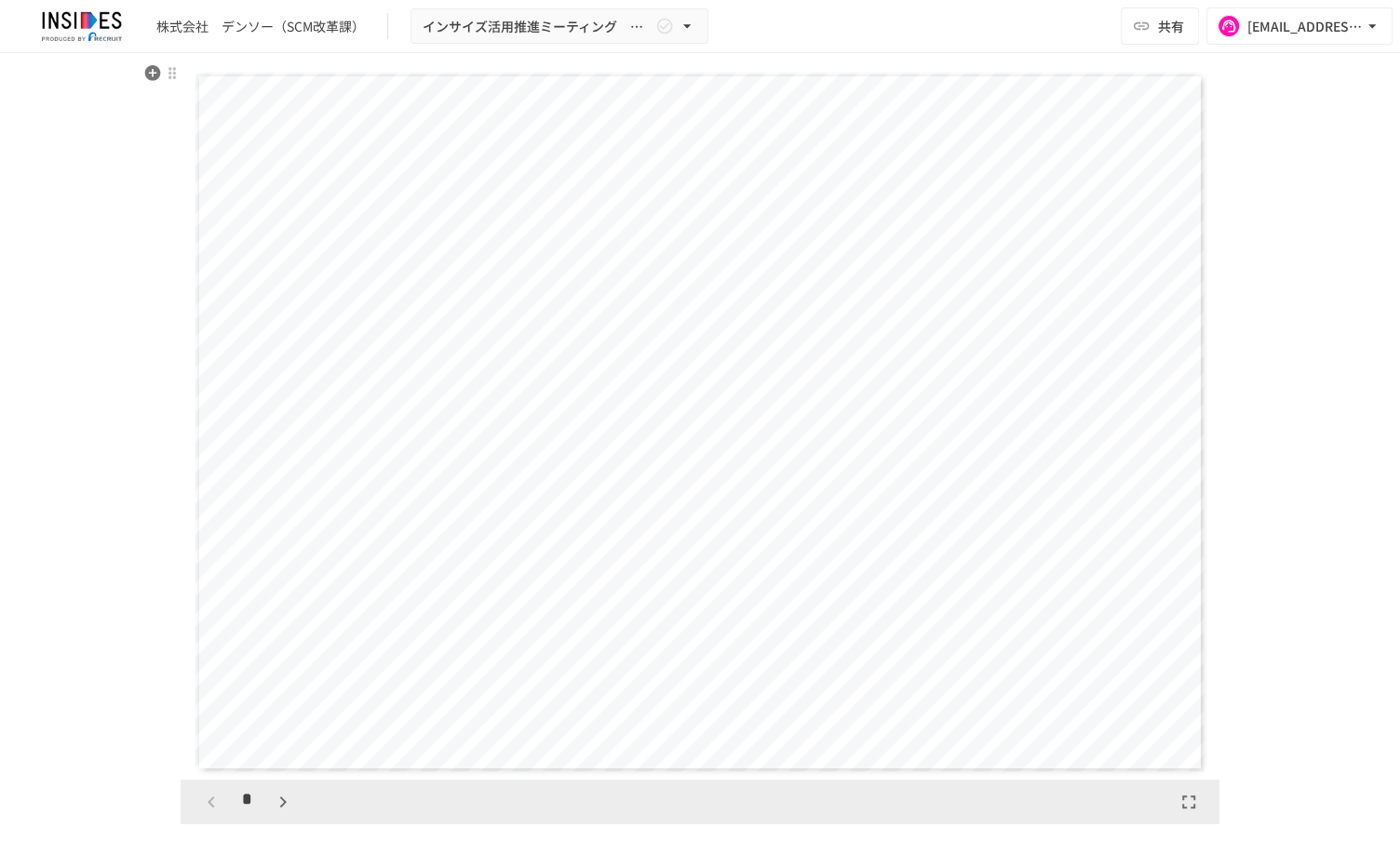 scroll, scrollTop: 0, scrollLeft: 0, axis: both 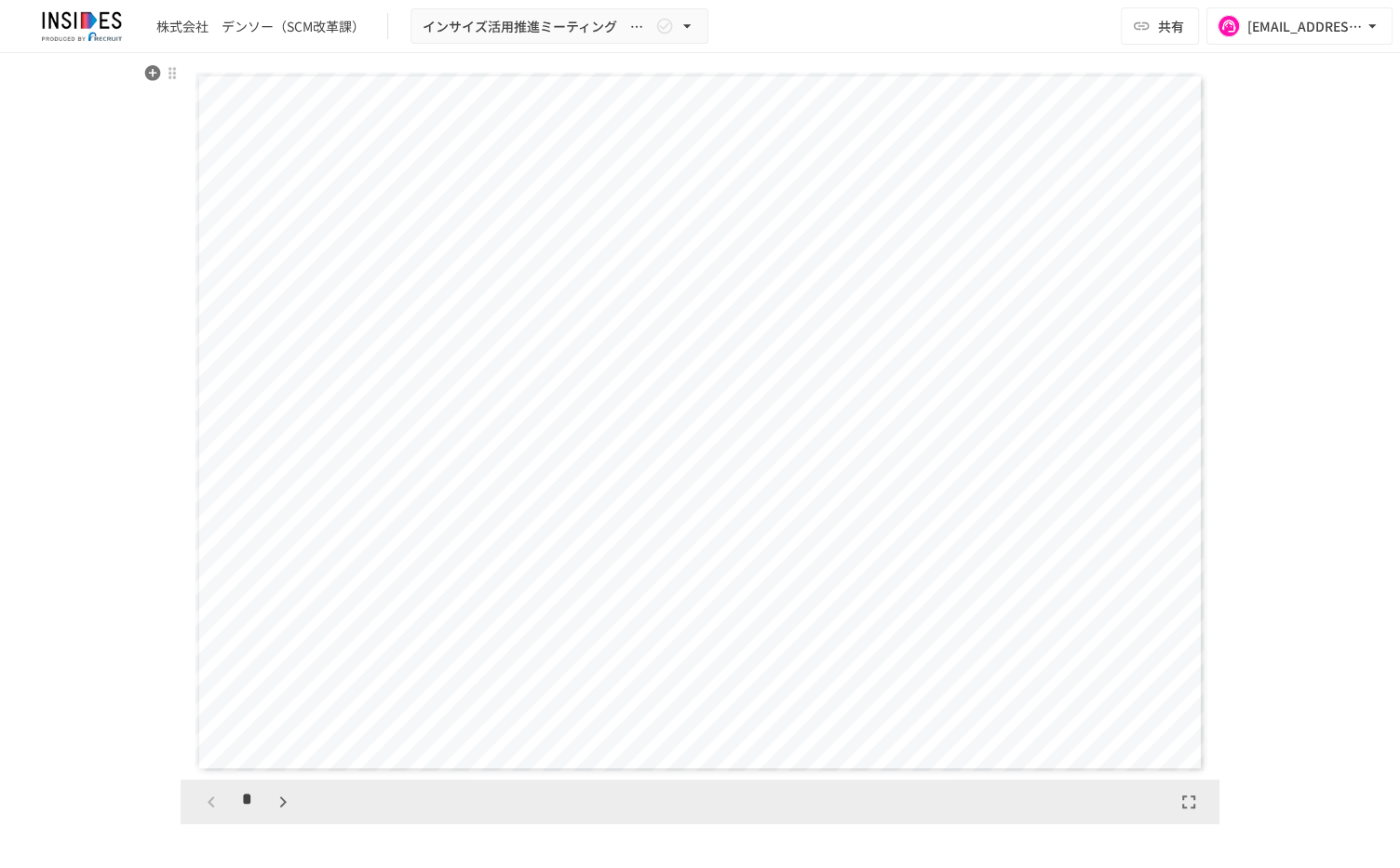 click 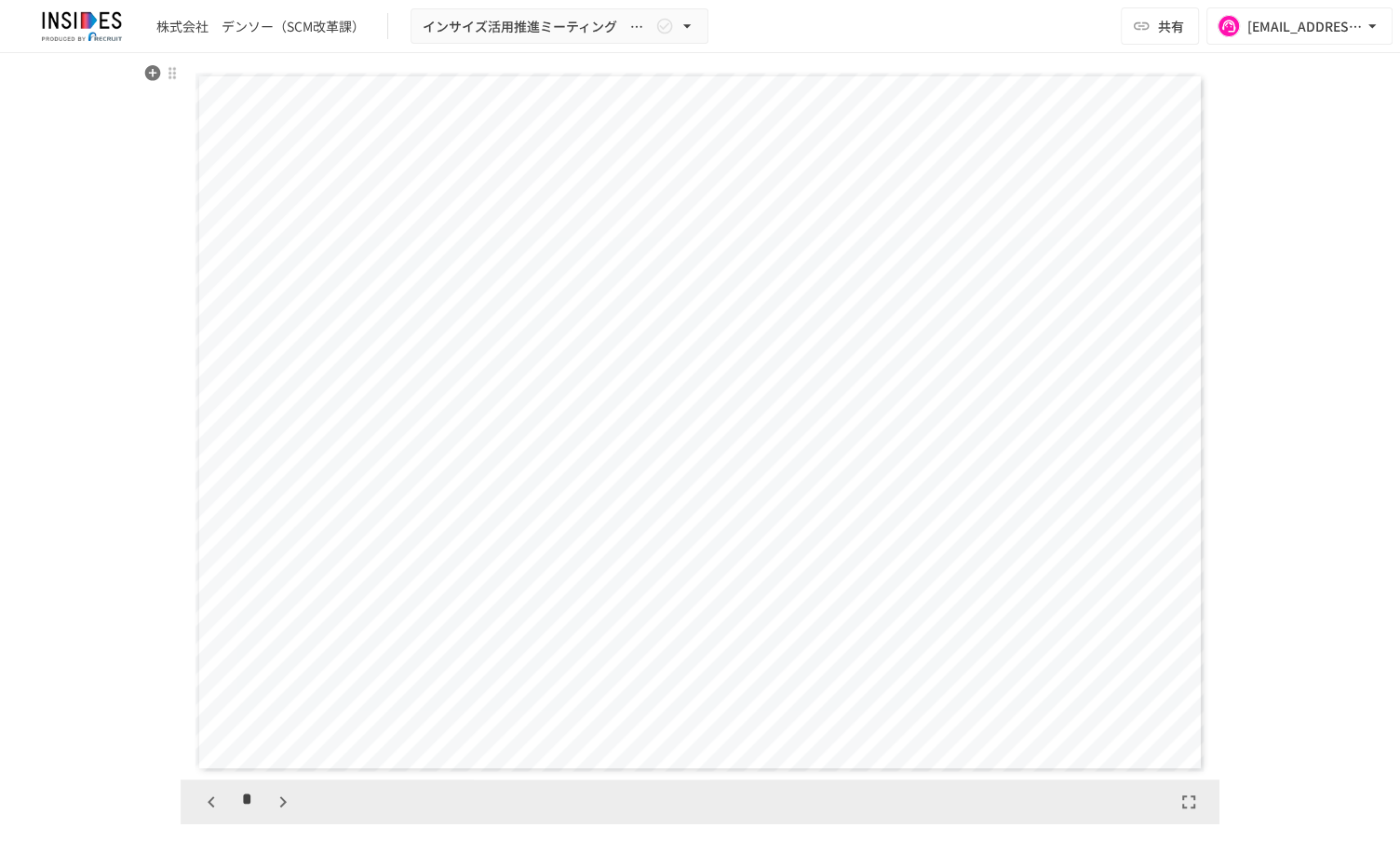 click 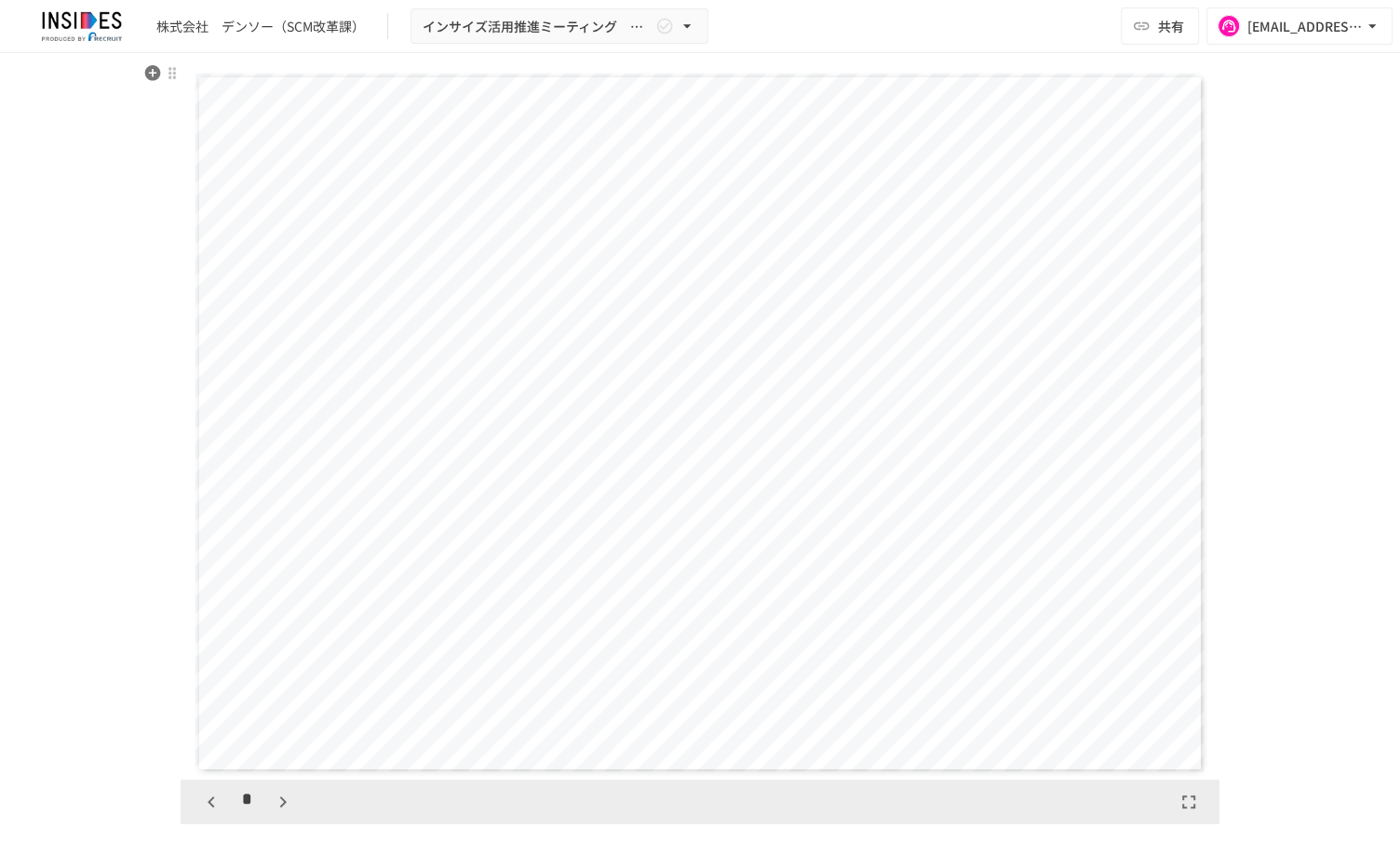 click 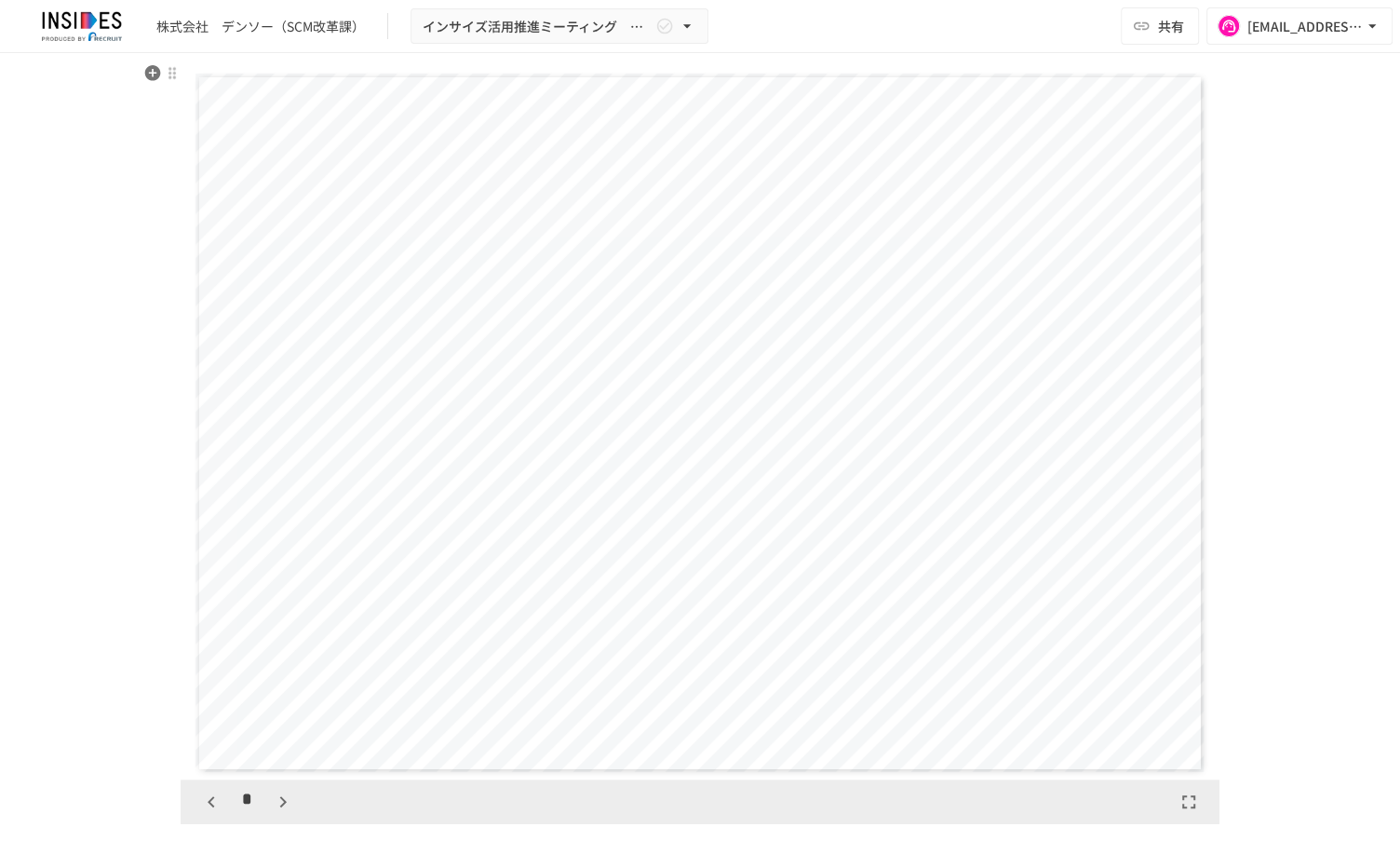 click 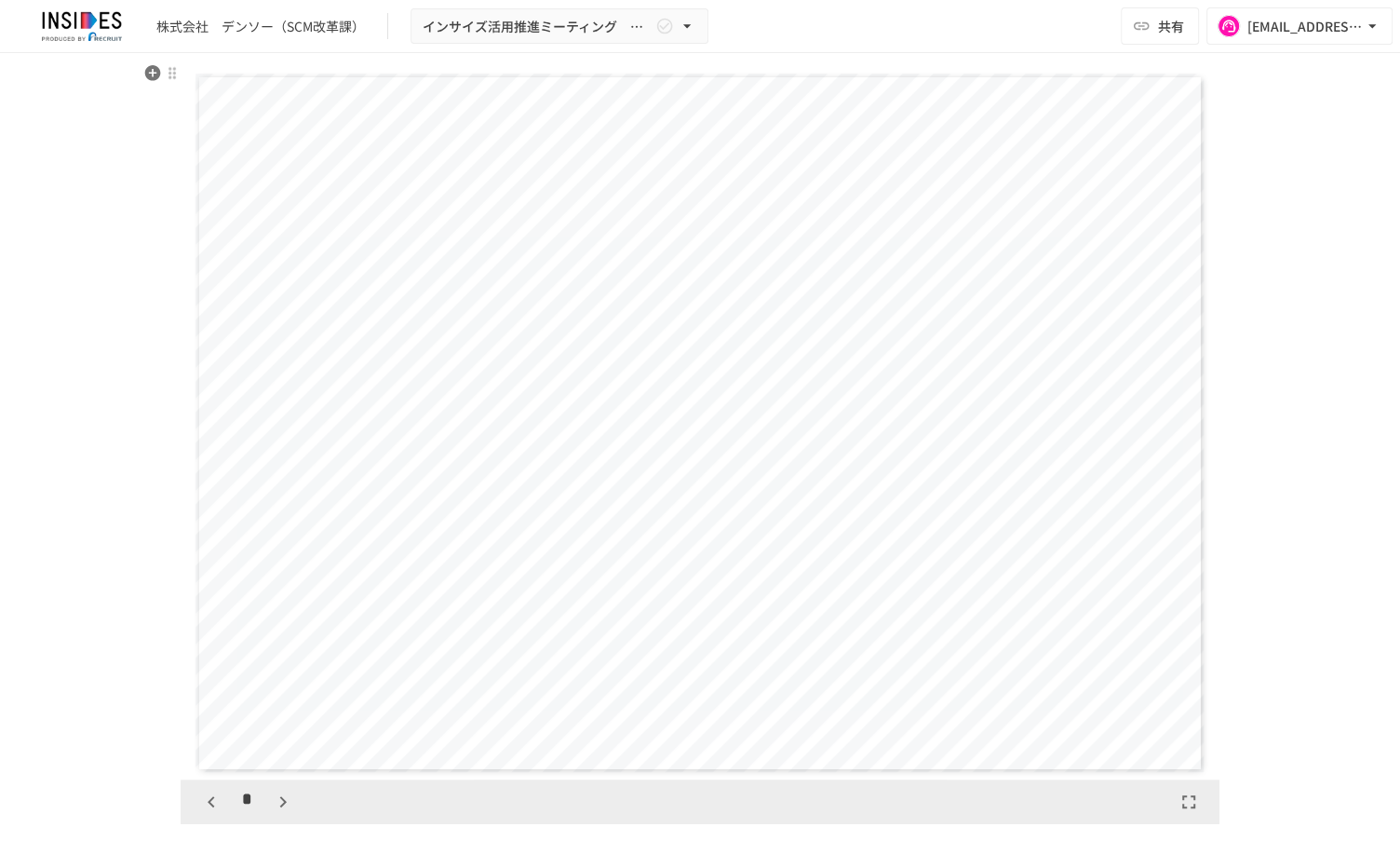 click 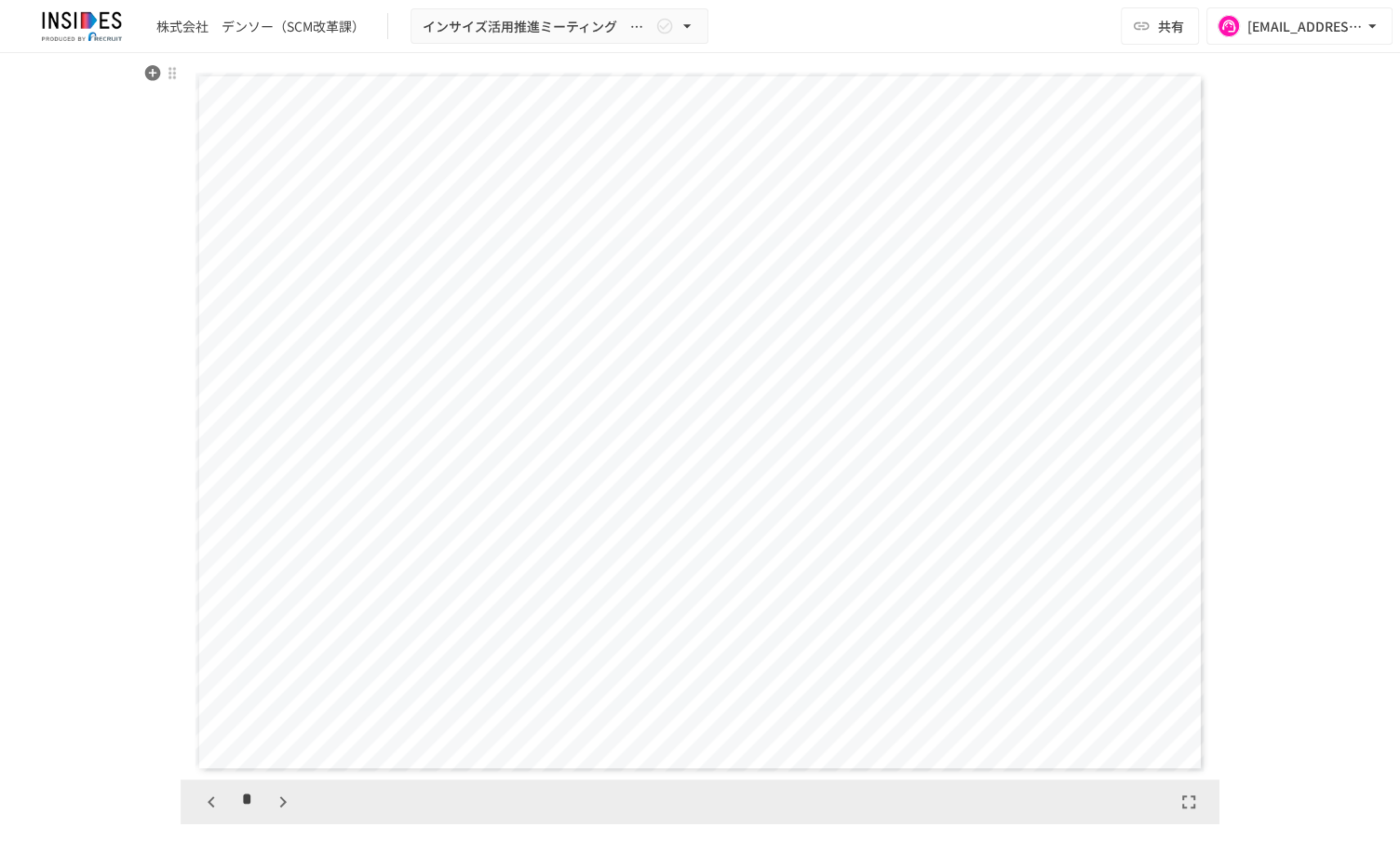 click 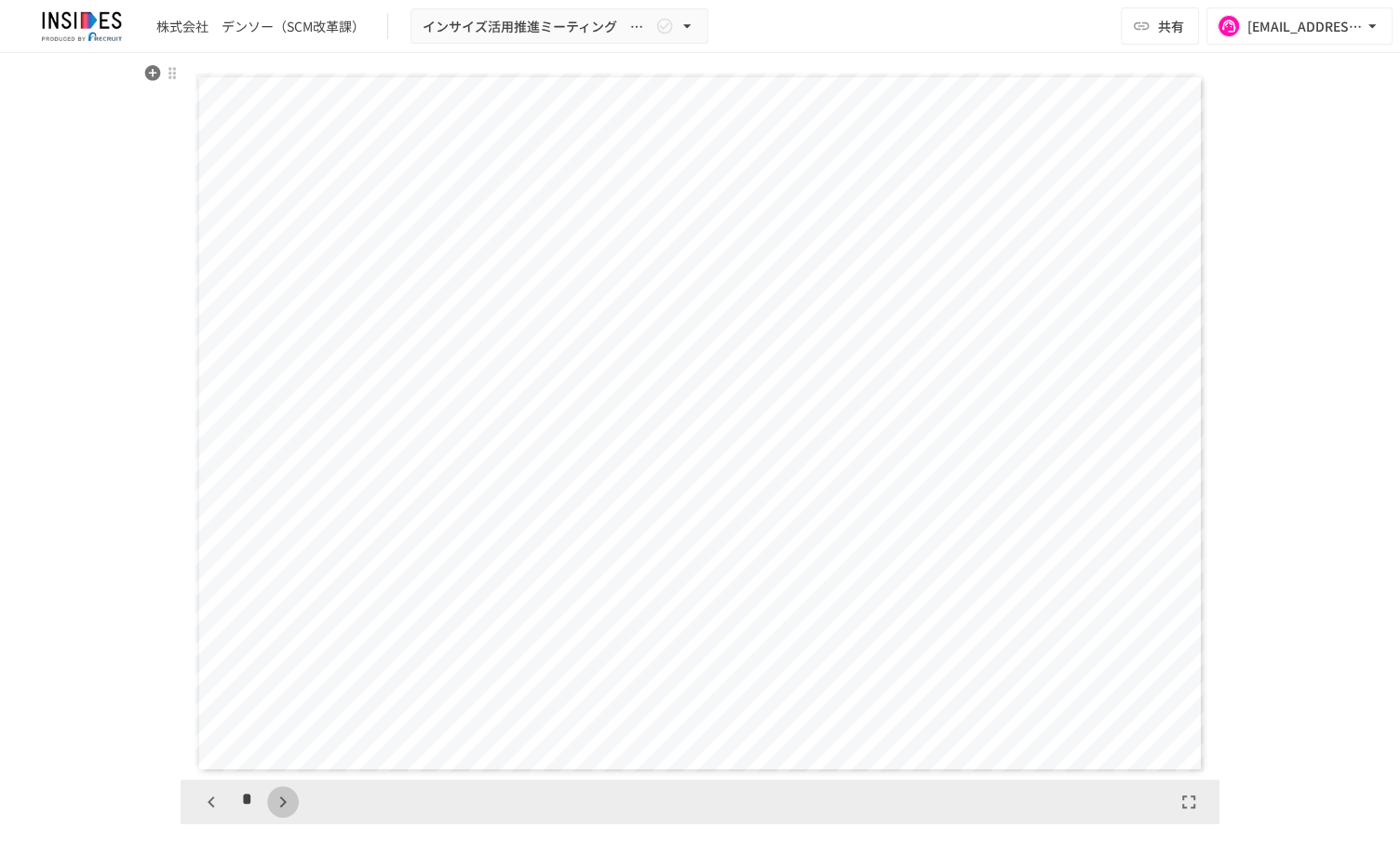 click 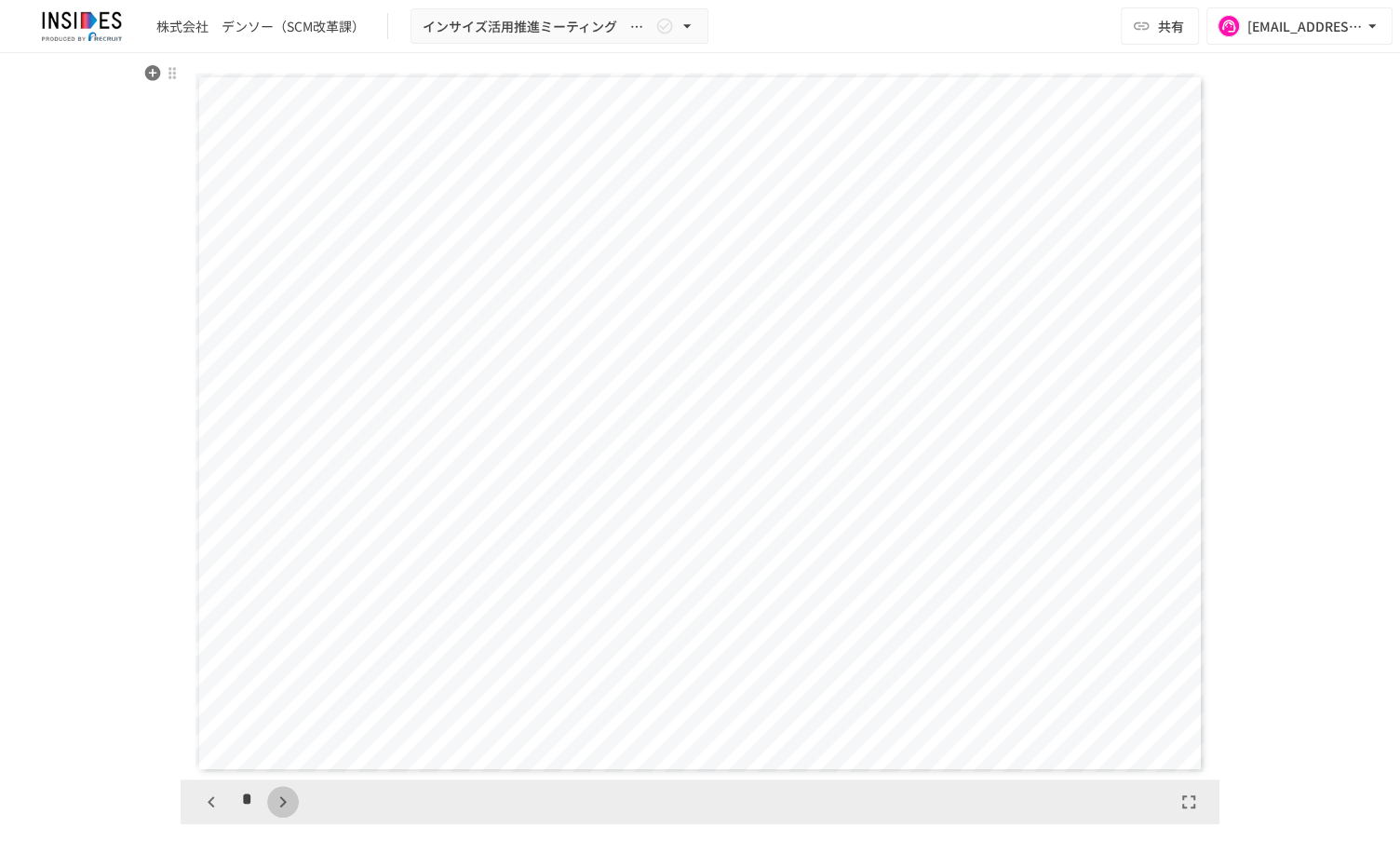 scroll, scrollTop: 5002, scrollLeft: 0, axis: vertical 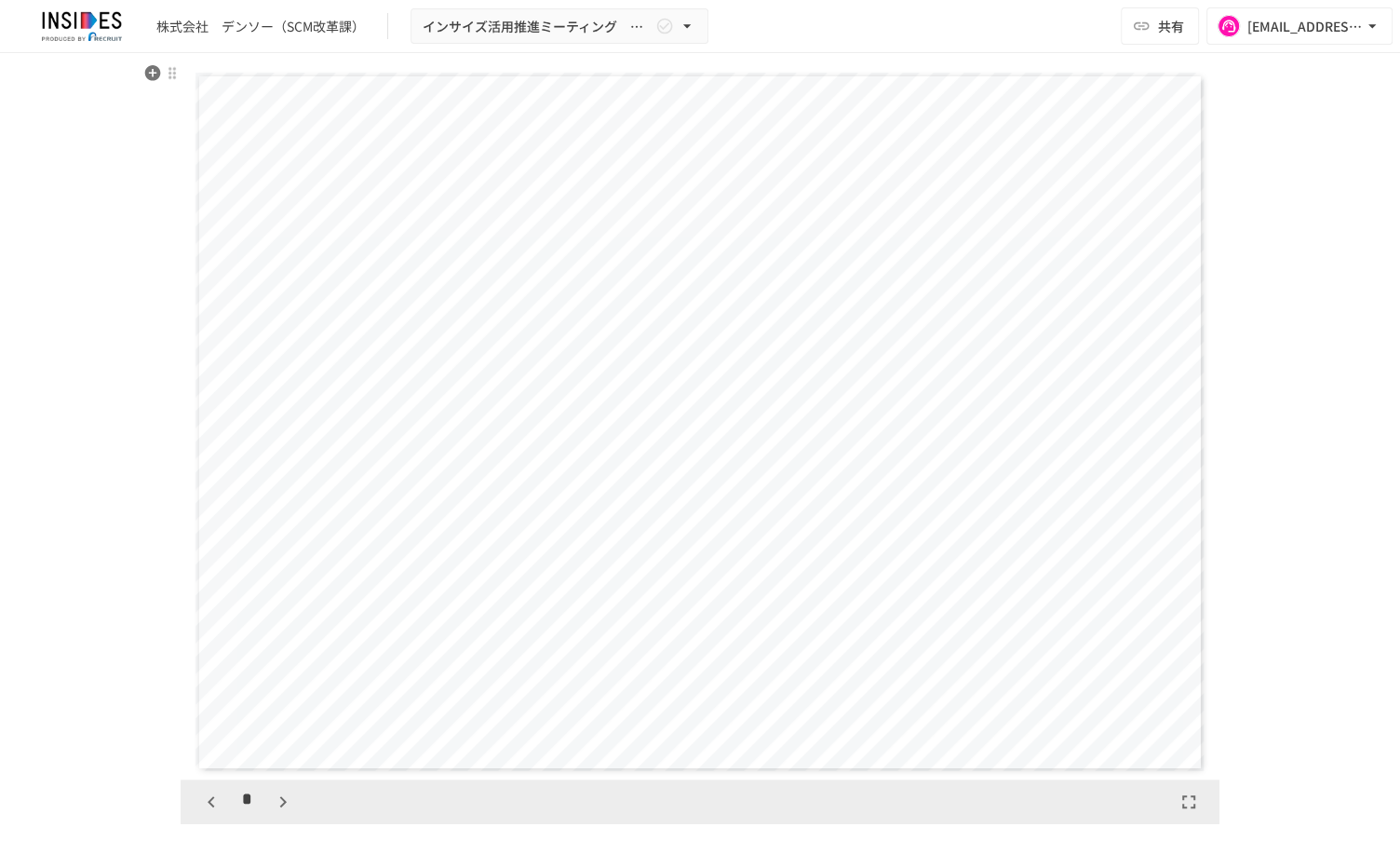 click 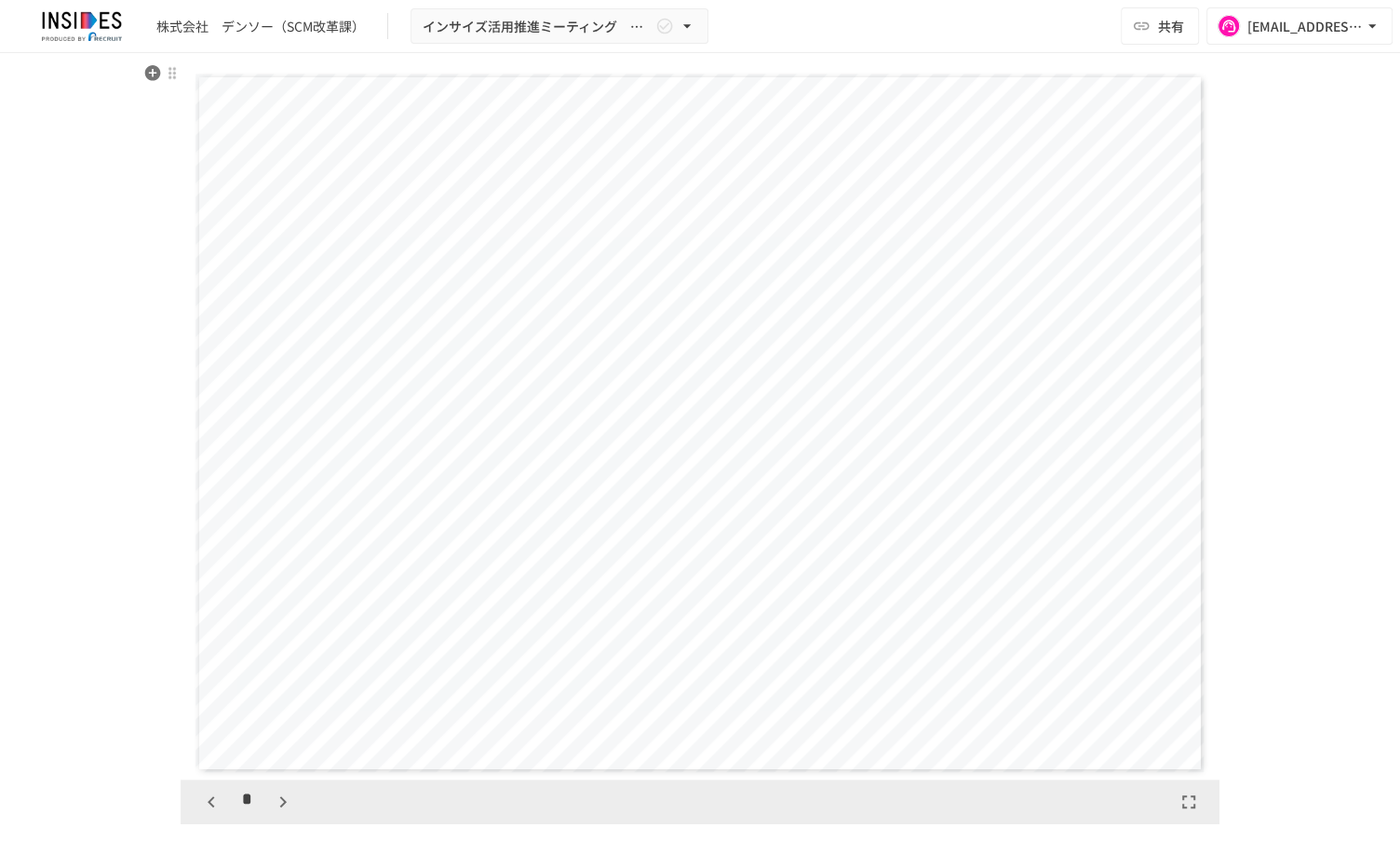 click 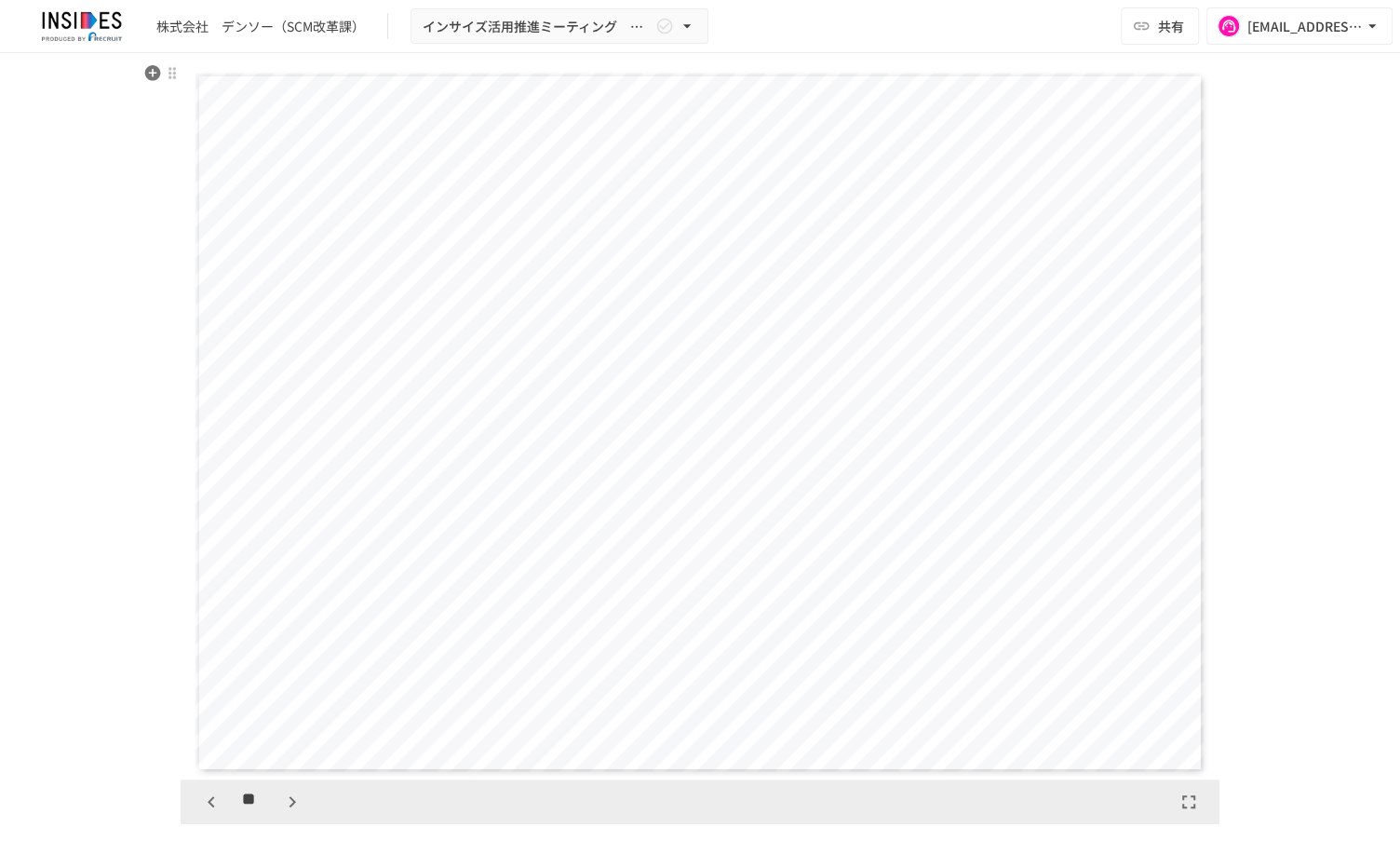 click 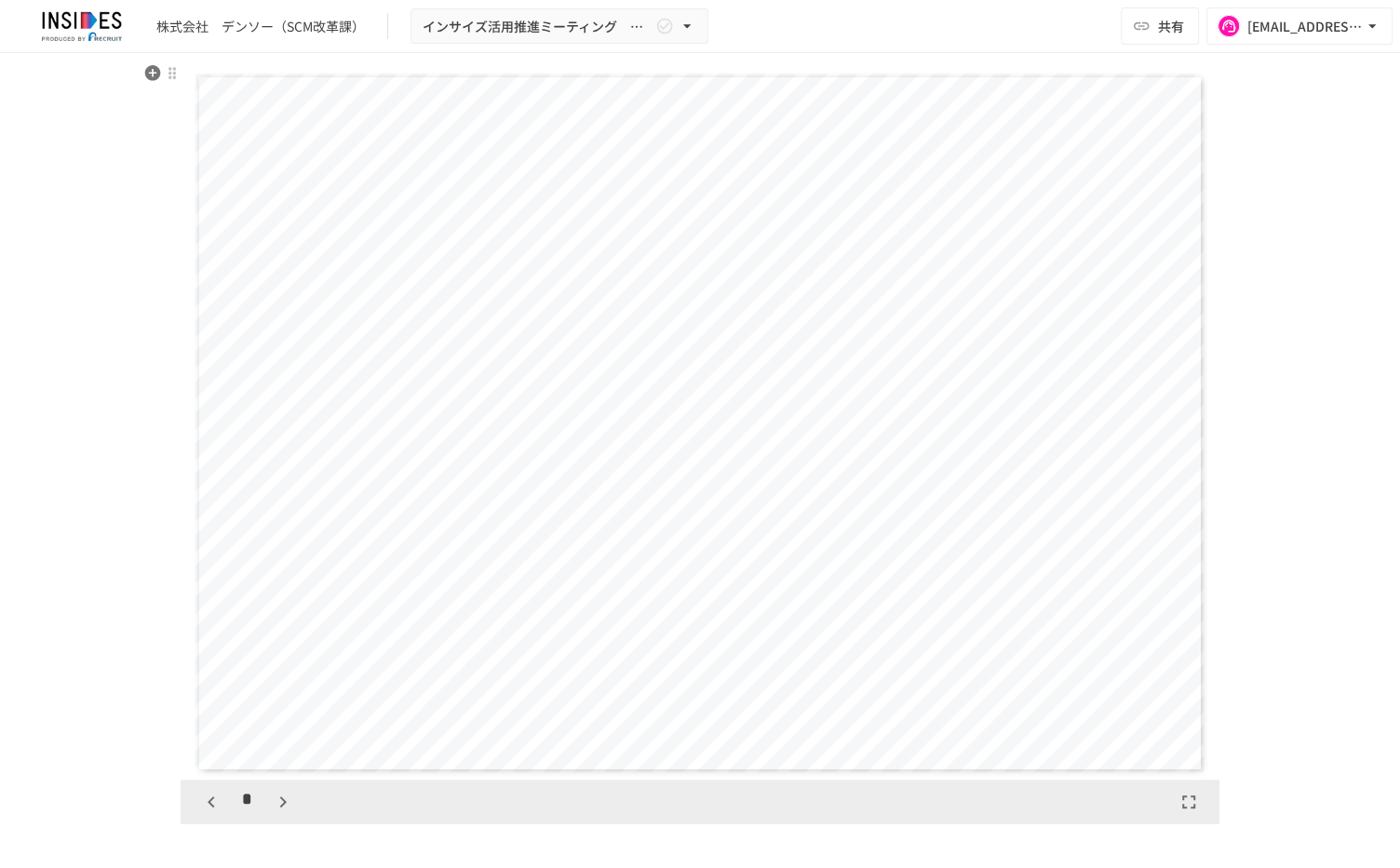 click 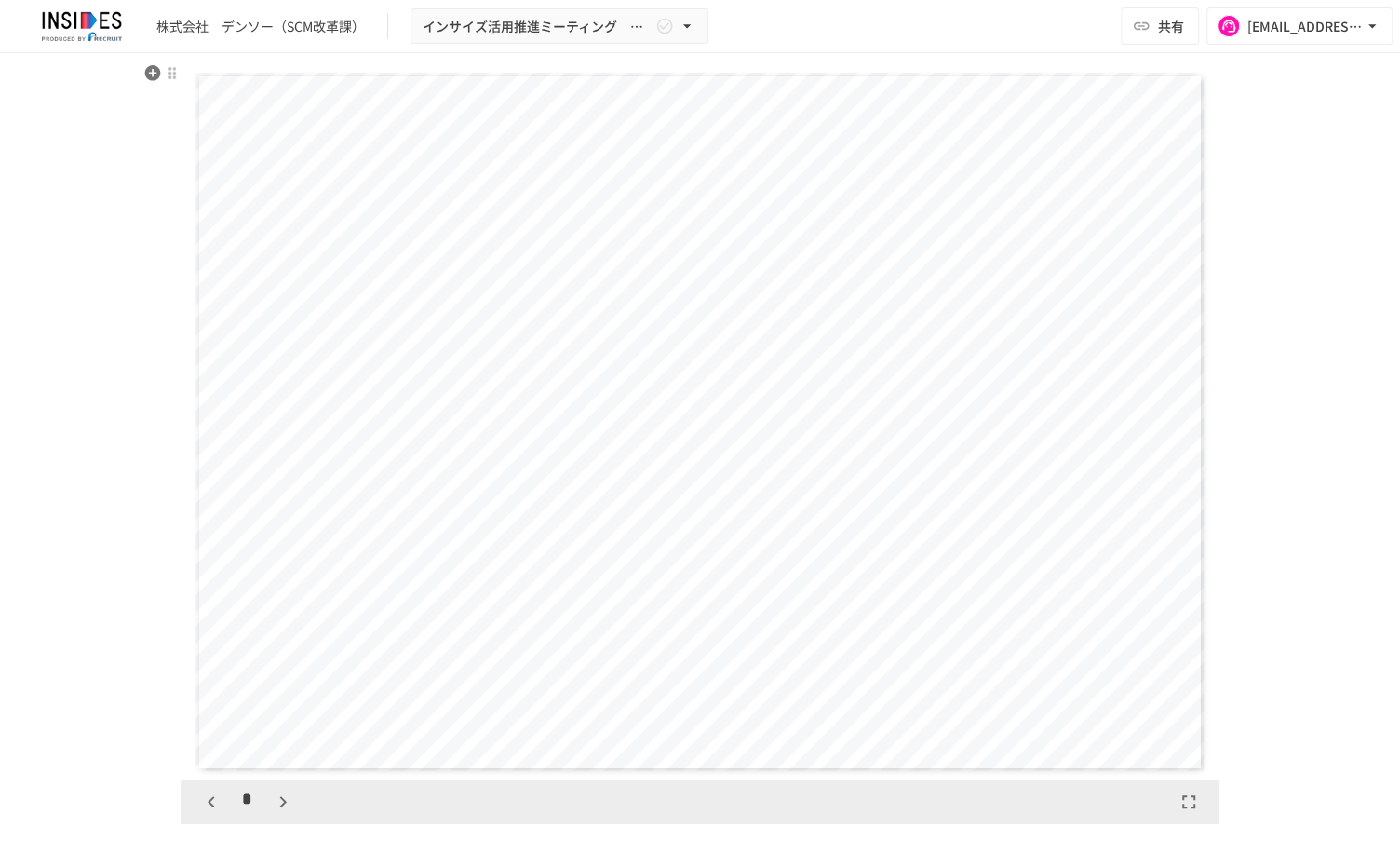 click 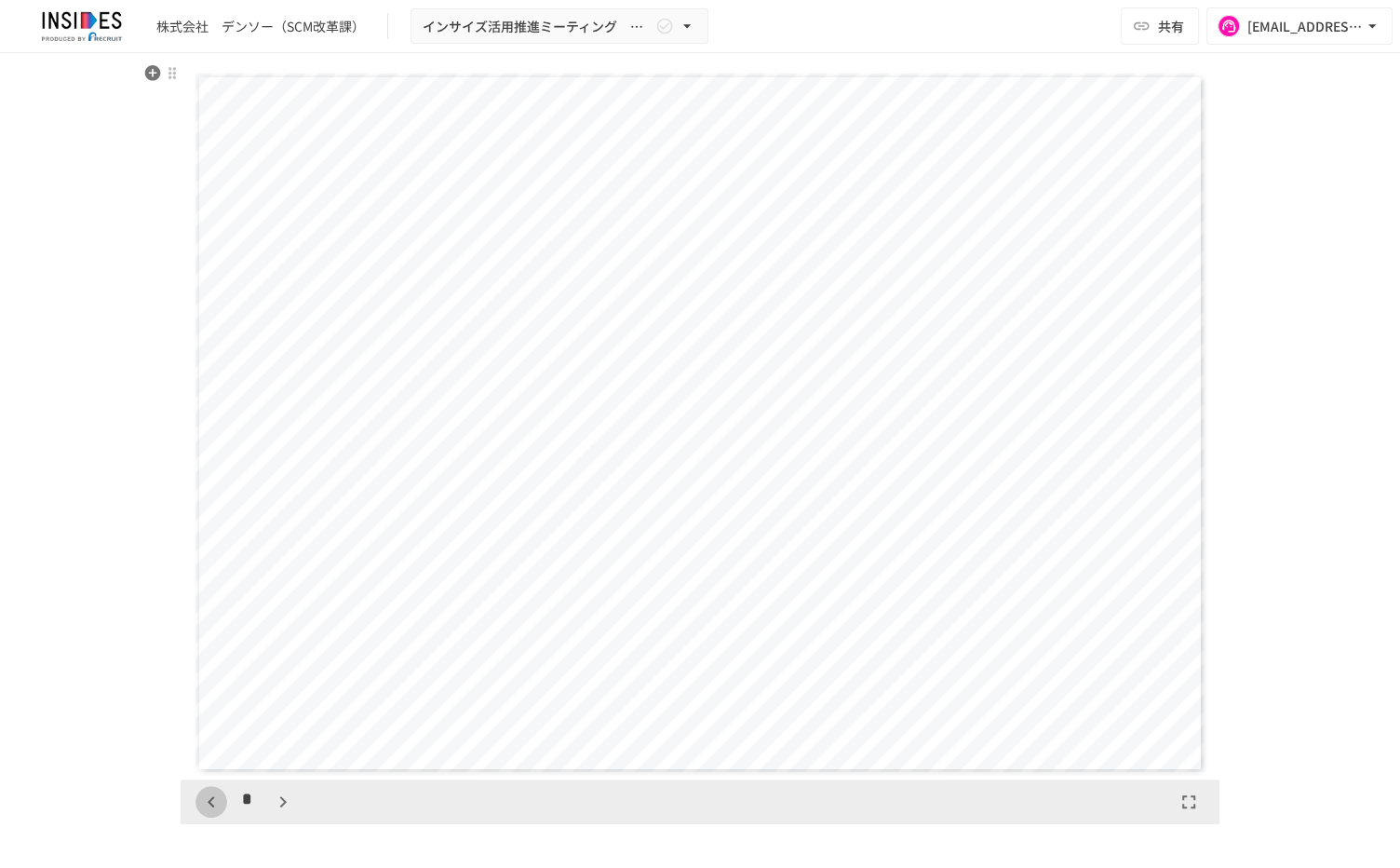 click 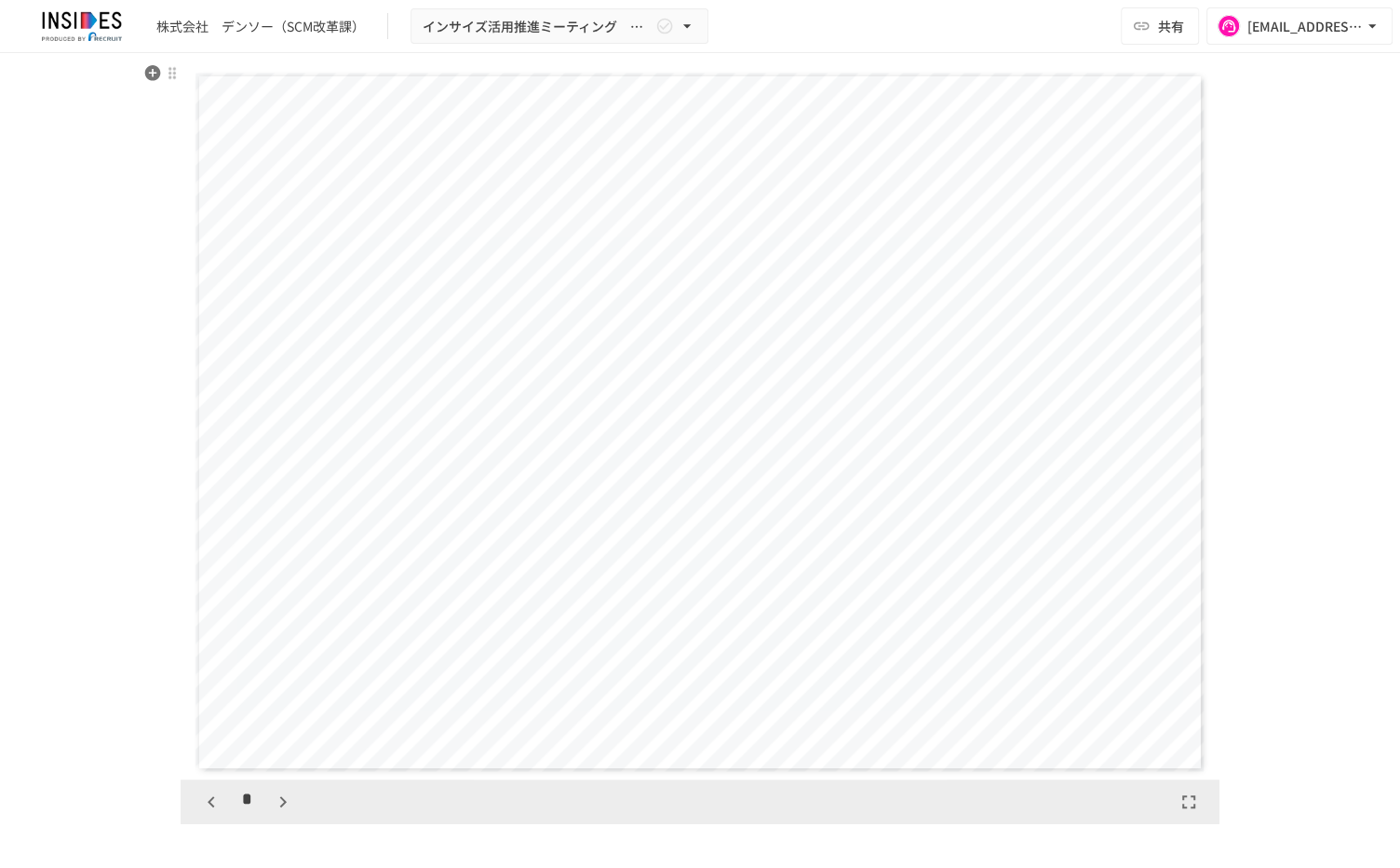 click 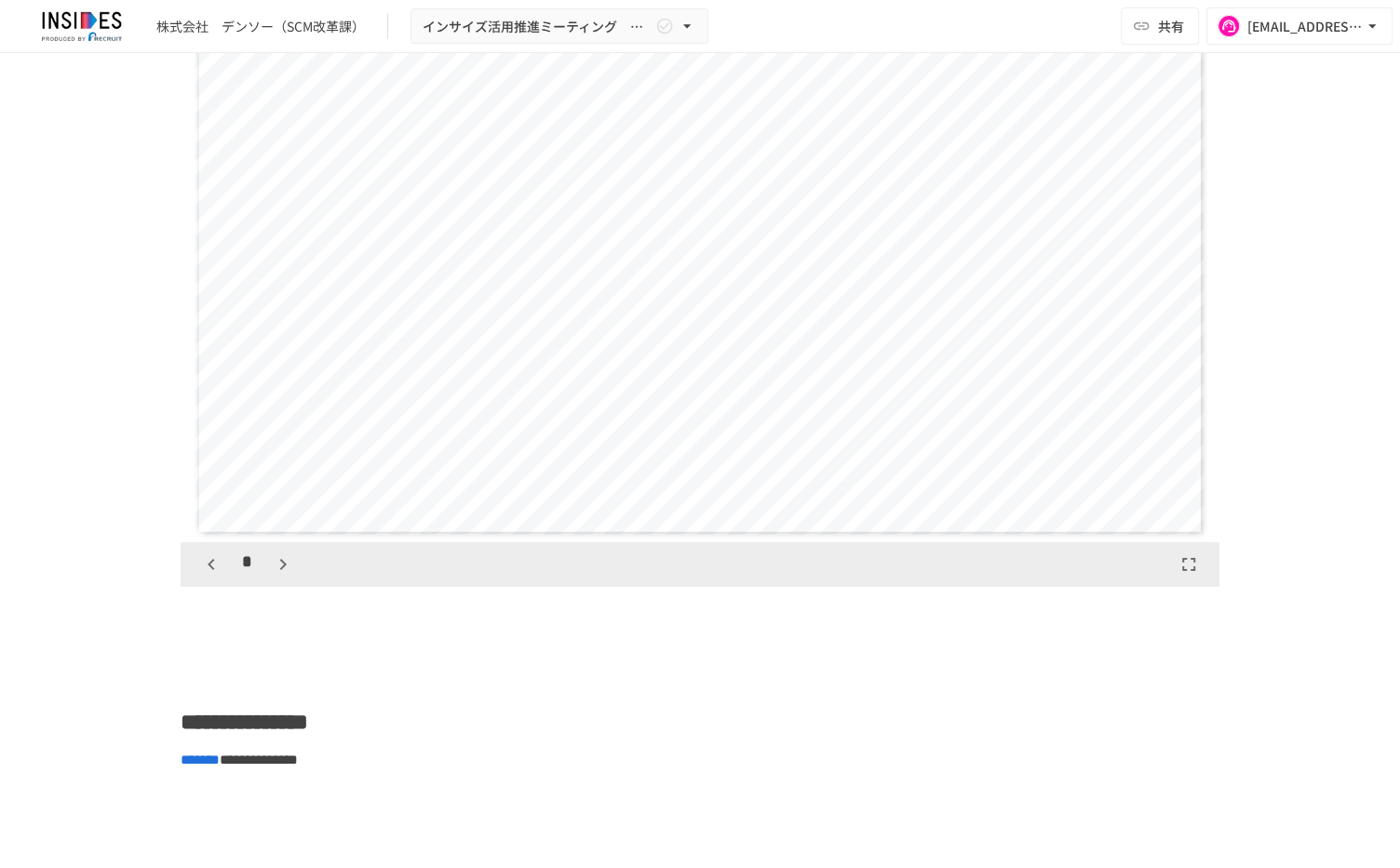 scroll, scrollTop: 1881, scrollLeft: 0, axis: vertical 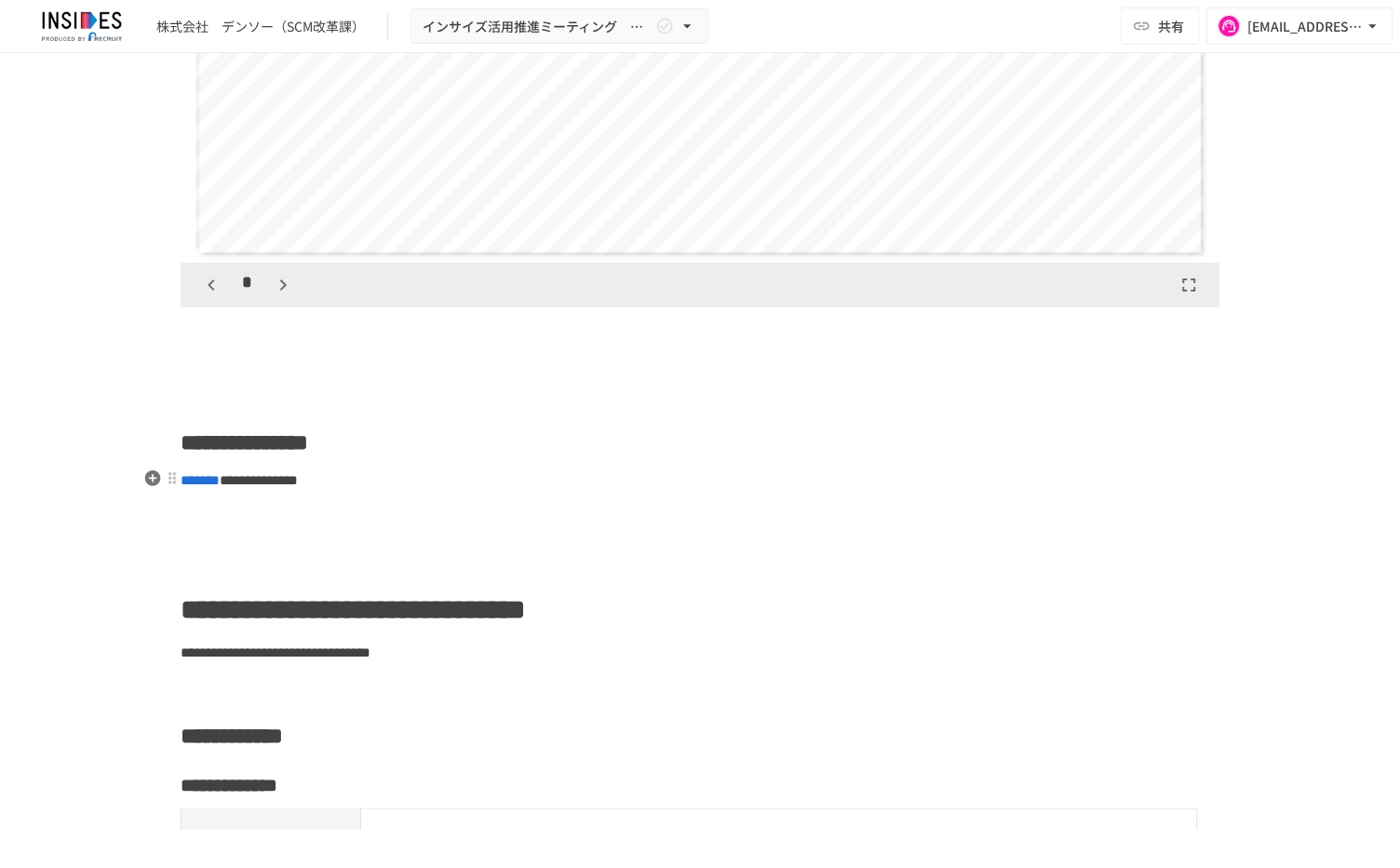 click on "**********" at bounding box center [700, 481] 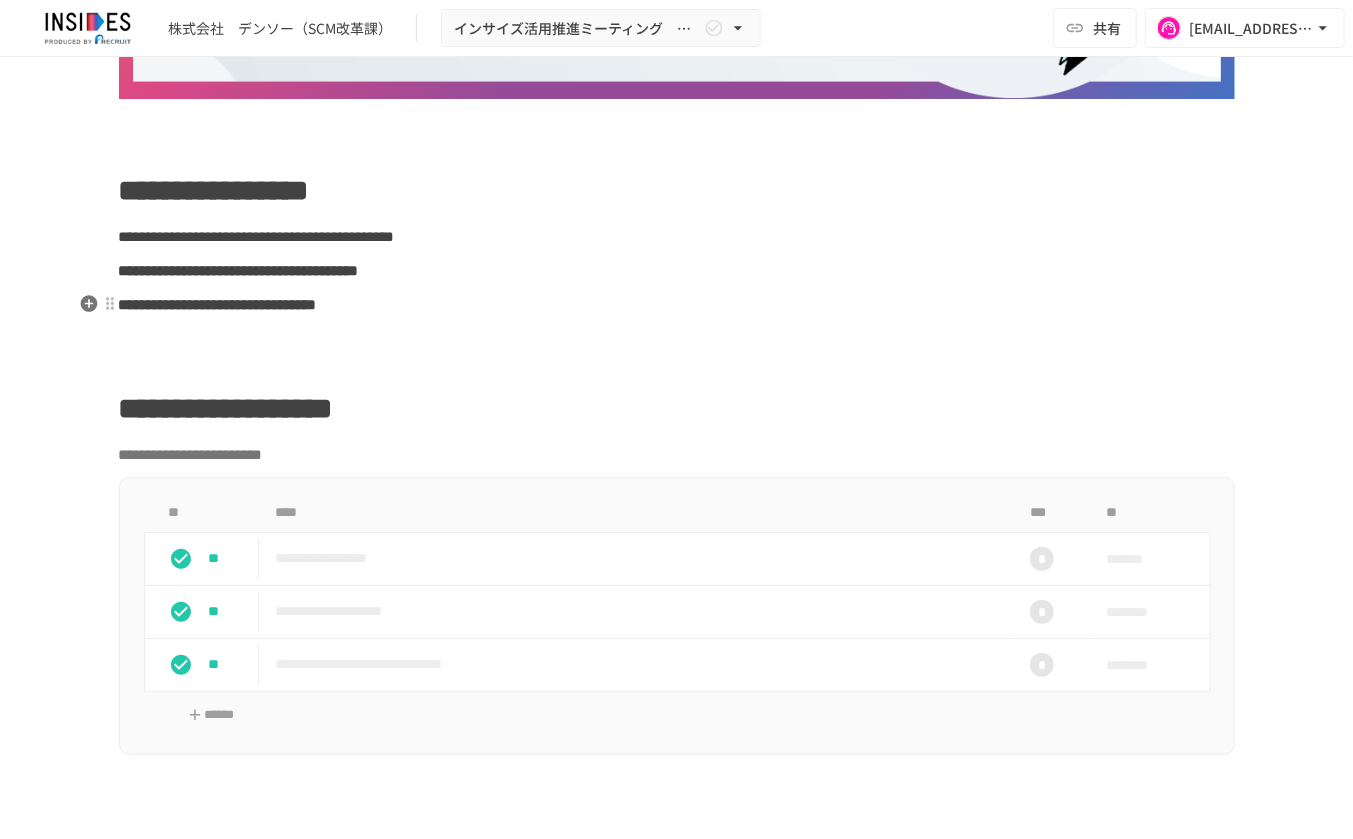 scroll, scrollTop: 370, scrollLeft: 0, axis: vertical 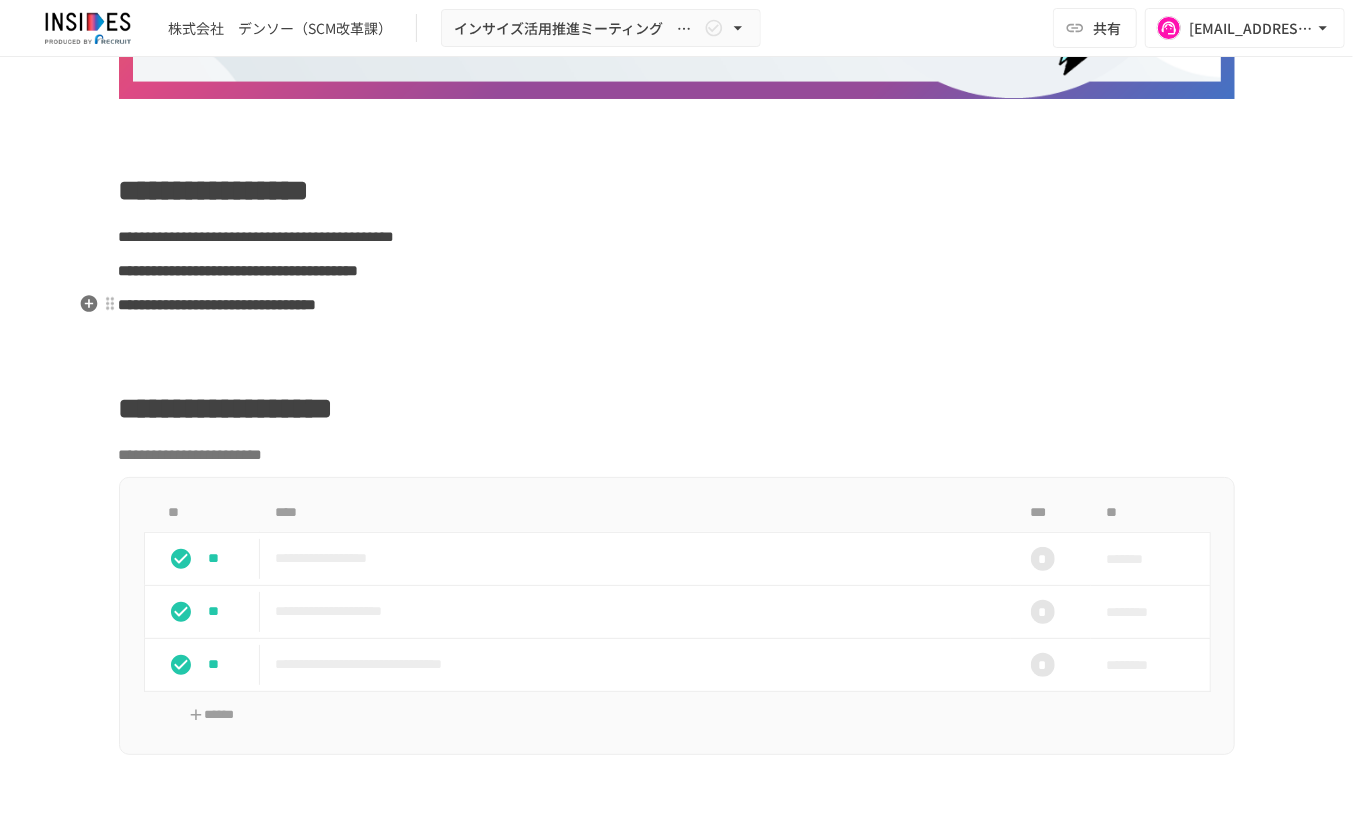 drag, startPoint x: 583, startPoint y: 301, endPoint x: 525, endPoint y: 271, distance: 65.29931 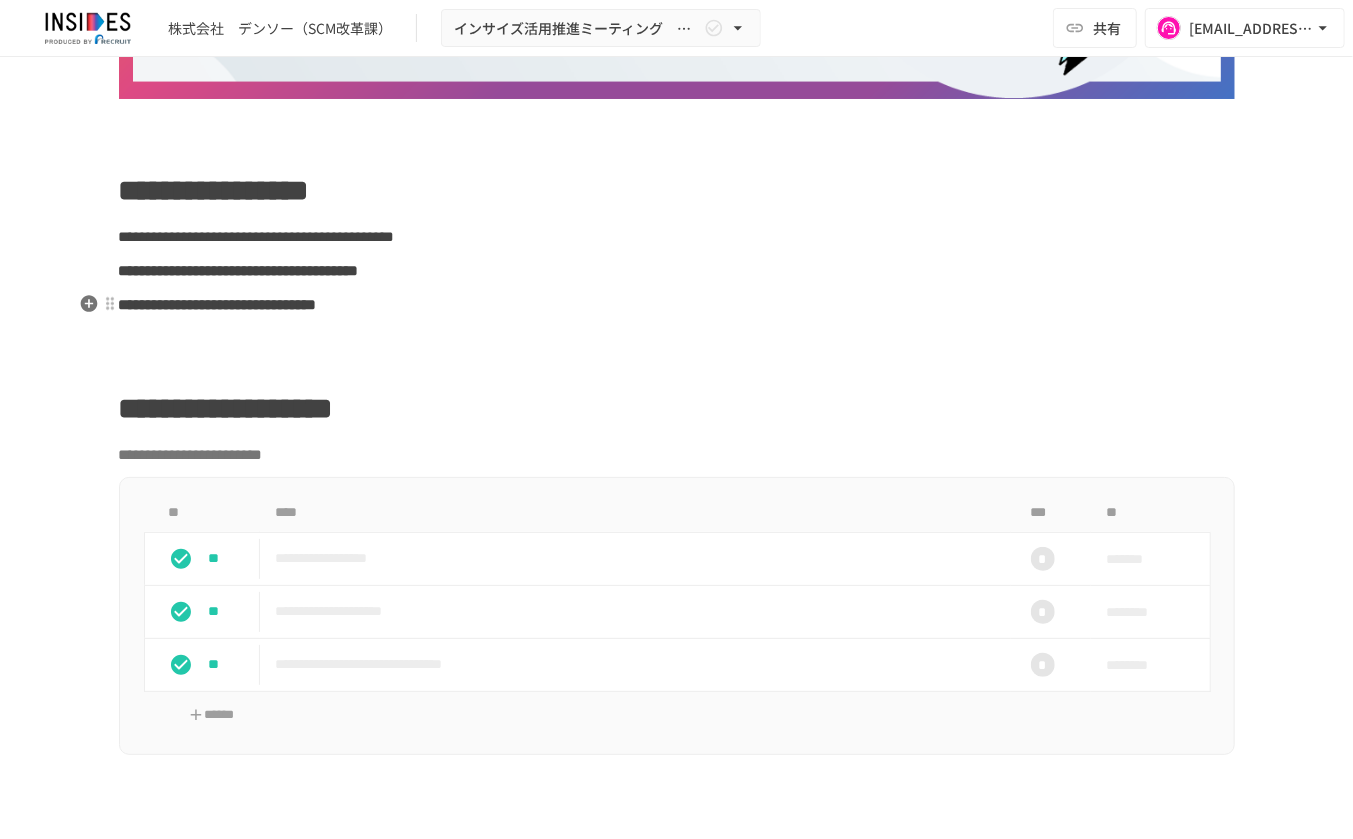 click on "**********" at bounding box center [239, 270] 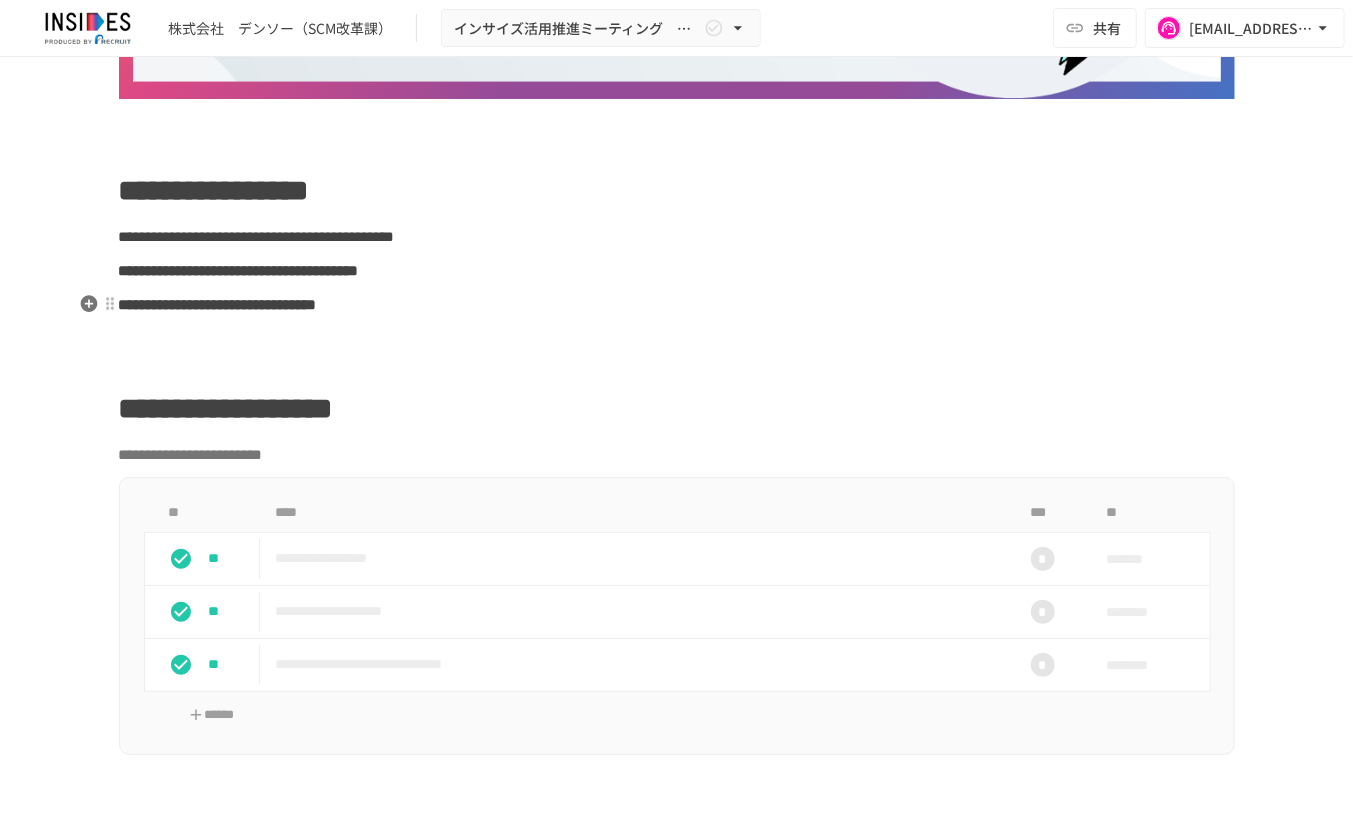 click on "**********" at bounding box center (677, 305) 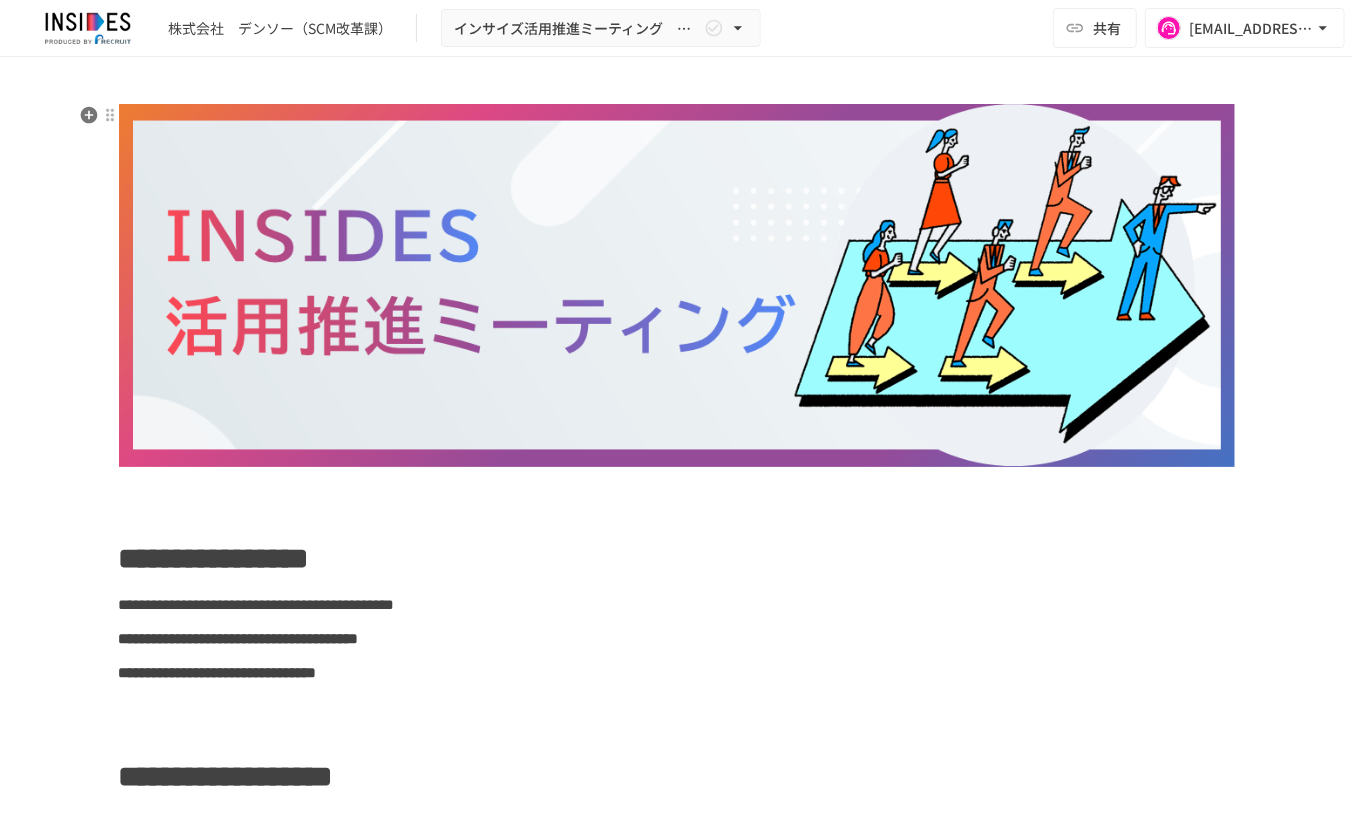 scroll, scrollTop: 0, scrollLeft: 0, axis: both 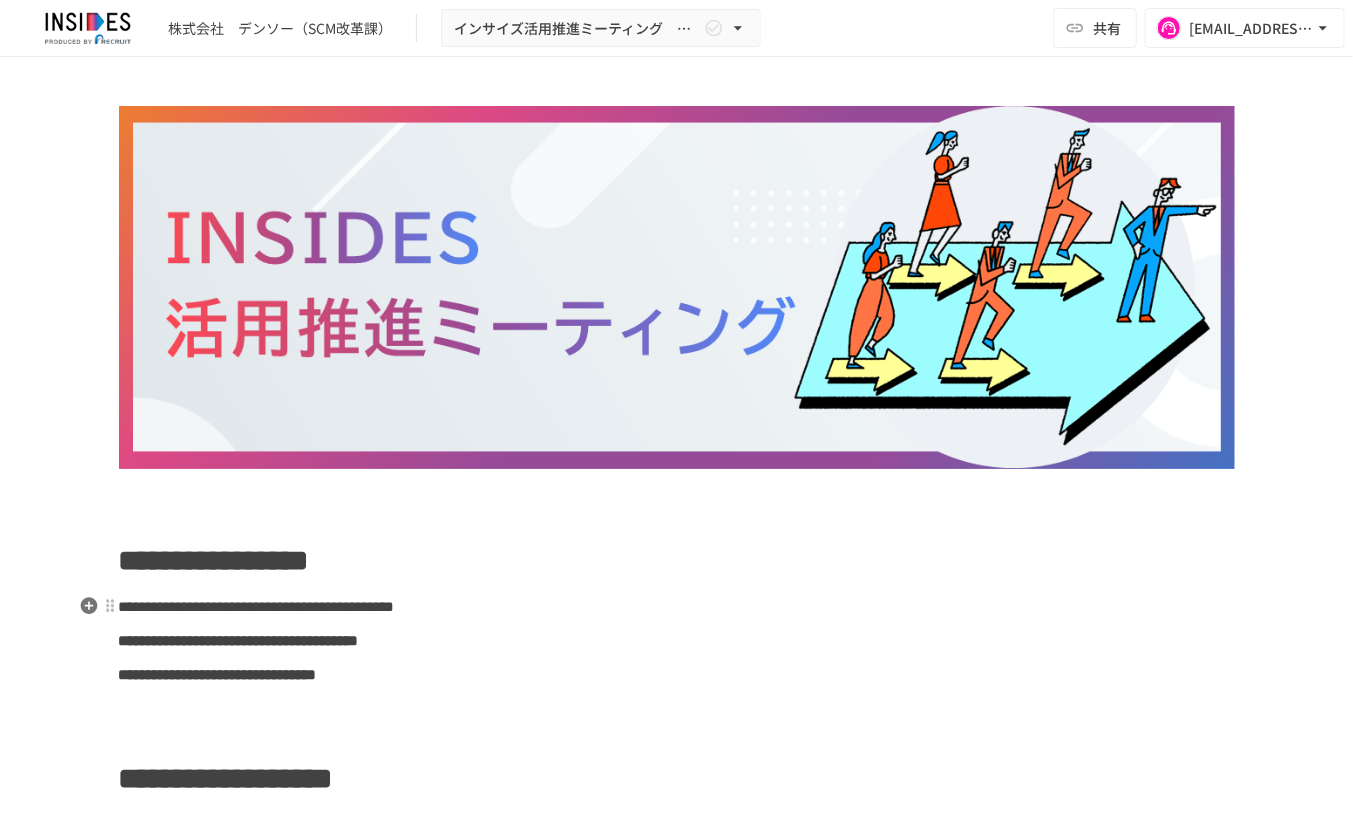 click on "**********" at bounding box center (257, 606) 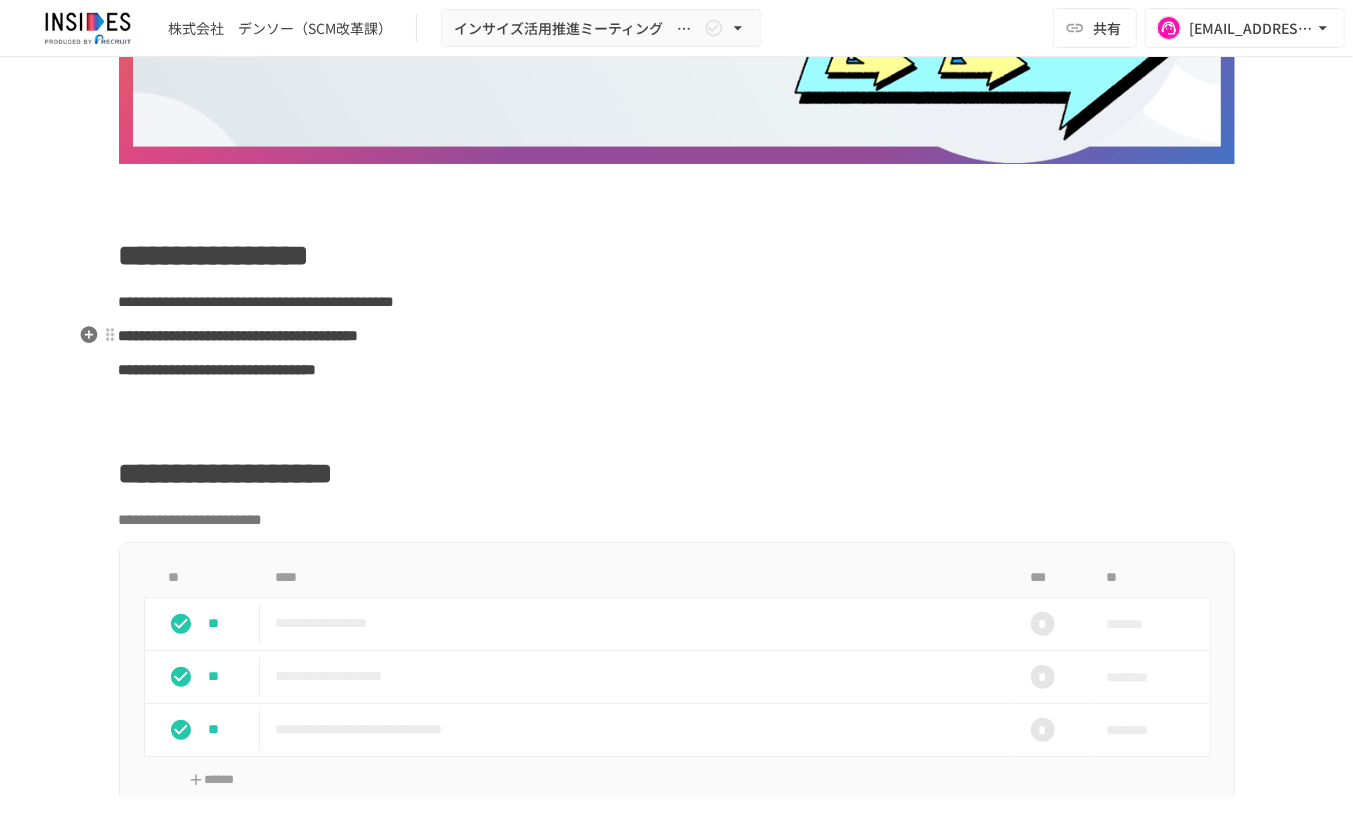 scroll, scrollTop: 333, scrollLeft: 0, axis: vertical 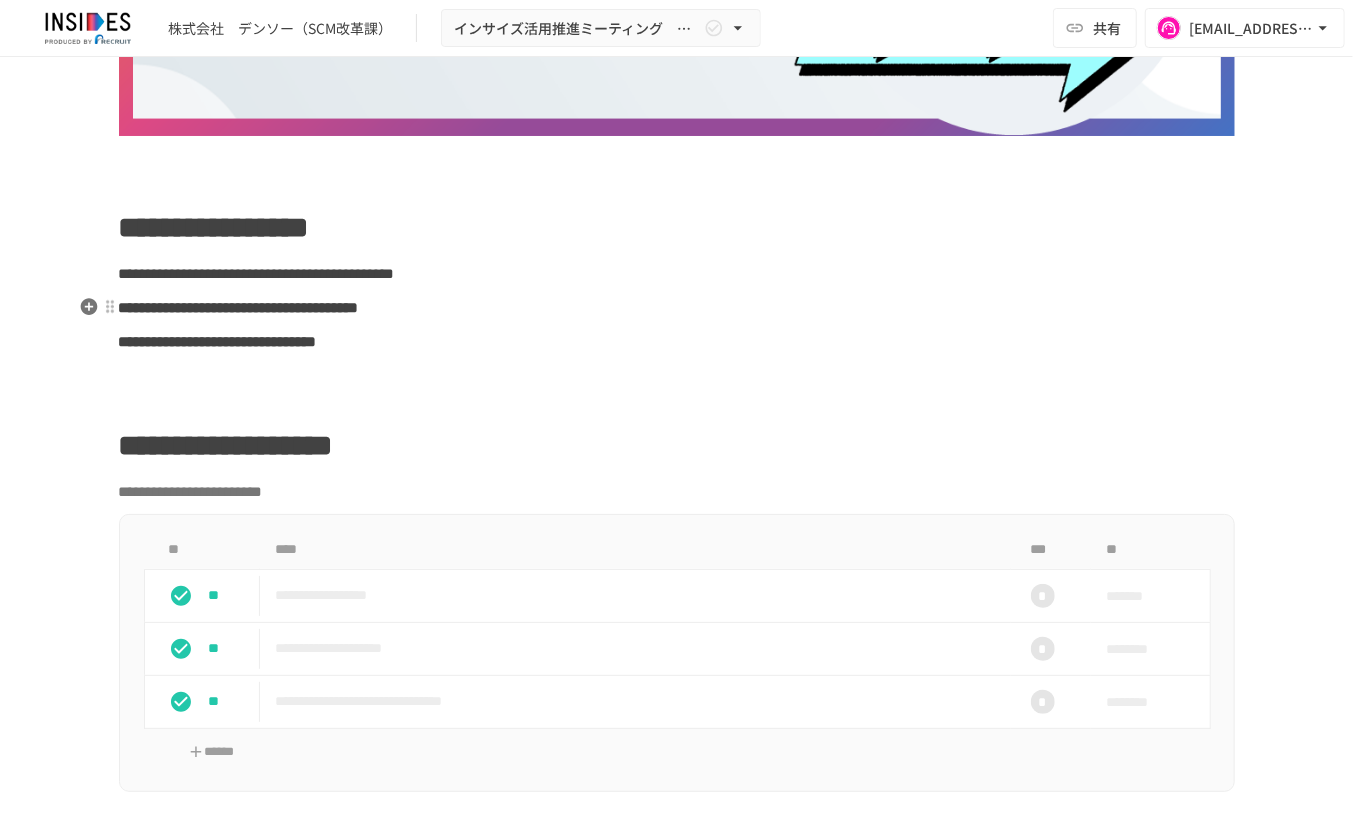 click on "**********" at bounding box center [239, 307] 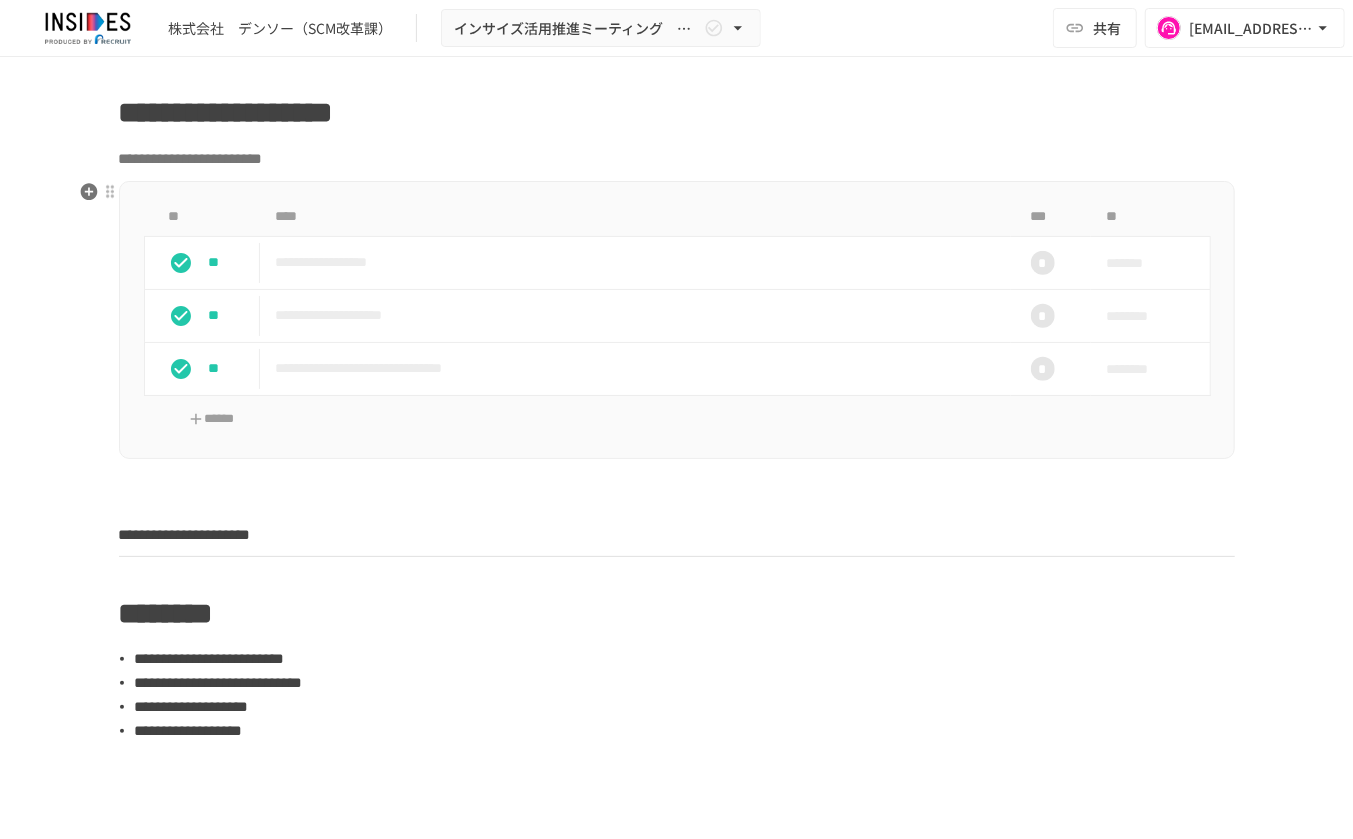 scroll, scrollTop: 1000, scrollLeft: 0, axis: vertical 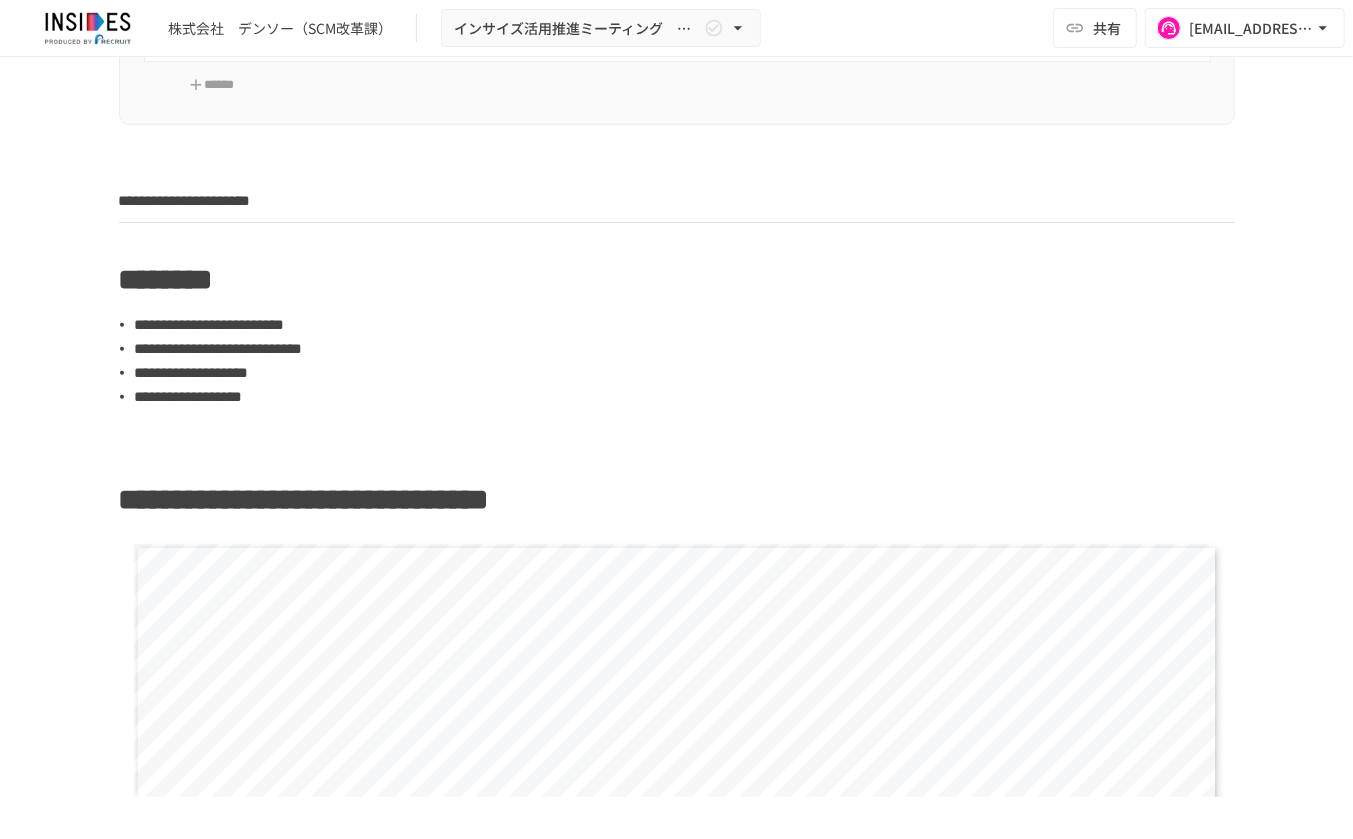 click on "**********" at bounding box center (685, 325) 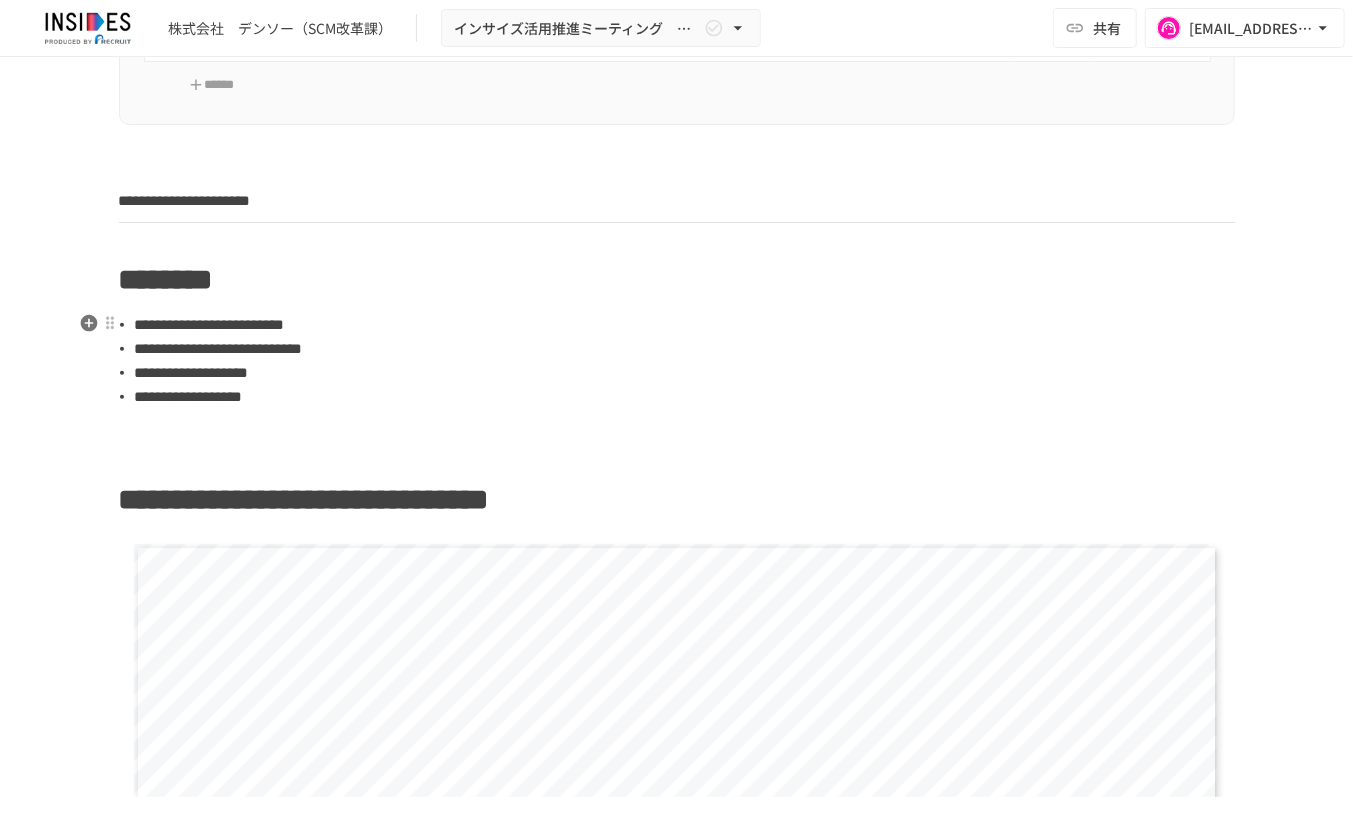 click on "**********" at bounding box center [210, 324] 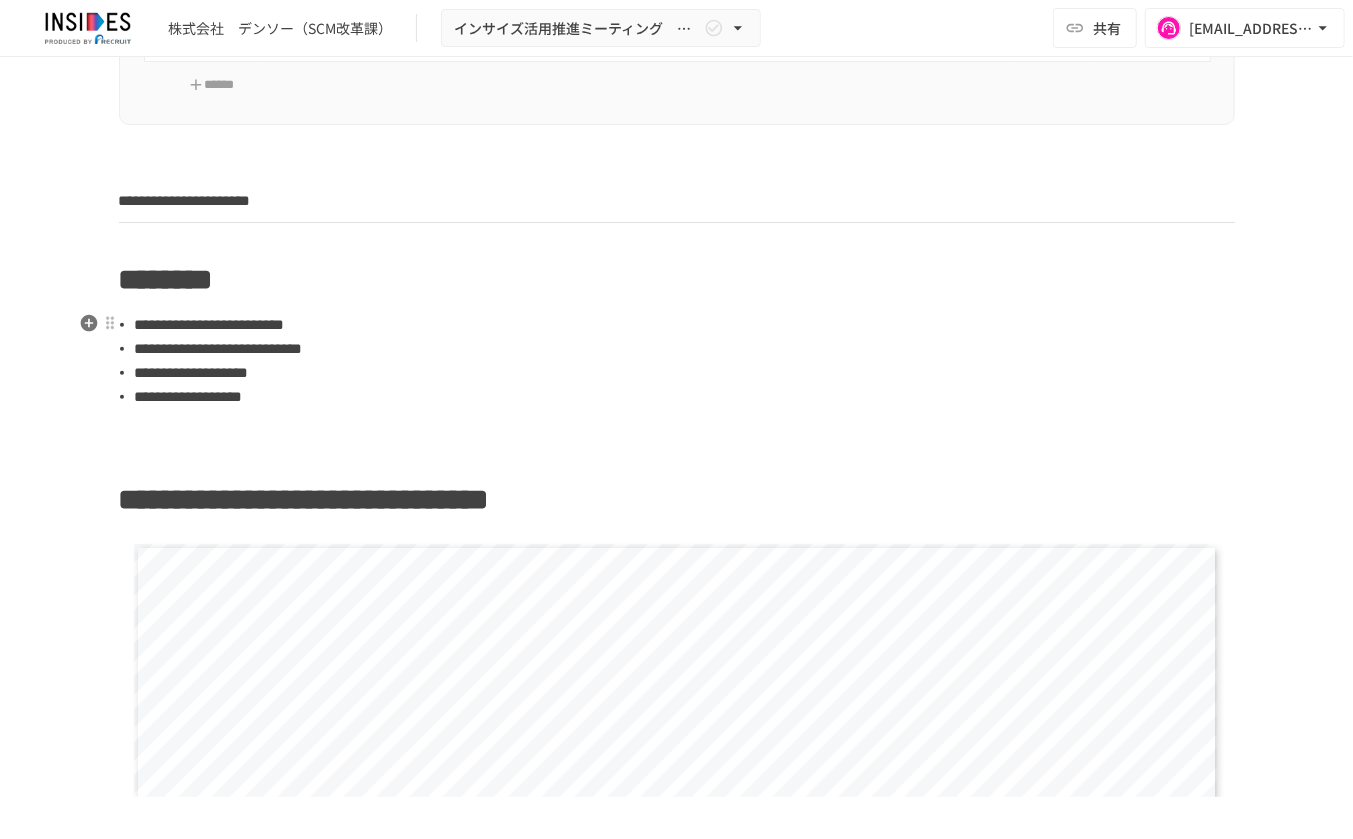 click on "**********" at bounding box center [219, 348] 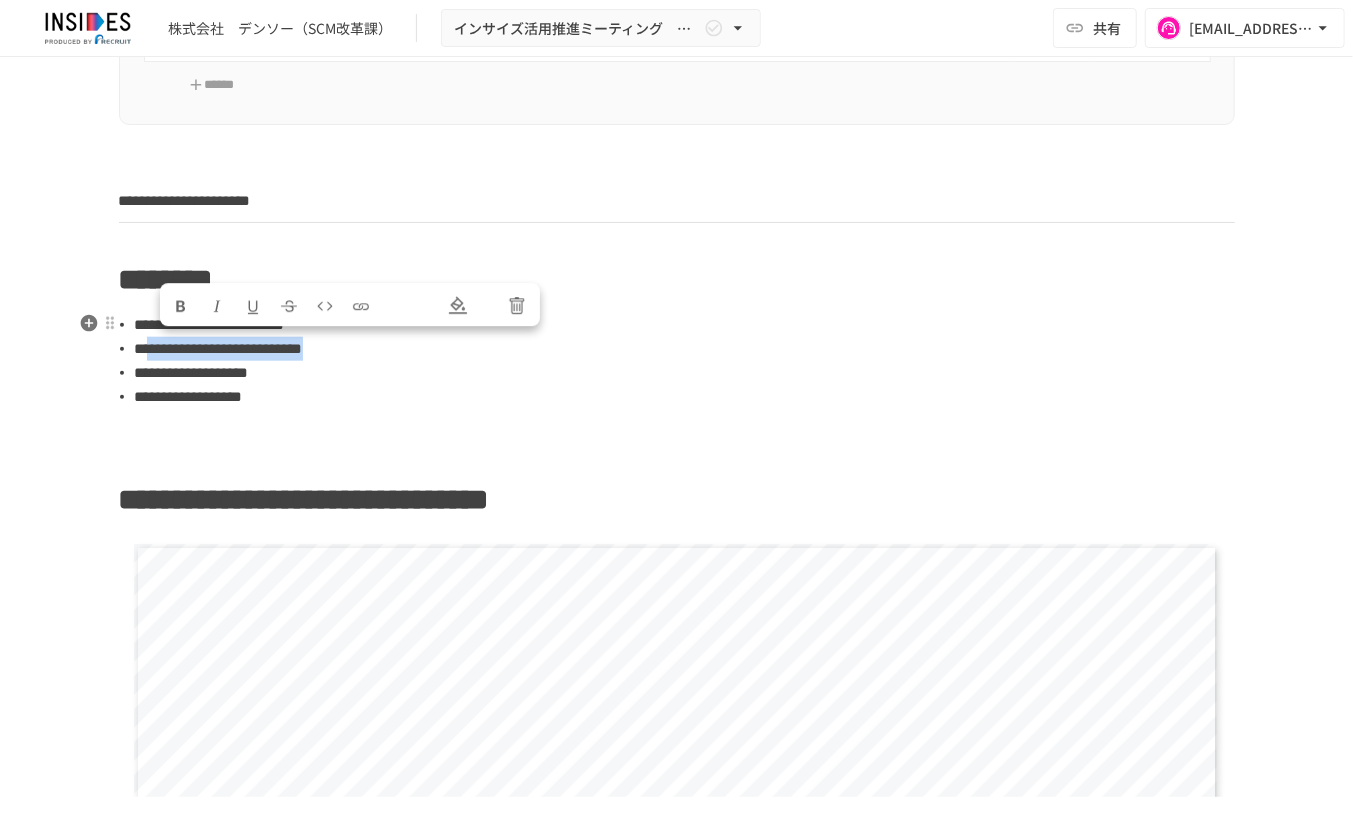 drag, startPoint x: 154, startPoint y: 348, endPoint x: 562, endPoint y: 355, distance: 408.06006 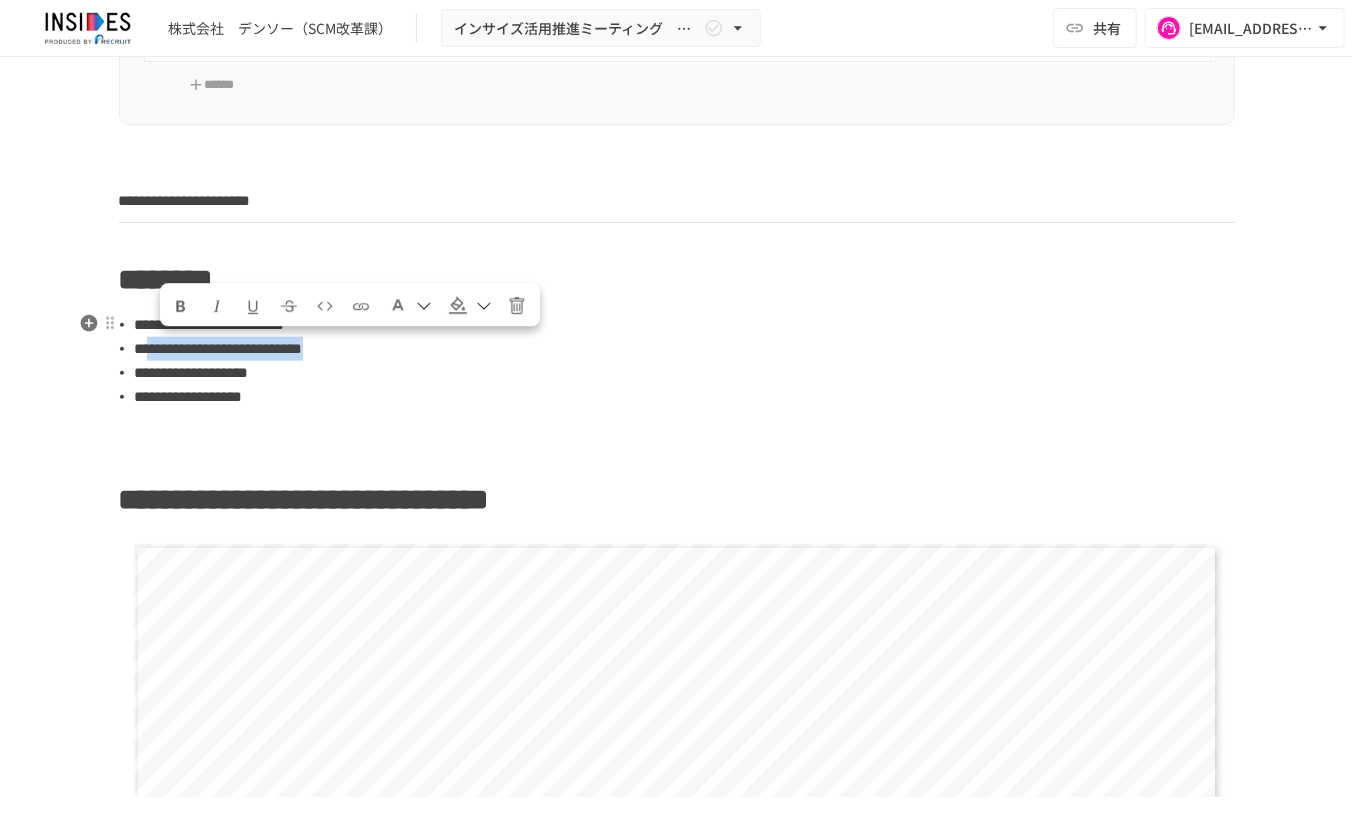 click on "**********" at bounding box center [685, 349] 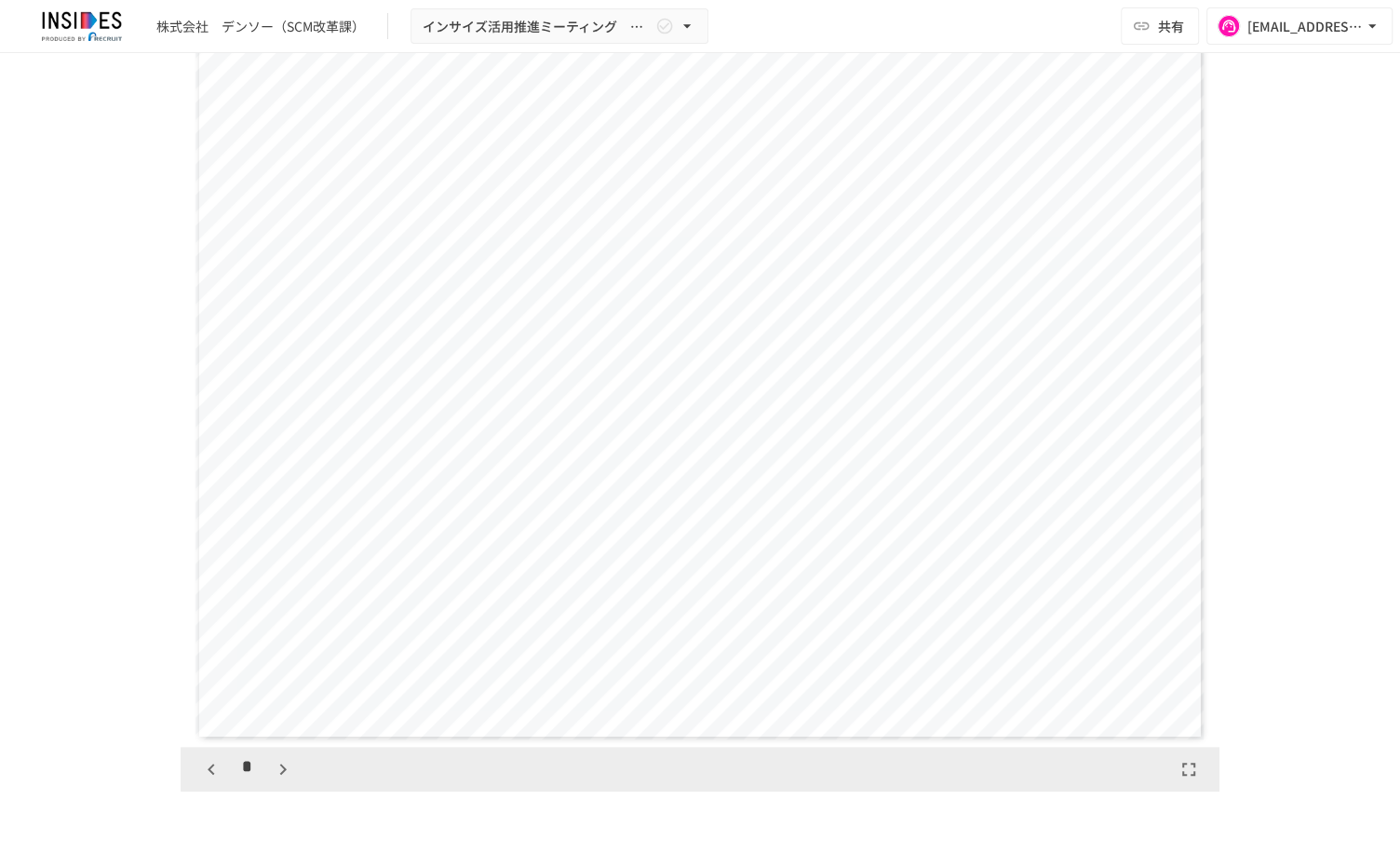 scroll, scrollTop: 1397, scrollLeft: 0, axis: vertical 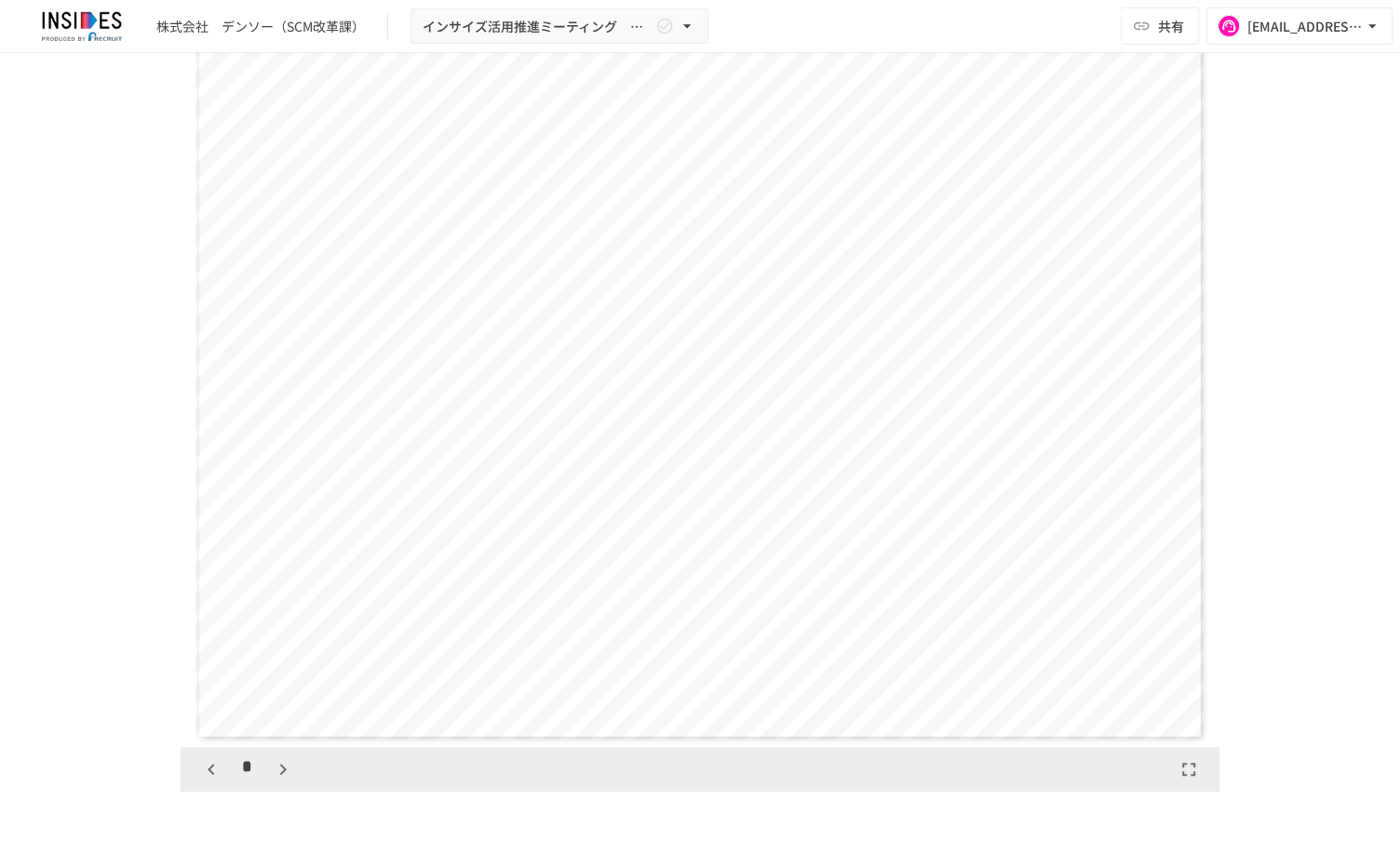 click 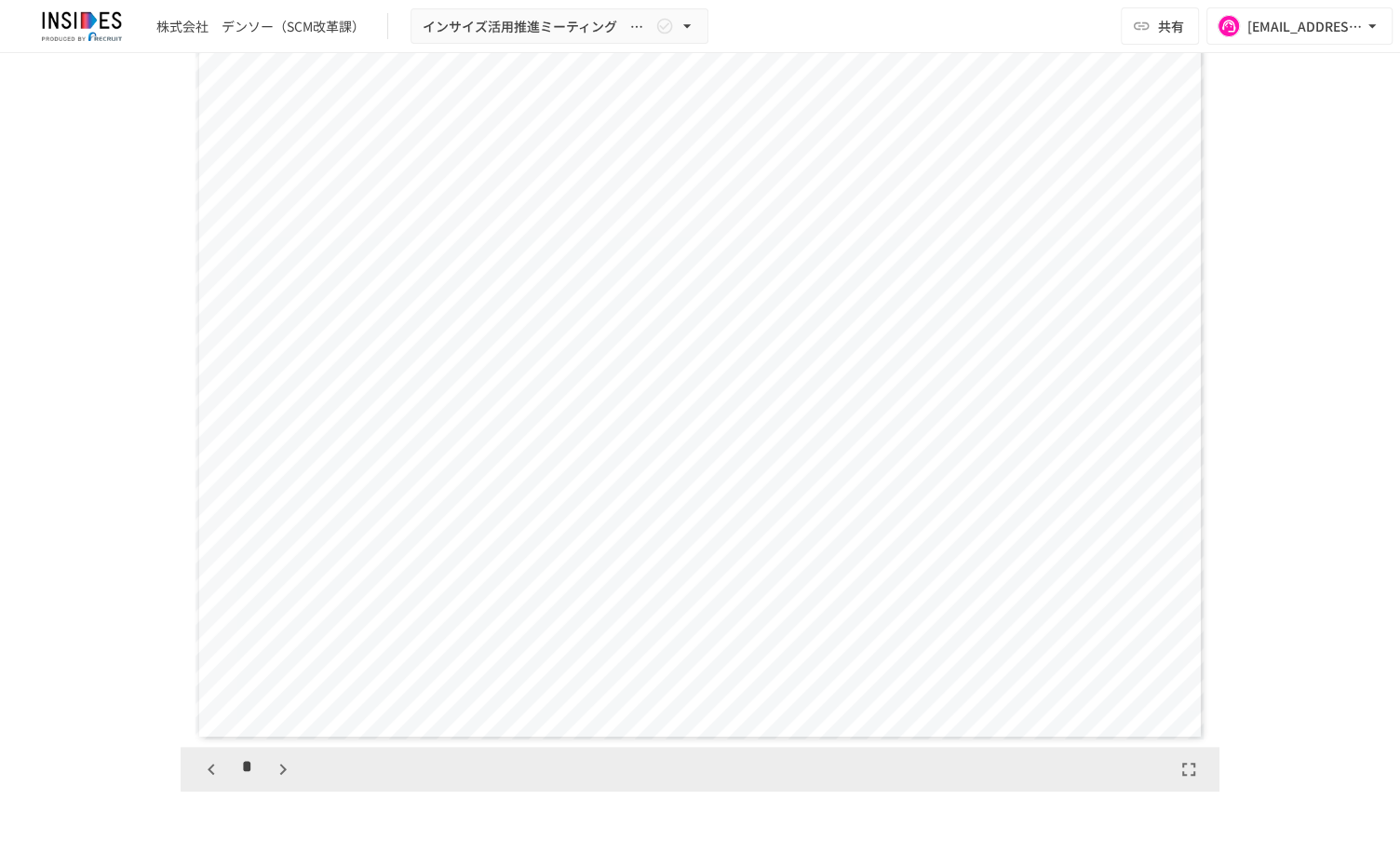 click 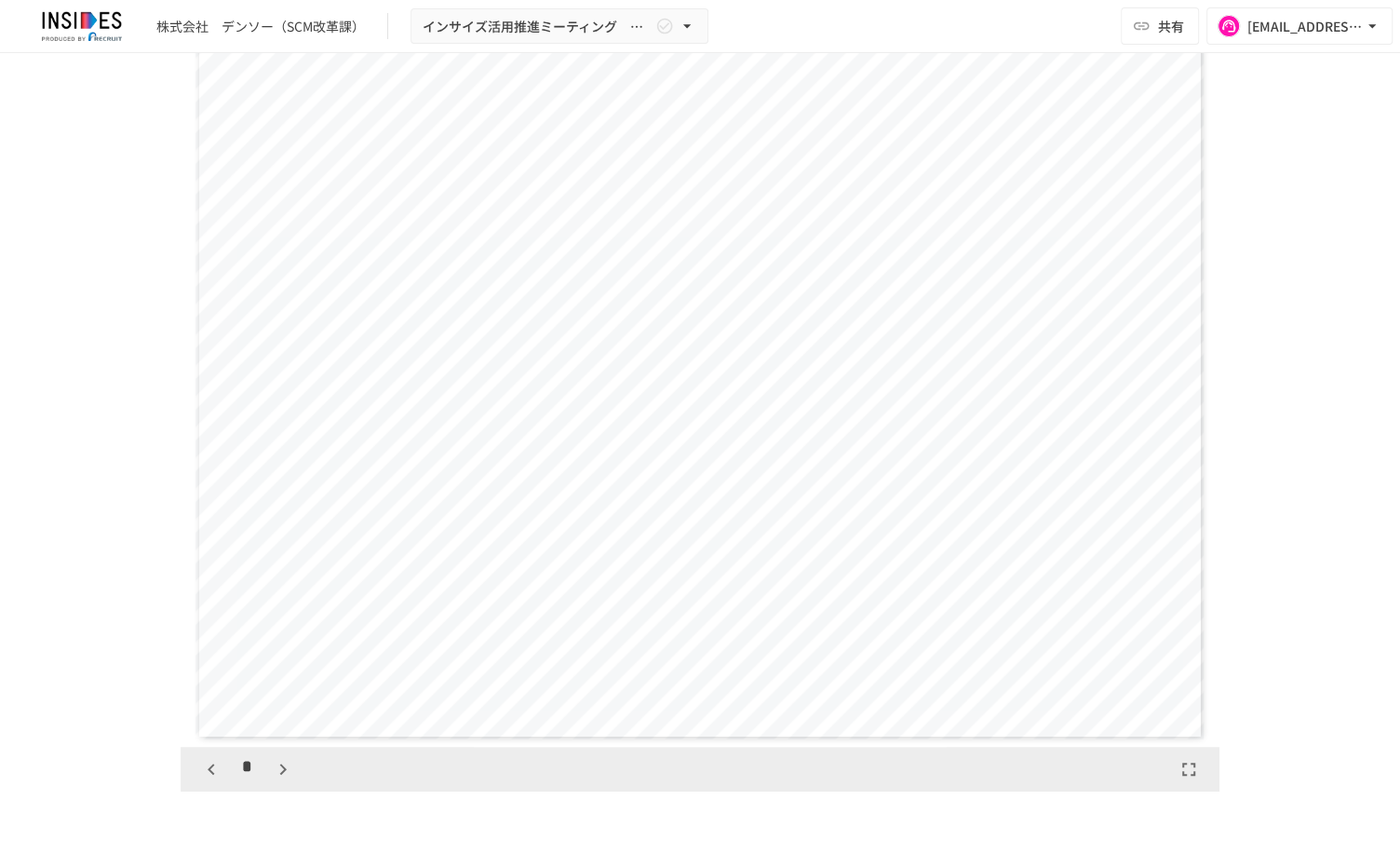 click 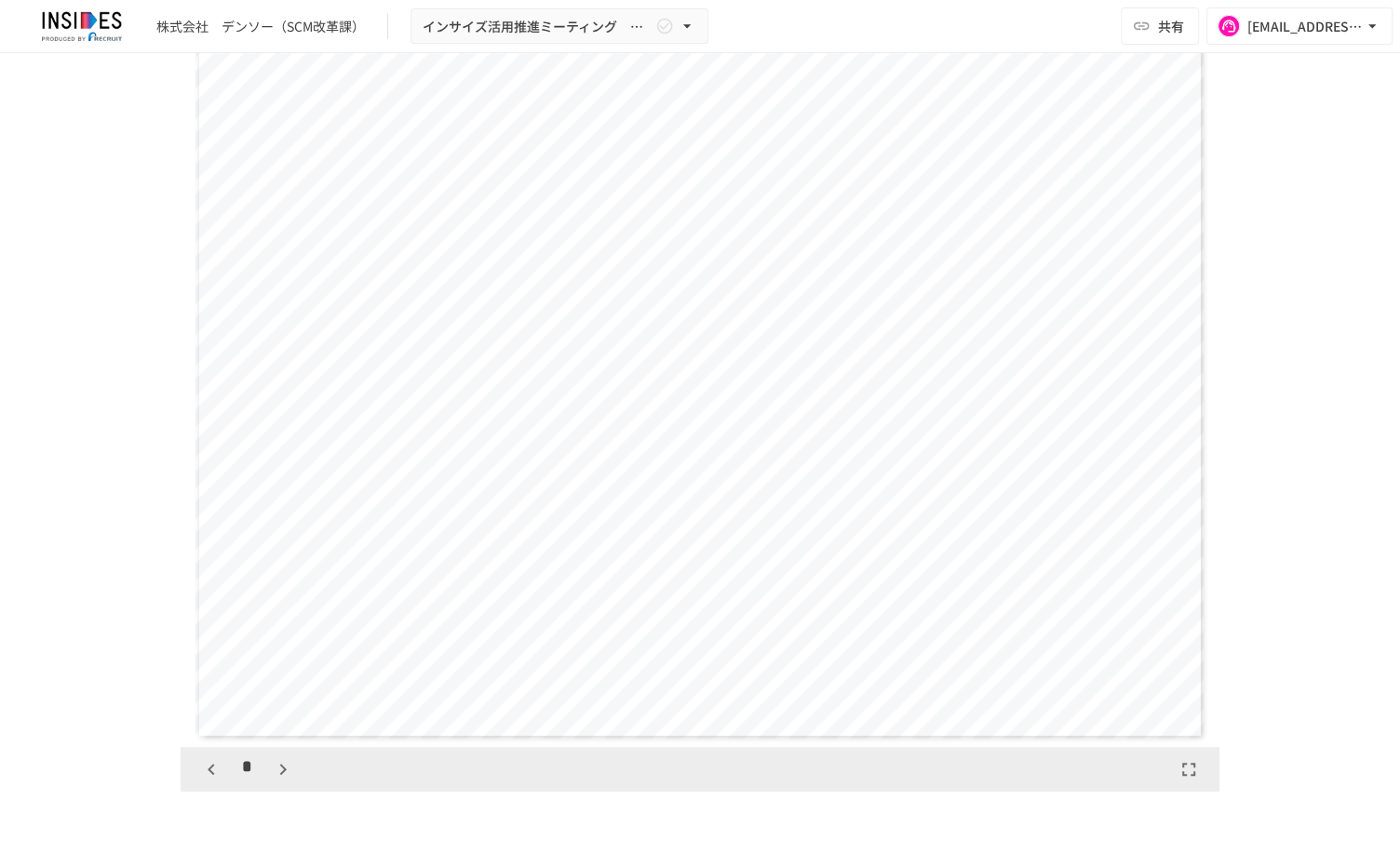 click 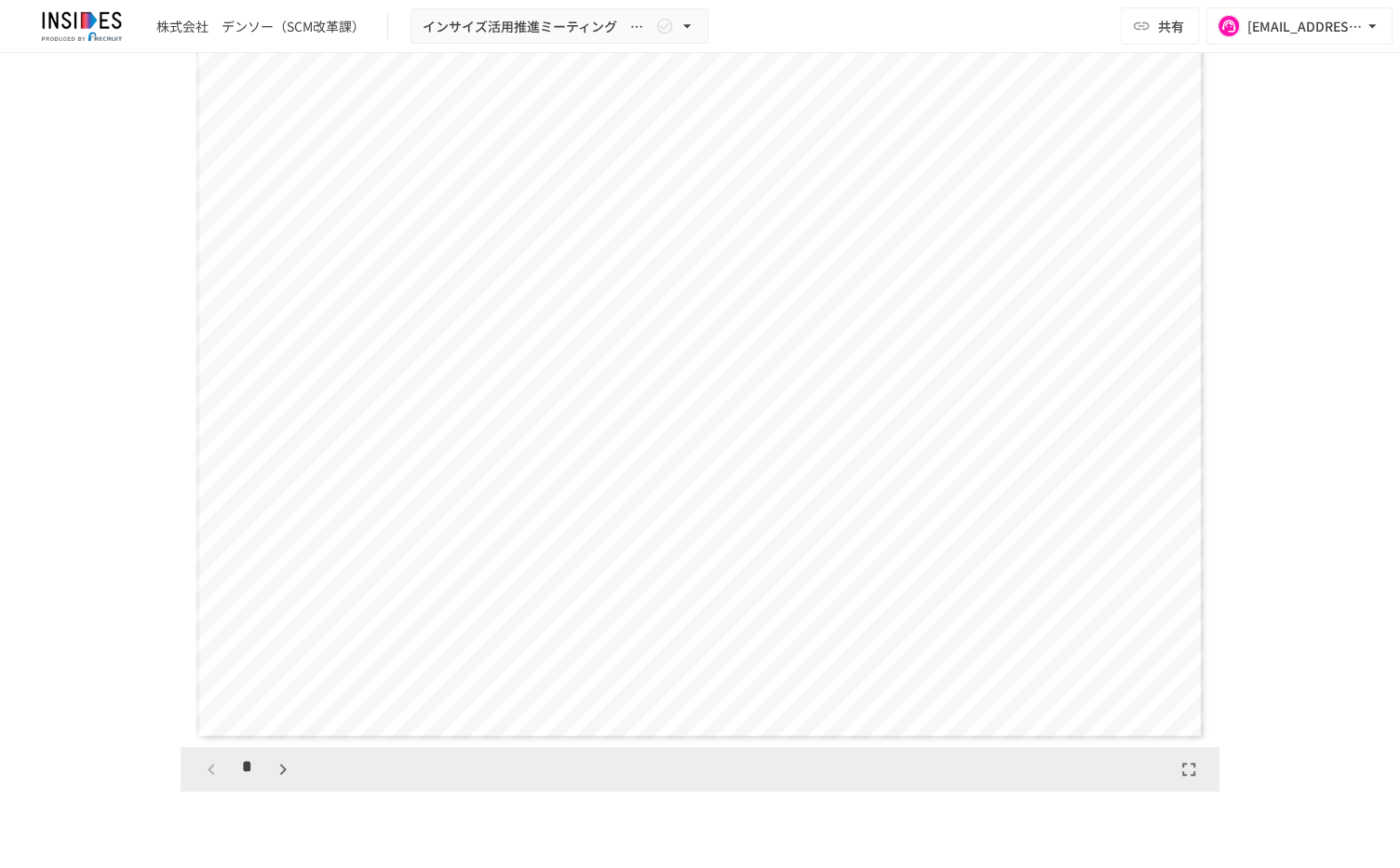 scroll, scrollTop: 0, scrollLeft: 0, axis: both 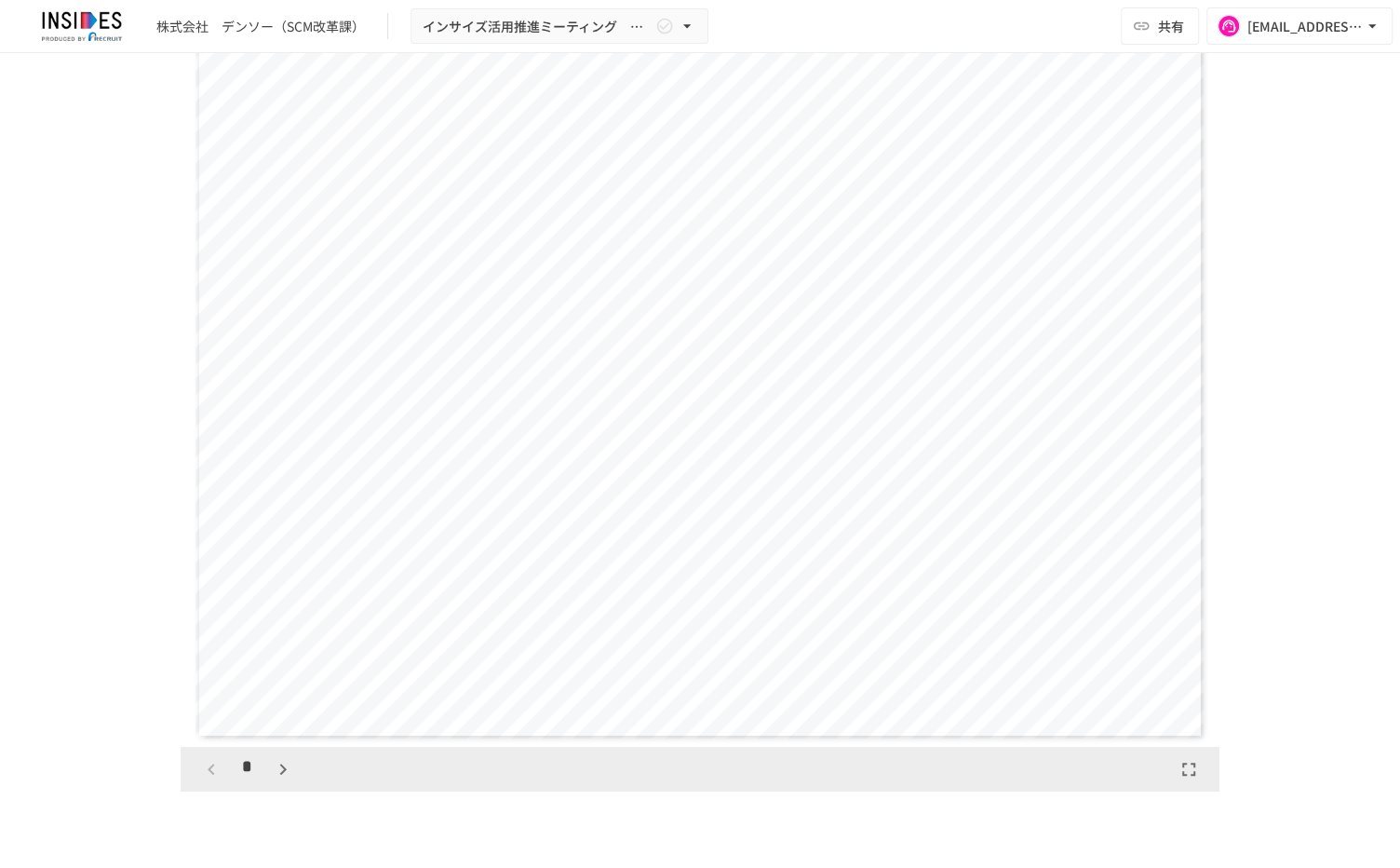 click 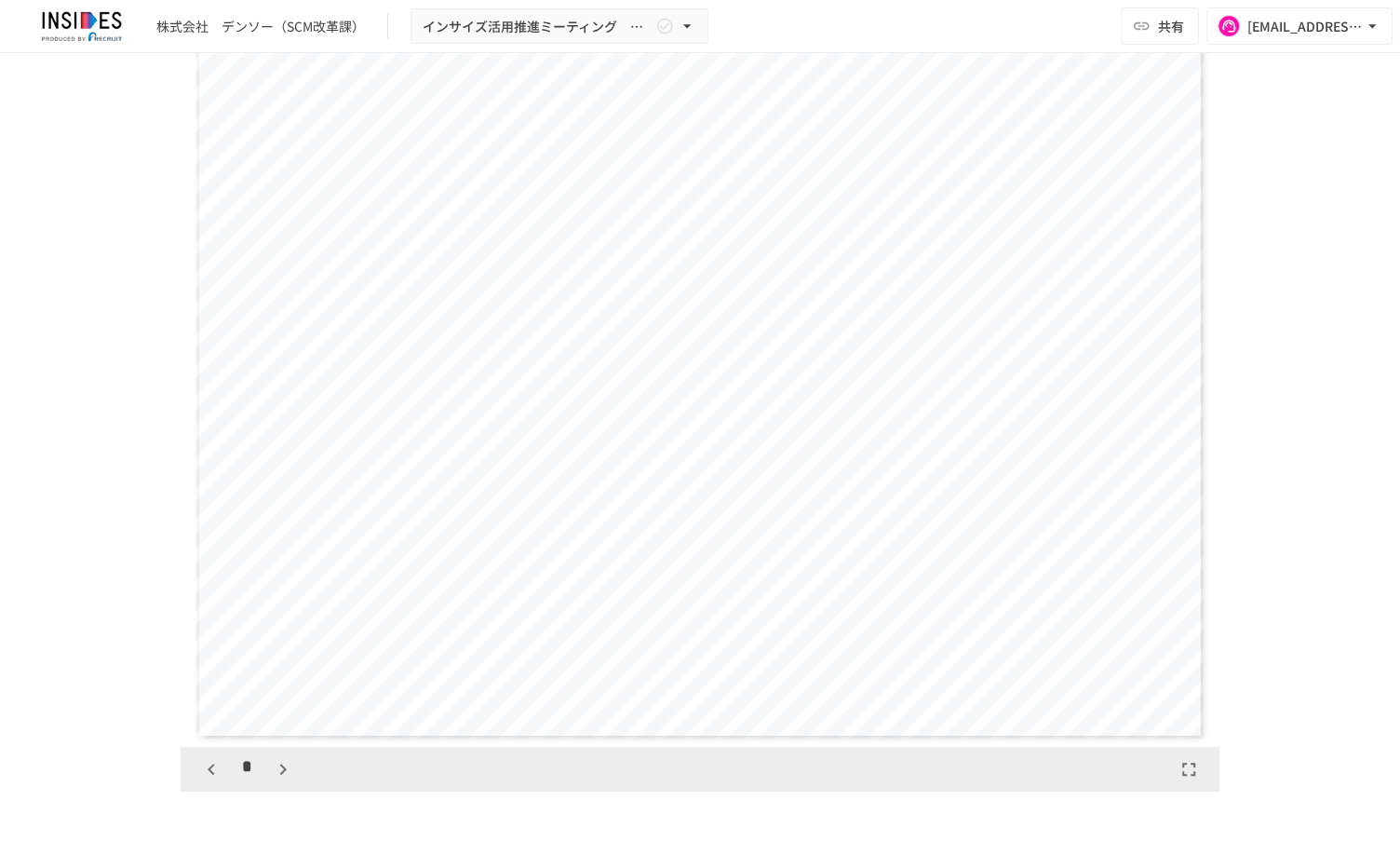 scroll, scrollTop: 714, scrollLeft: 0, axis: vertical 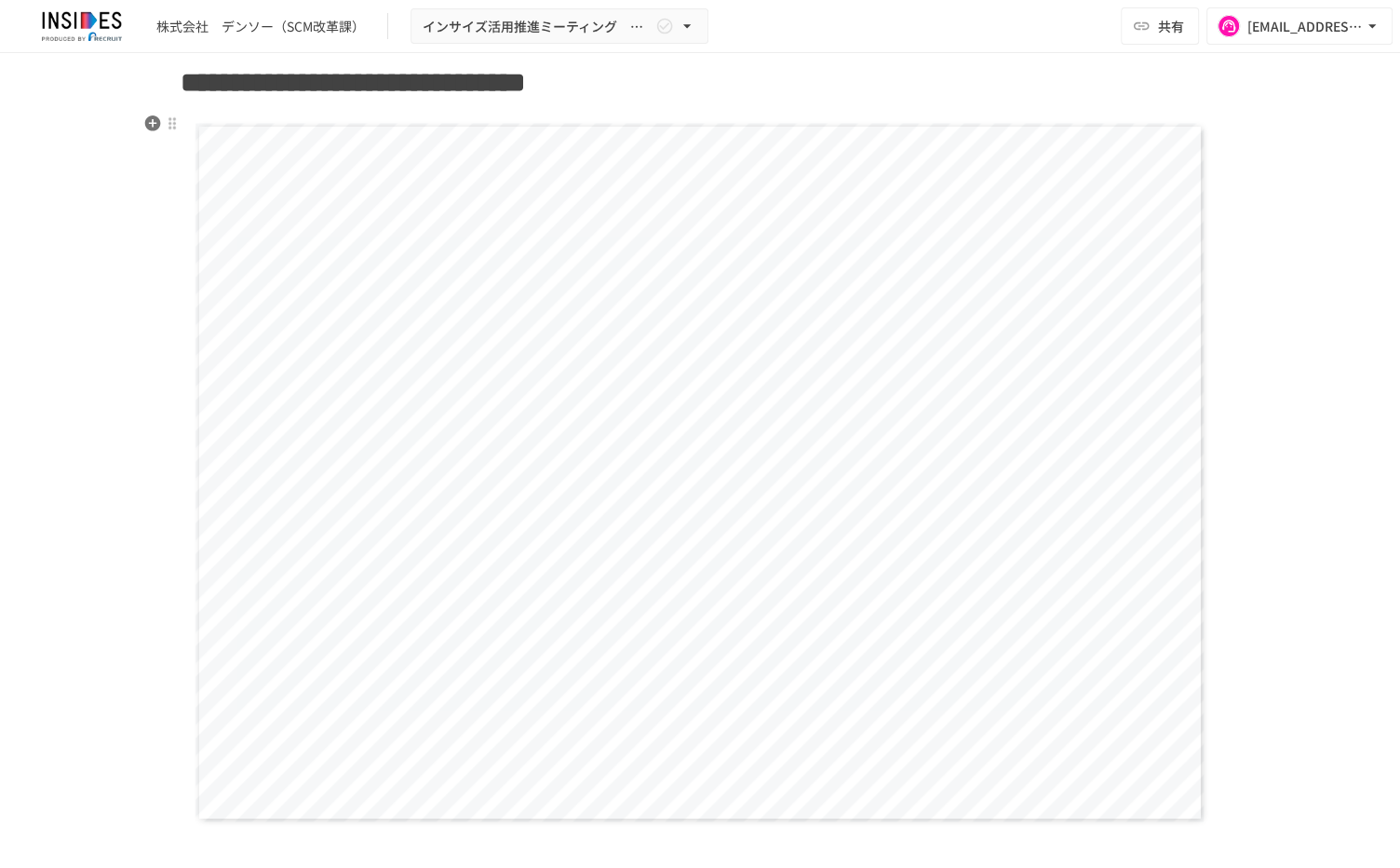 click on "*******" at bounding box center [1012, 430] 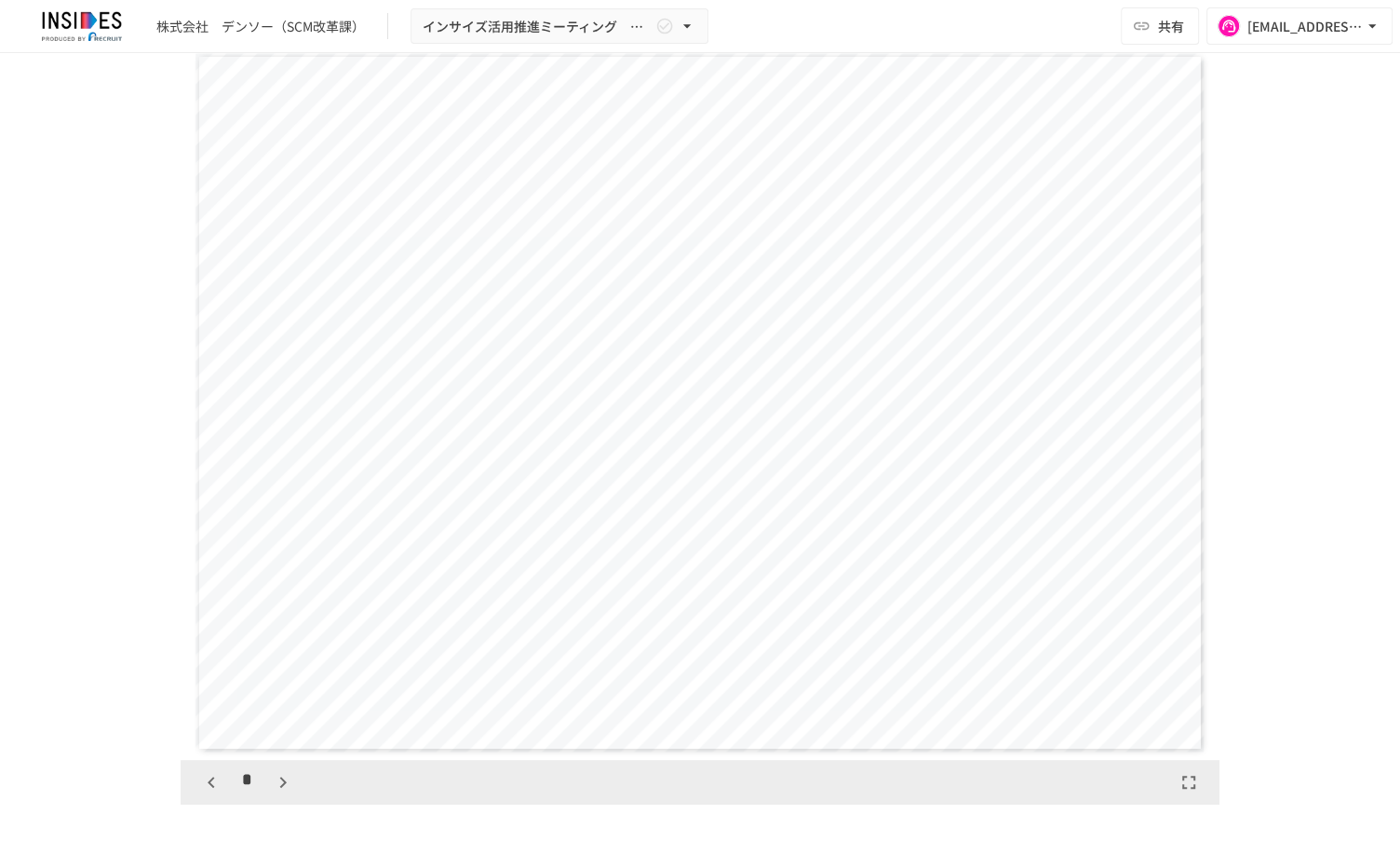 scroll, scrollTop: 1318, scrollLeft: 0, axis: vertical 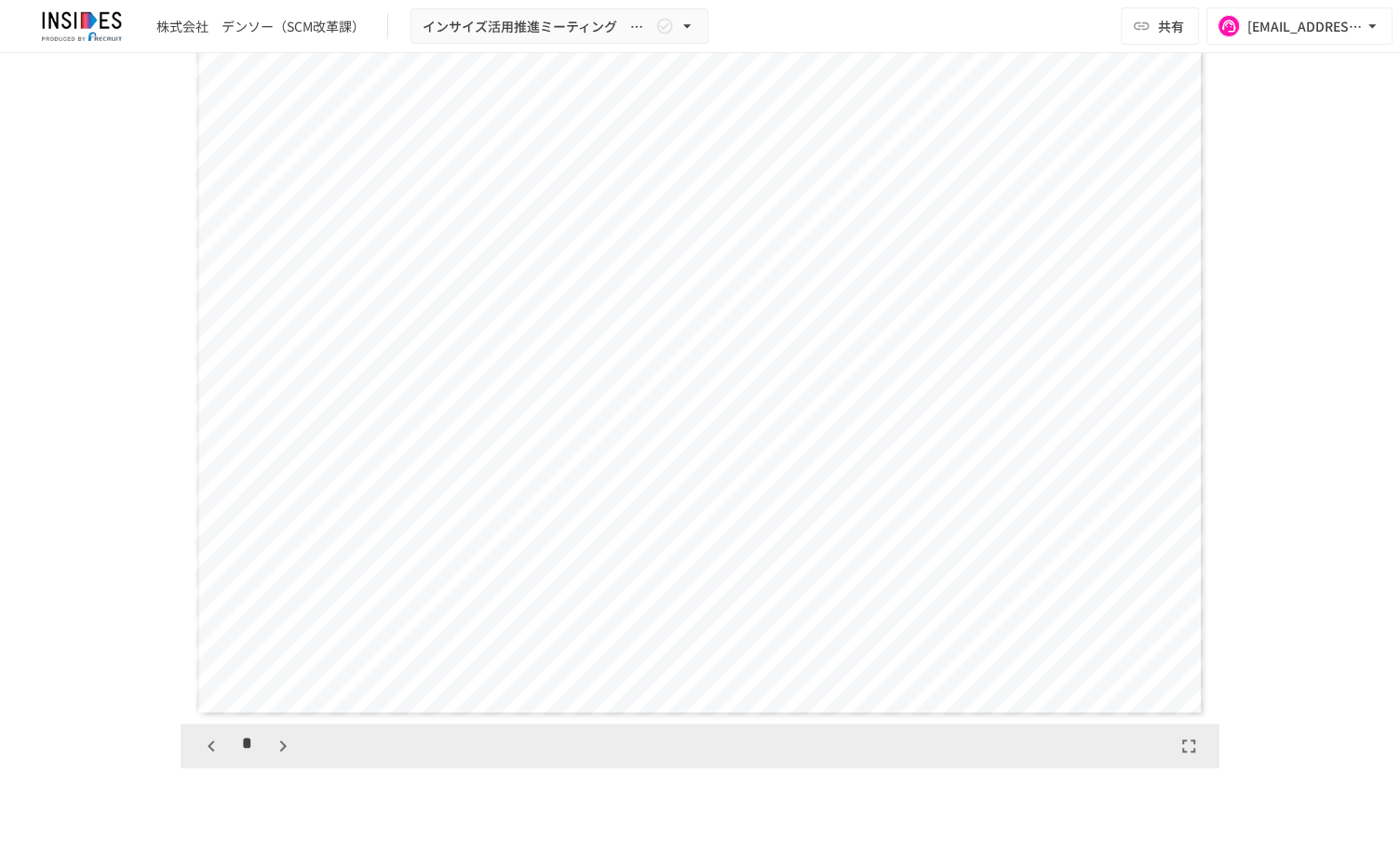 click 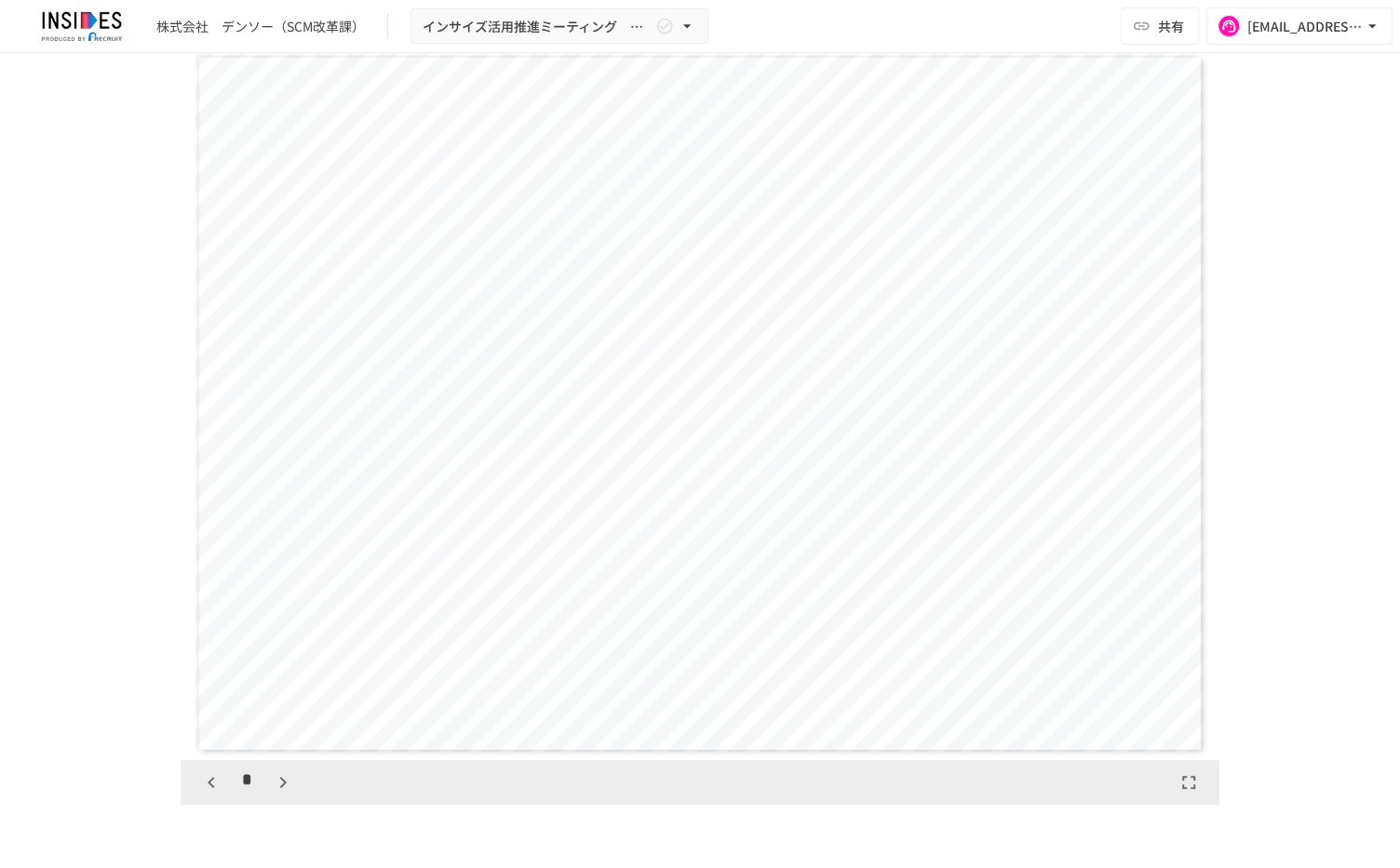 scroll, scrollTop: 1371, scrollLeft: 0, axis: vertical 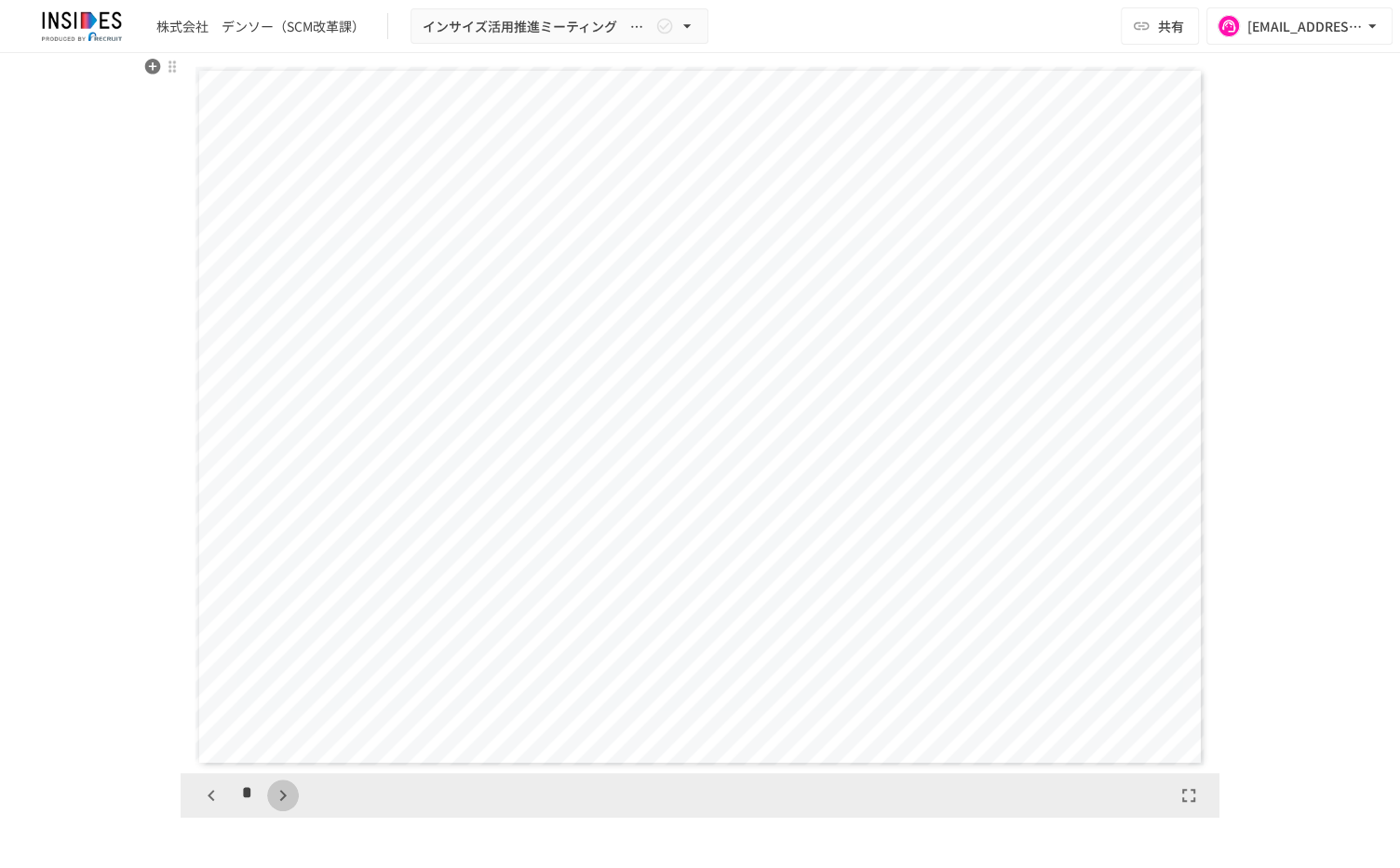click 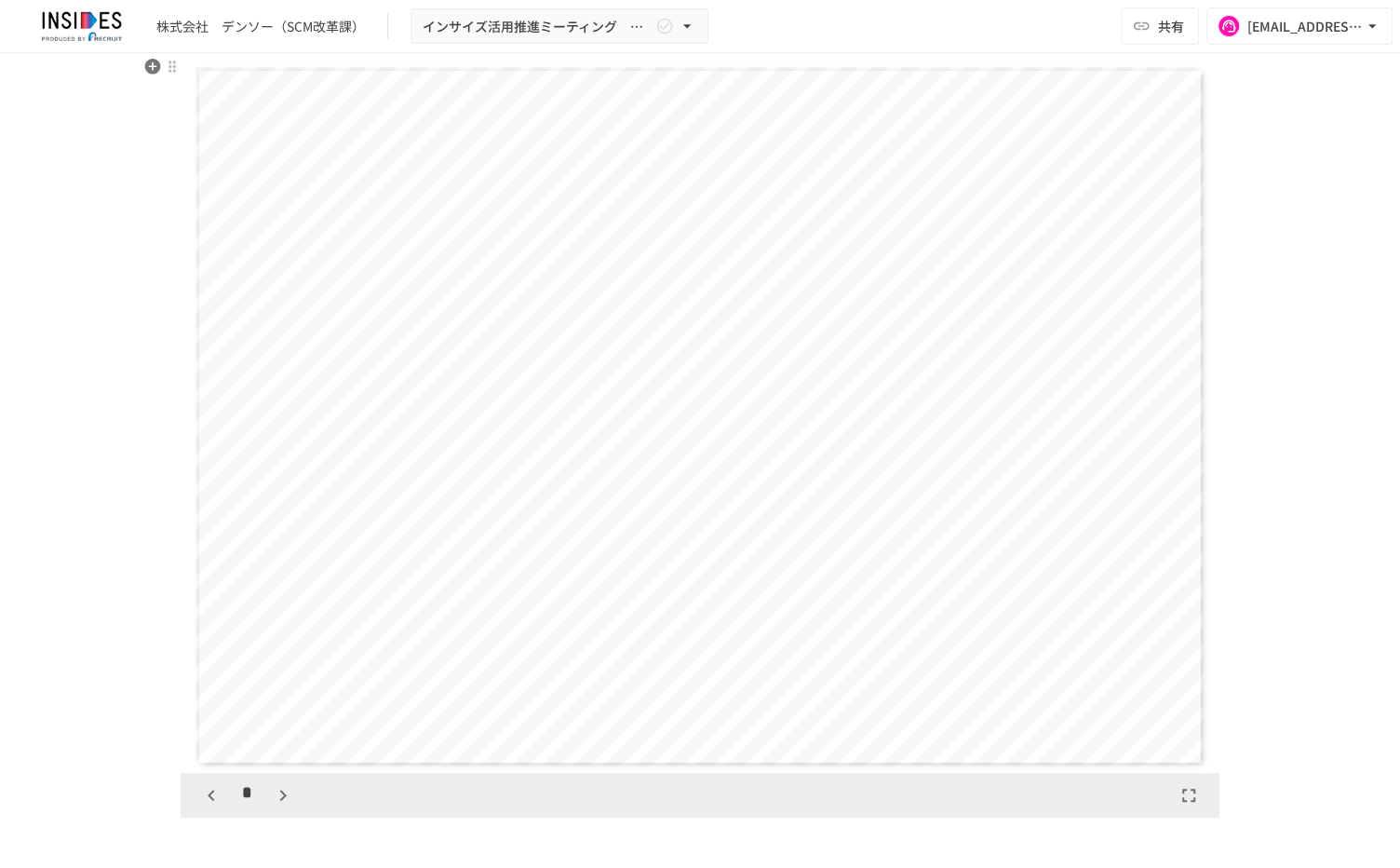 click 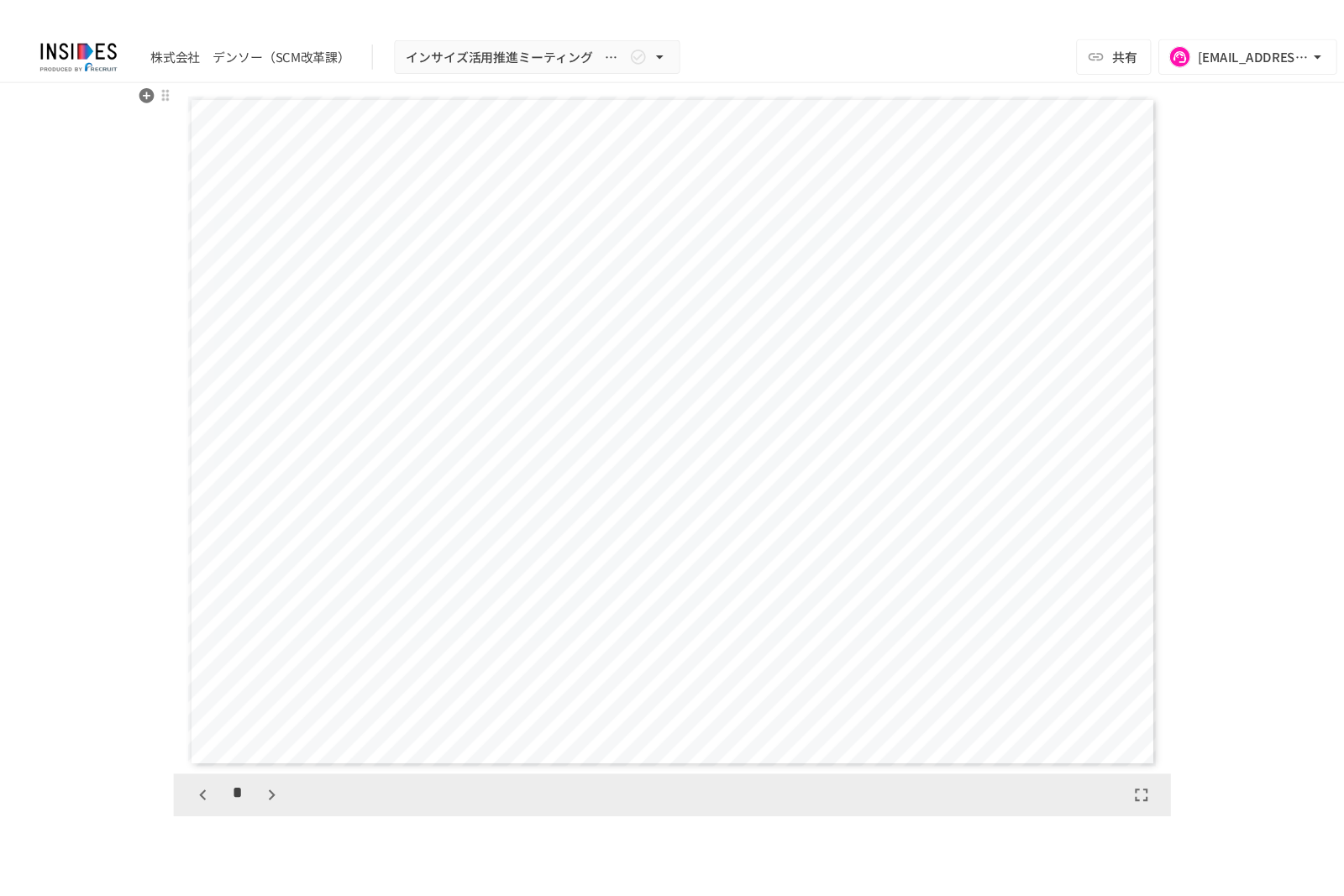 scroll, scrollTop: 2576, scrollLeft: 0, axis: vertical 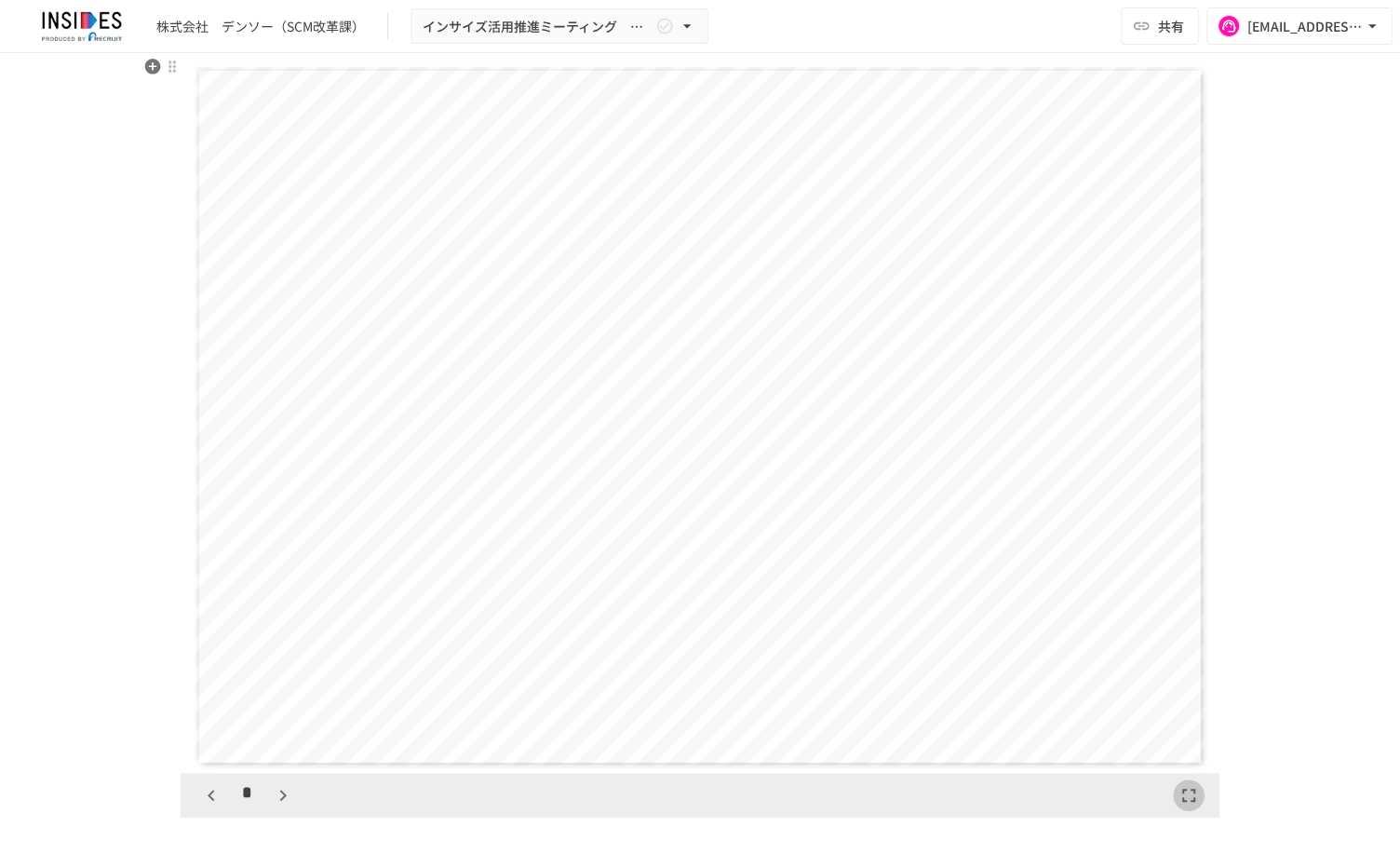 click at bounding box center (1189, 795) 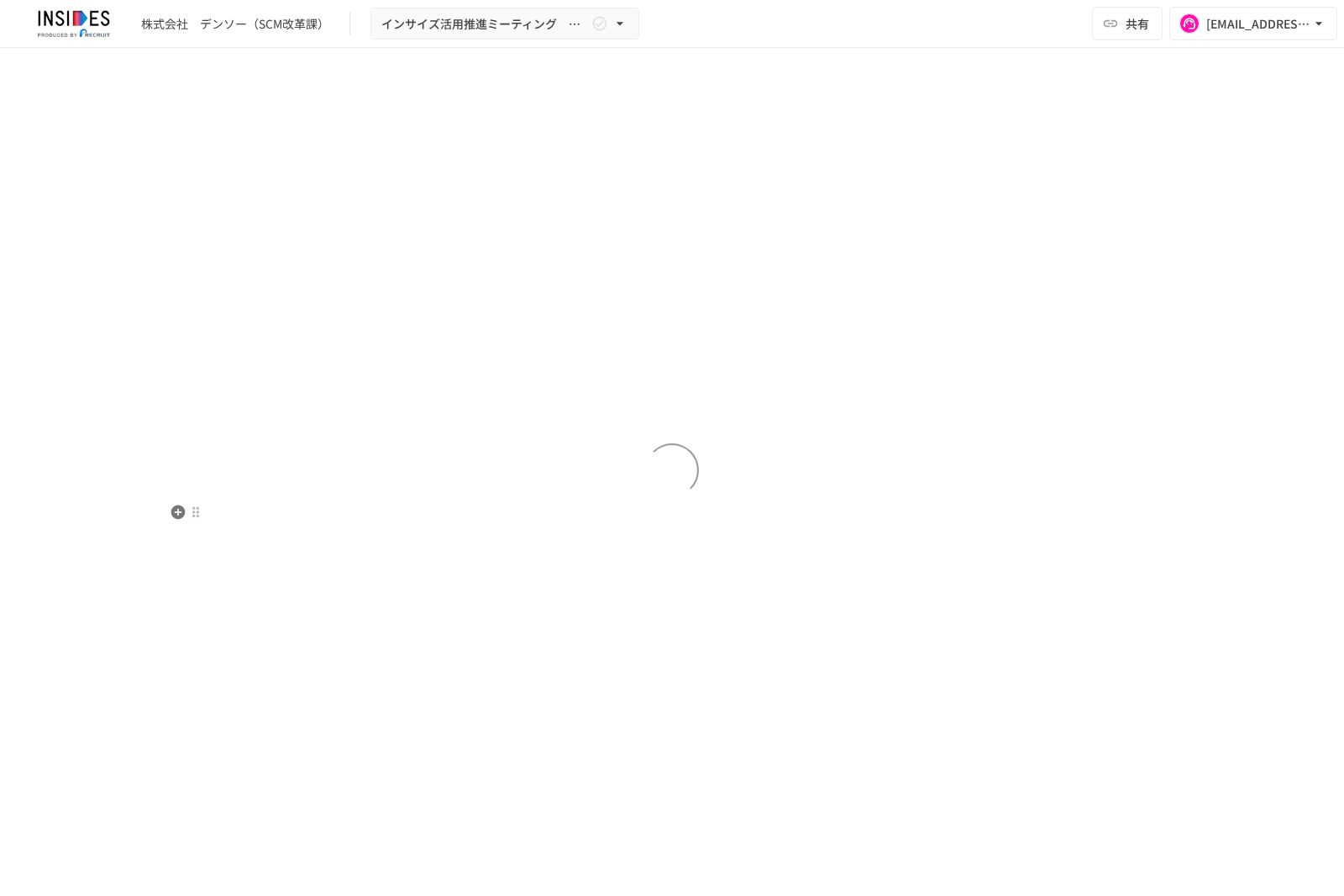 scroll, scrollTop: 2566, scrollLeft: 0, axis: vertical 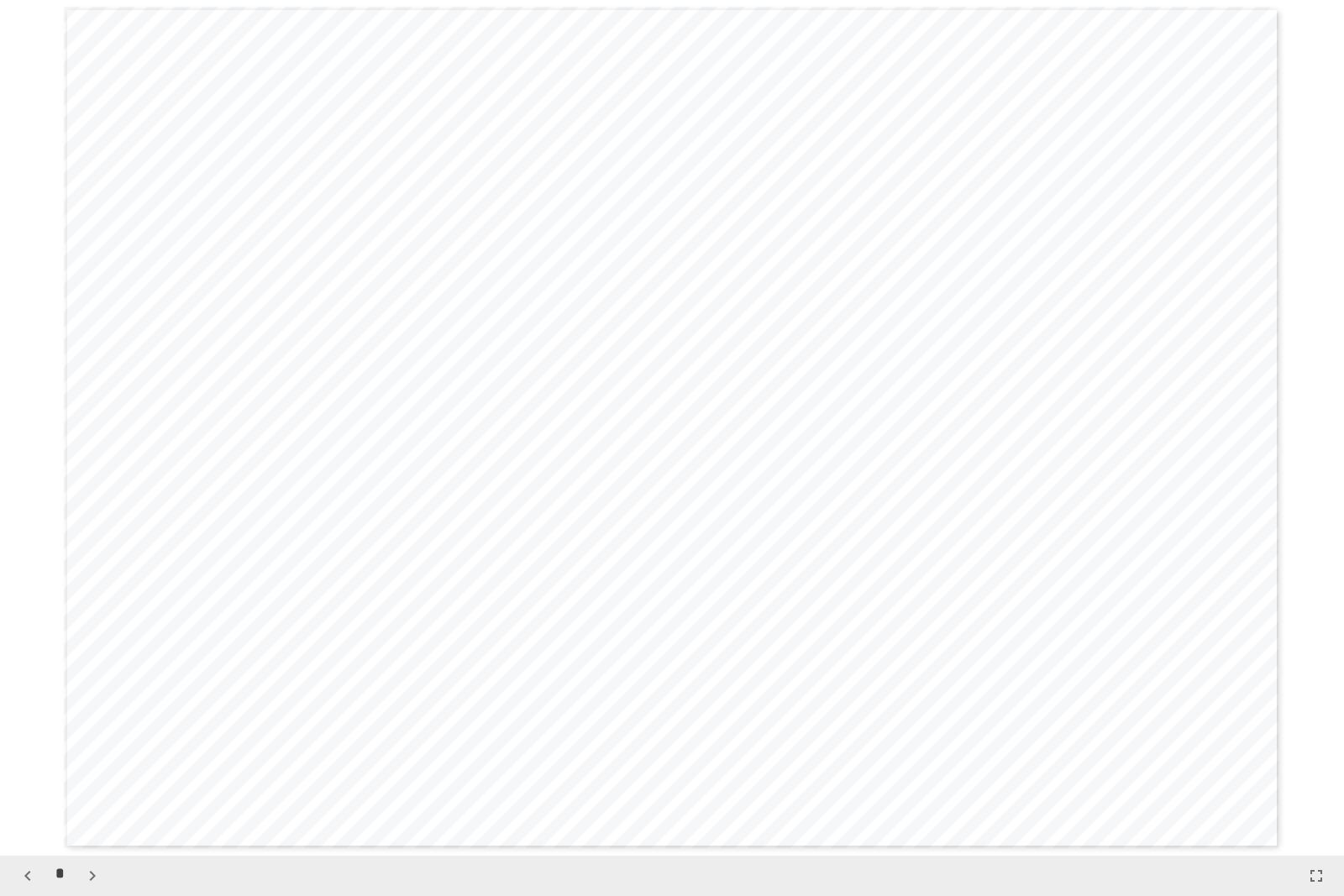 drag, startPoint x: 106, startPoint y: 867, endPoint x: 94, endPoint y: 872, distance: 13 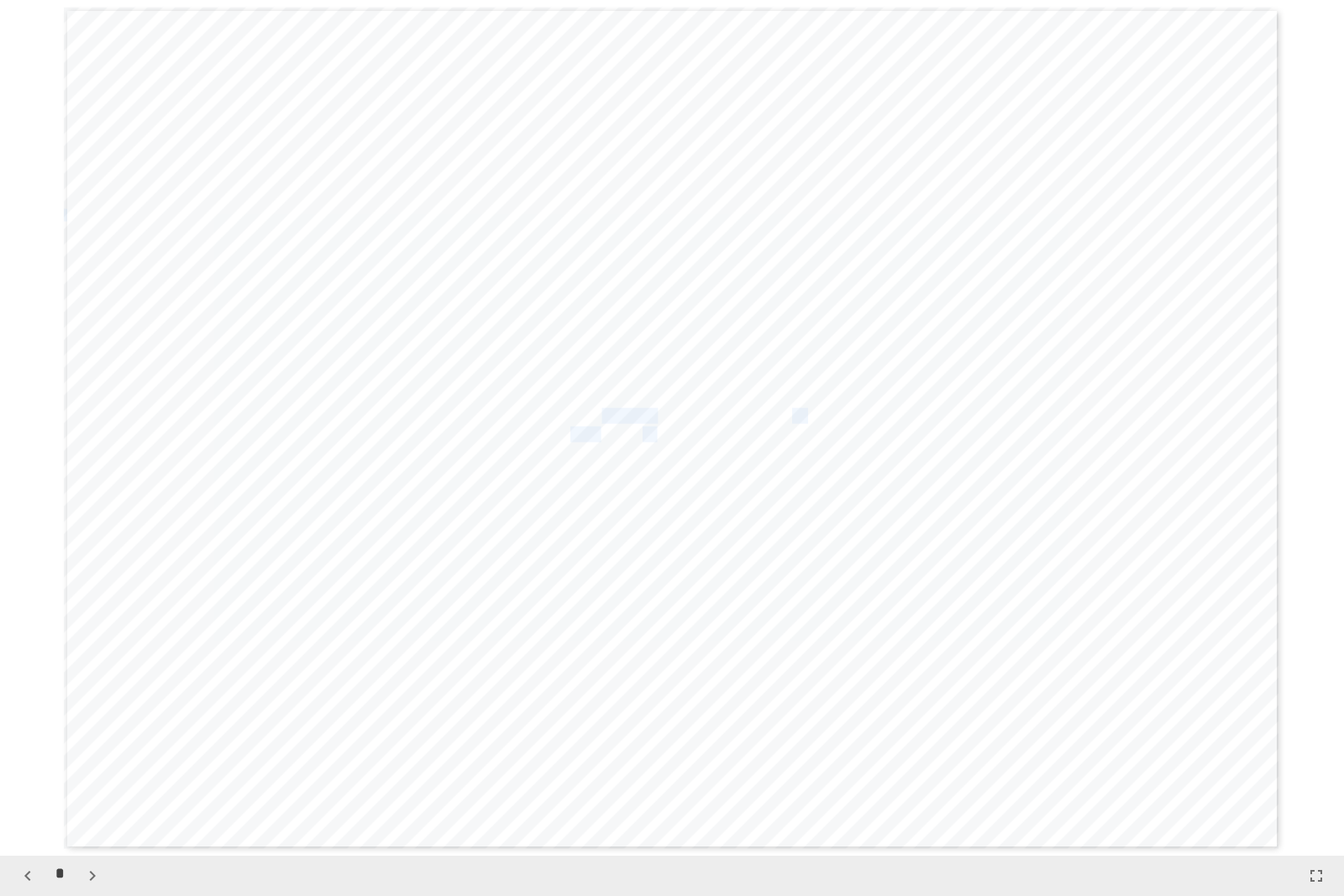 drag, startPoint x: 655, startPoint y: 412, endPoint x: 753, endPoint y: 433, distance: 100.22475 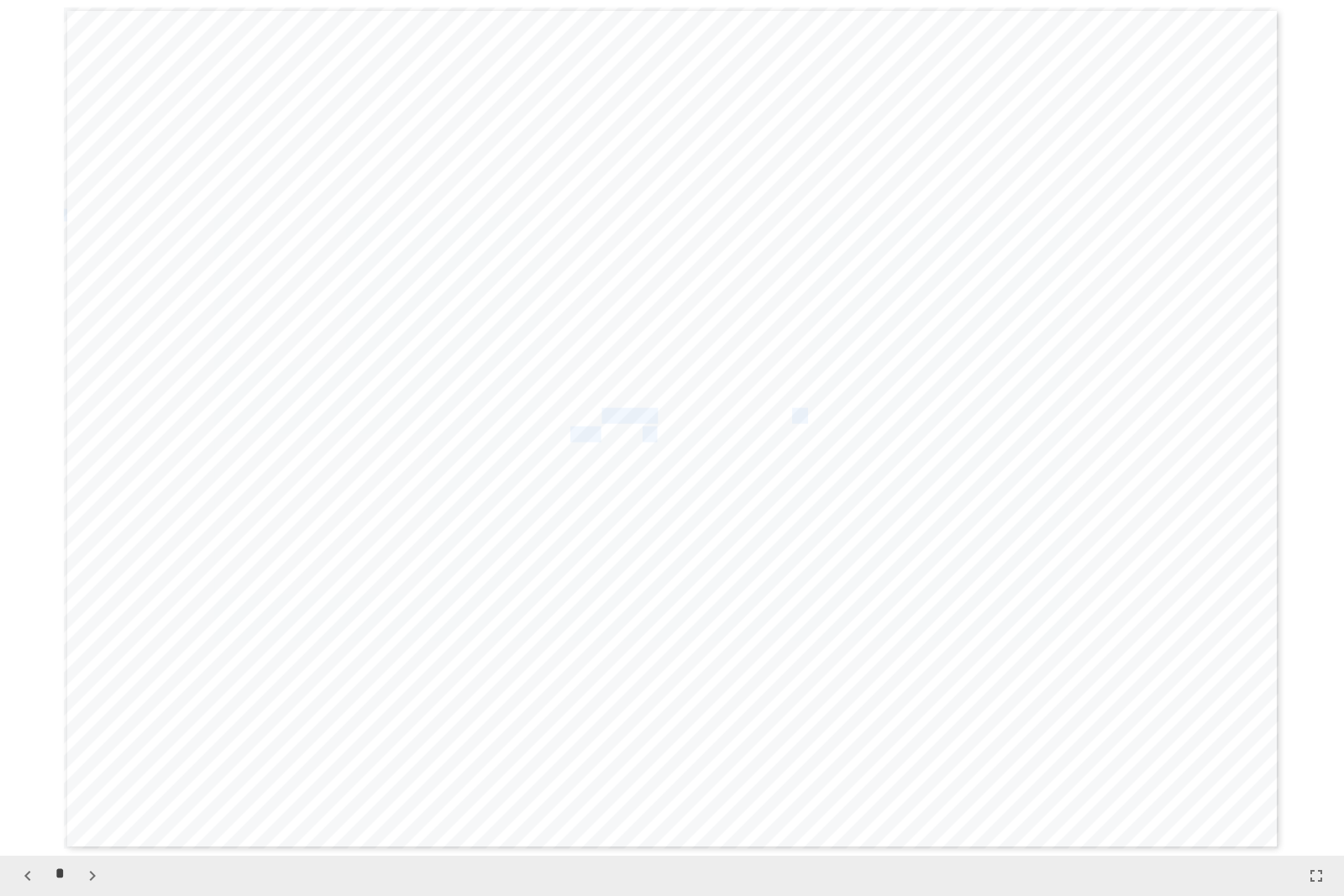 click on "**********" at bounding box center (672, 427) 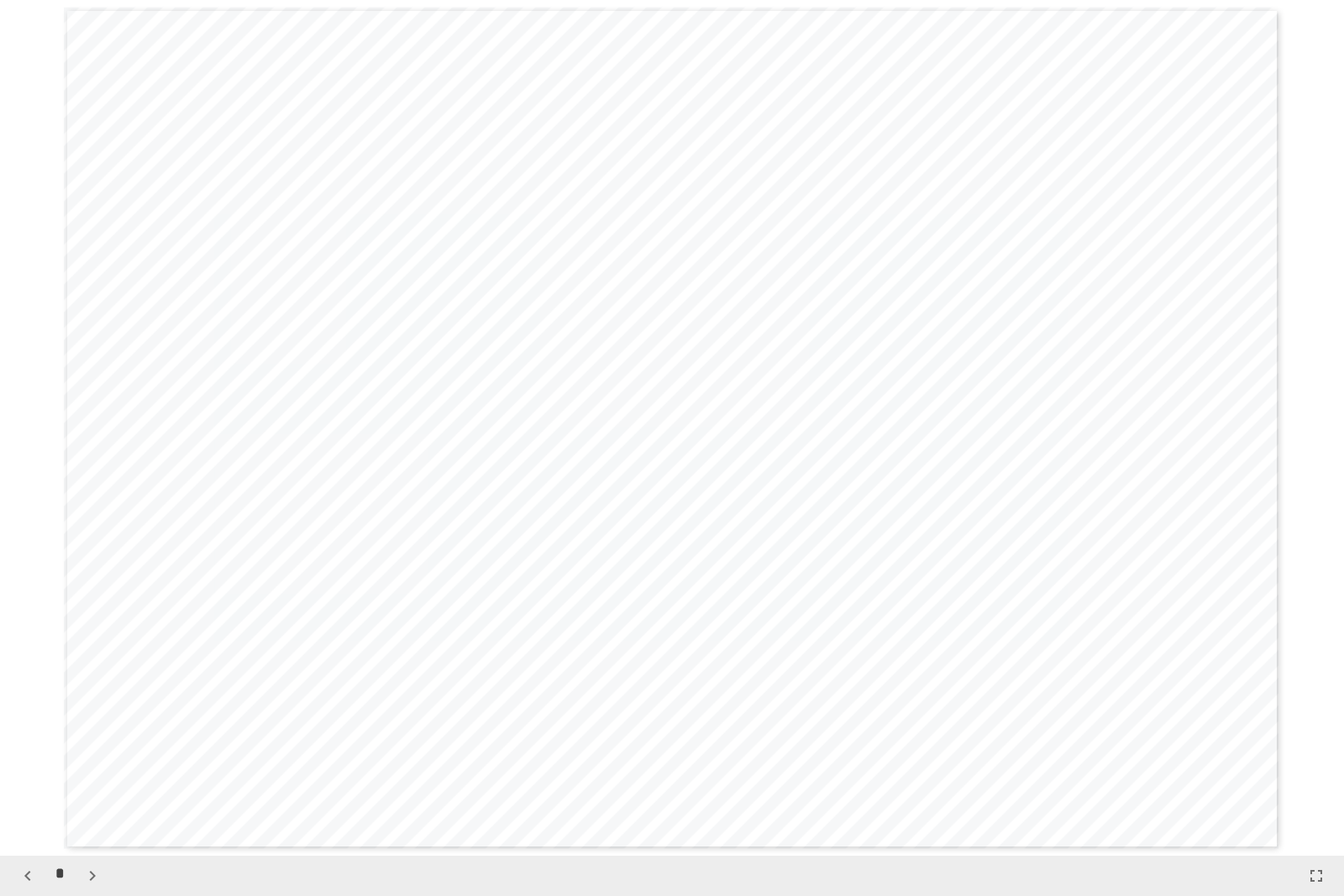 click on "**********" at bounding box center (672, 427) 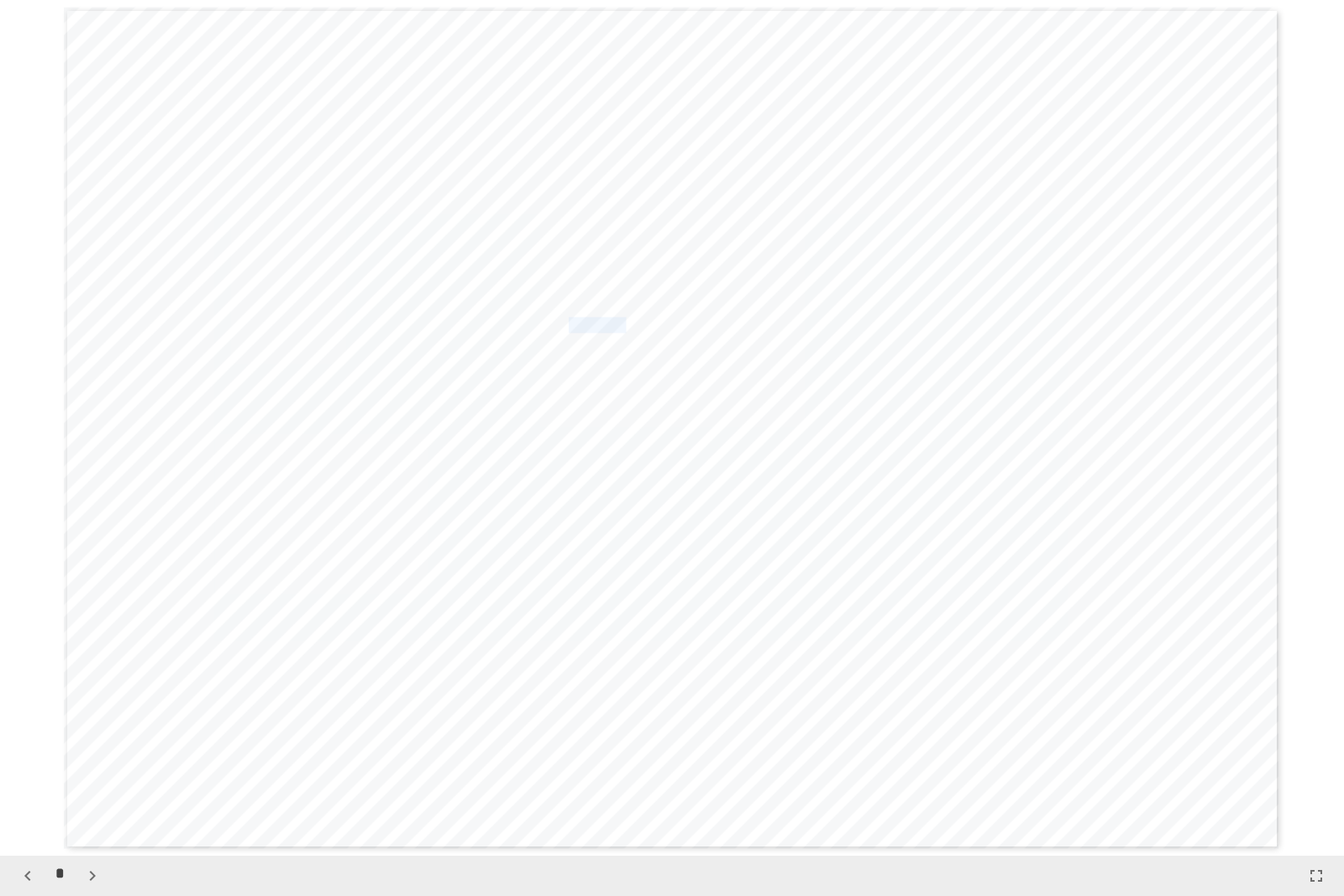 drag, startPoint x: 573, startPoint y: 328, endPoint x: 726, endPoint y: 327, distance: 153.00327 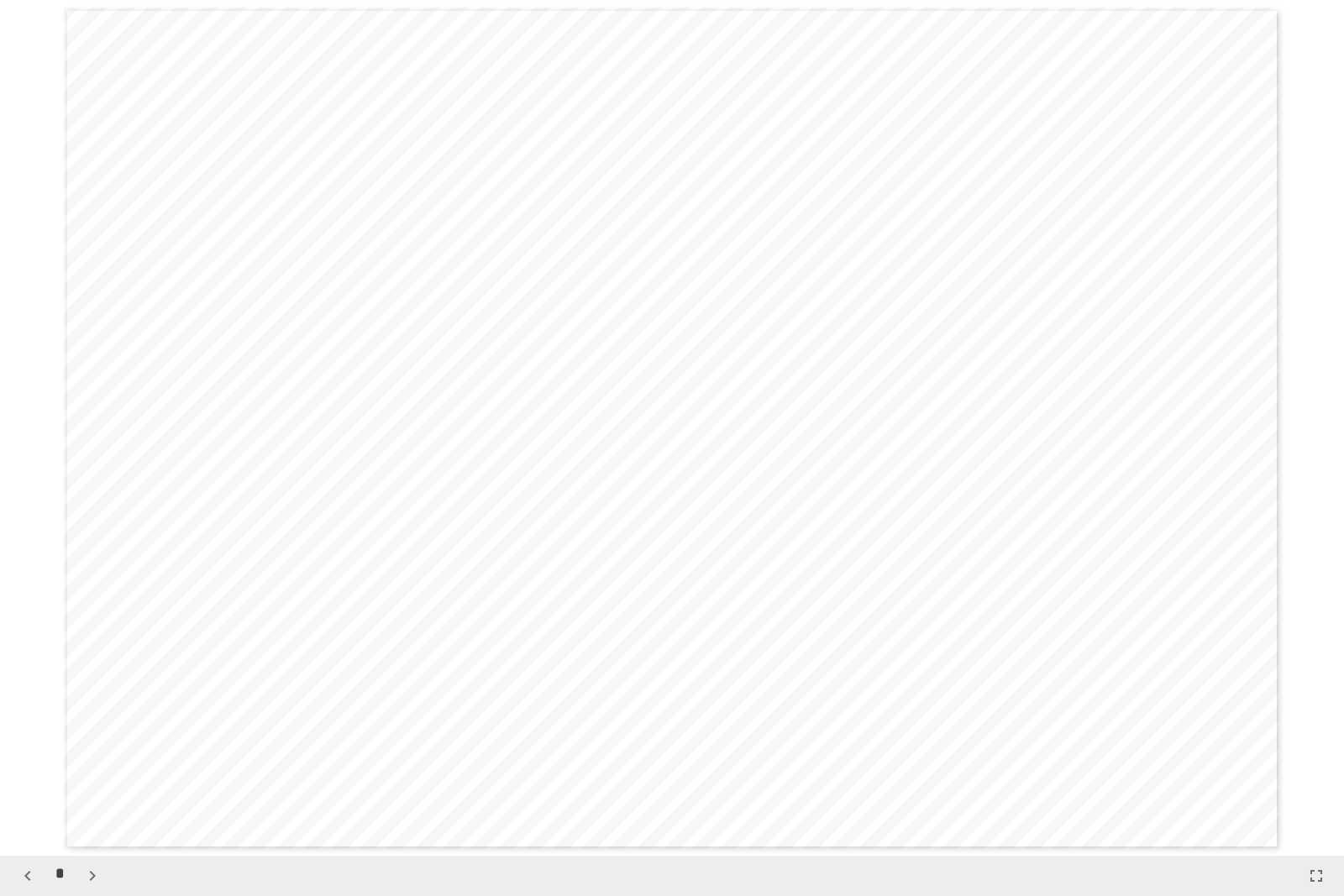 click on "**********" at bounding box center [664, 325] 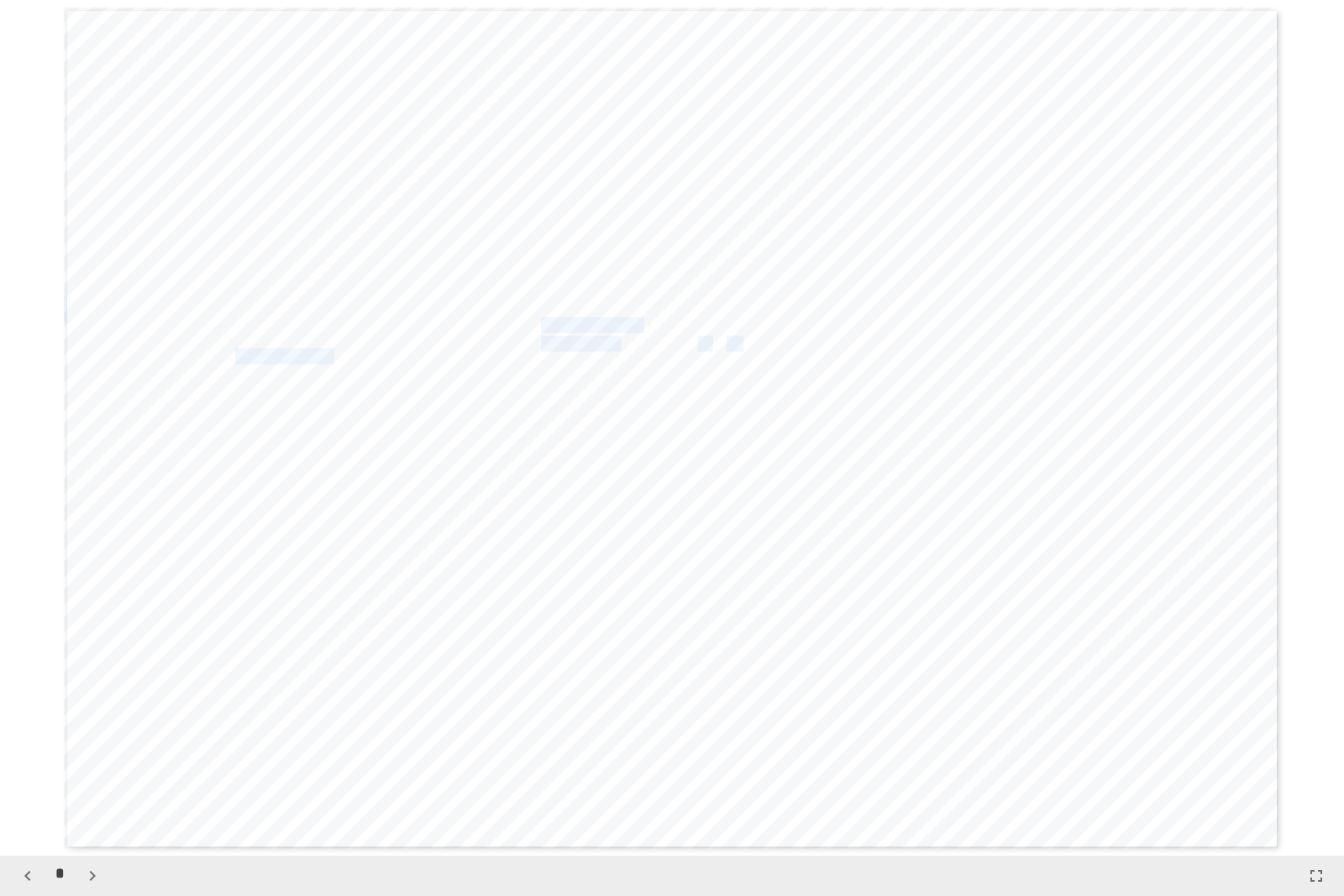 drag, startPoint x: 758, startPoint y: 304, endPoint x: 768, endPoint y: 330, distance: 27.85678 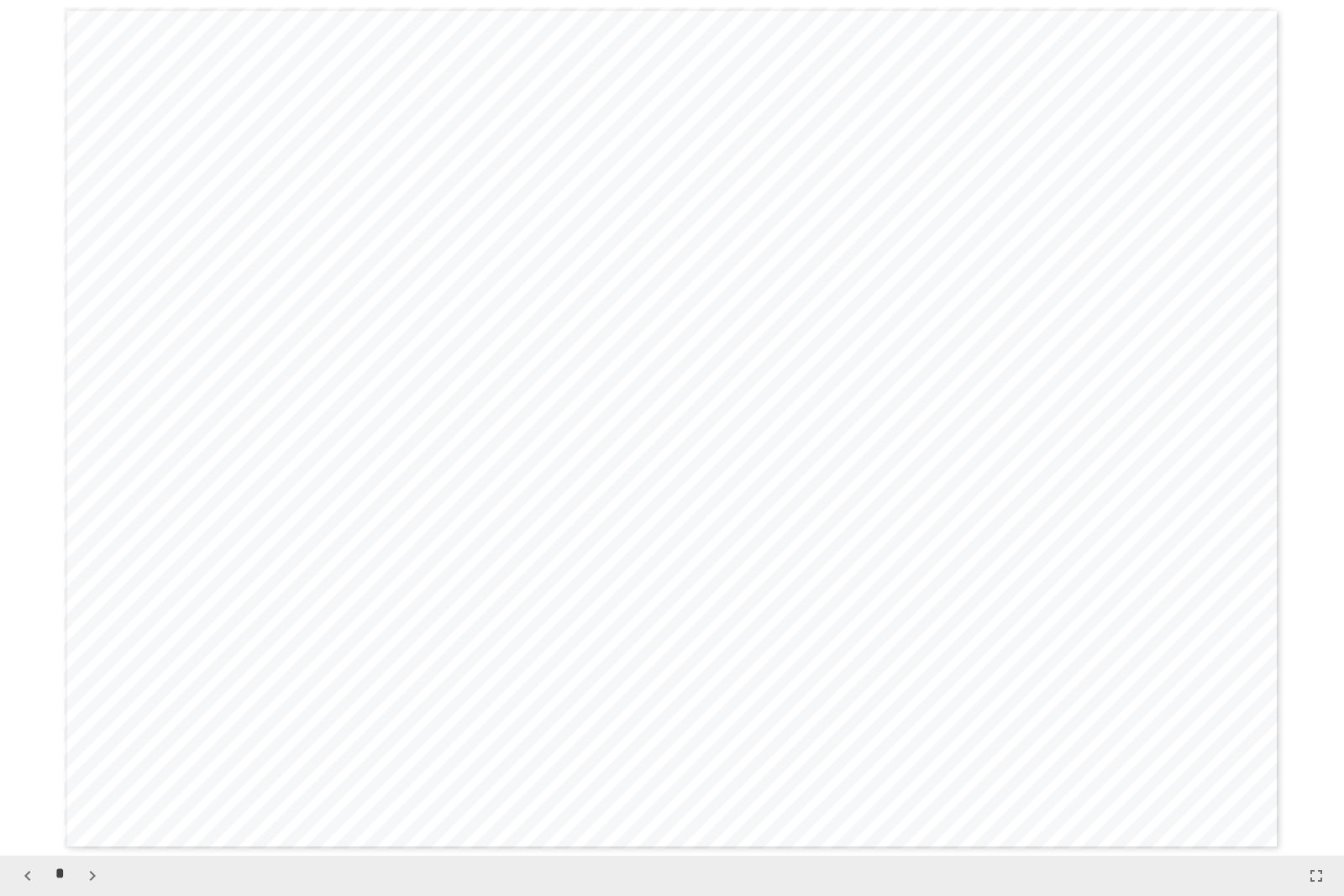 click on "**********" at bounding box center (725, 205) 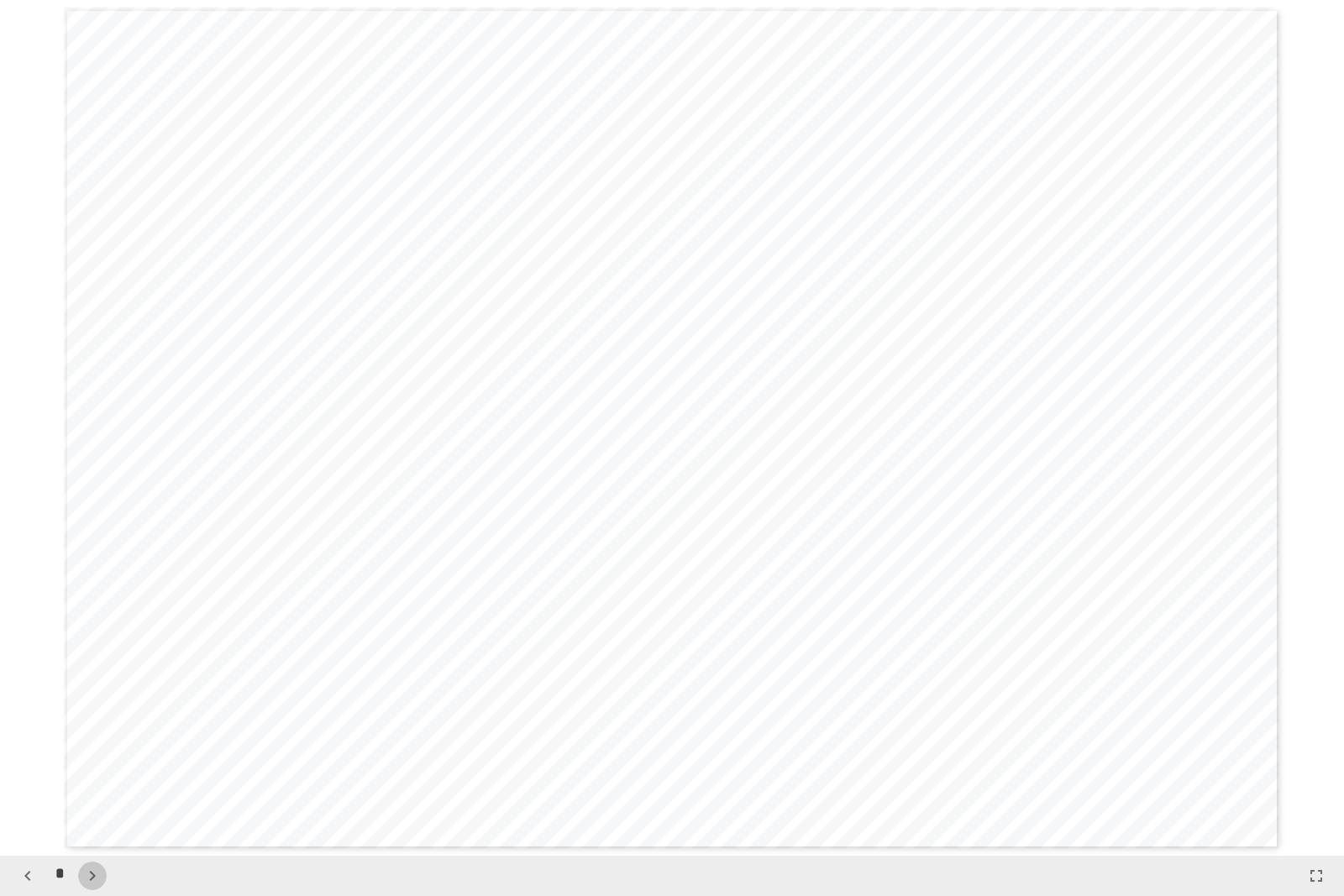 click 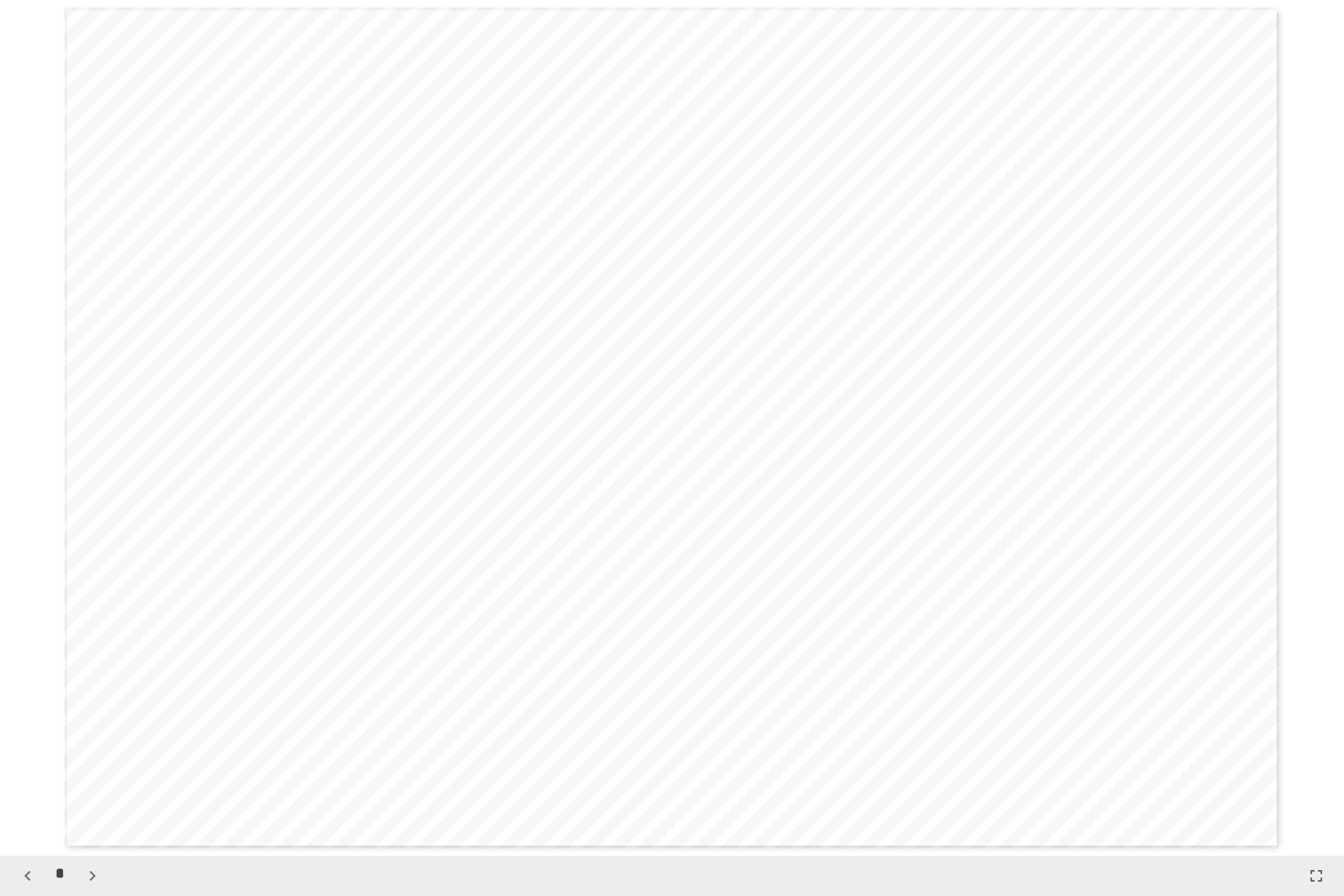 click 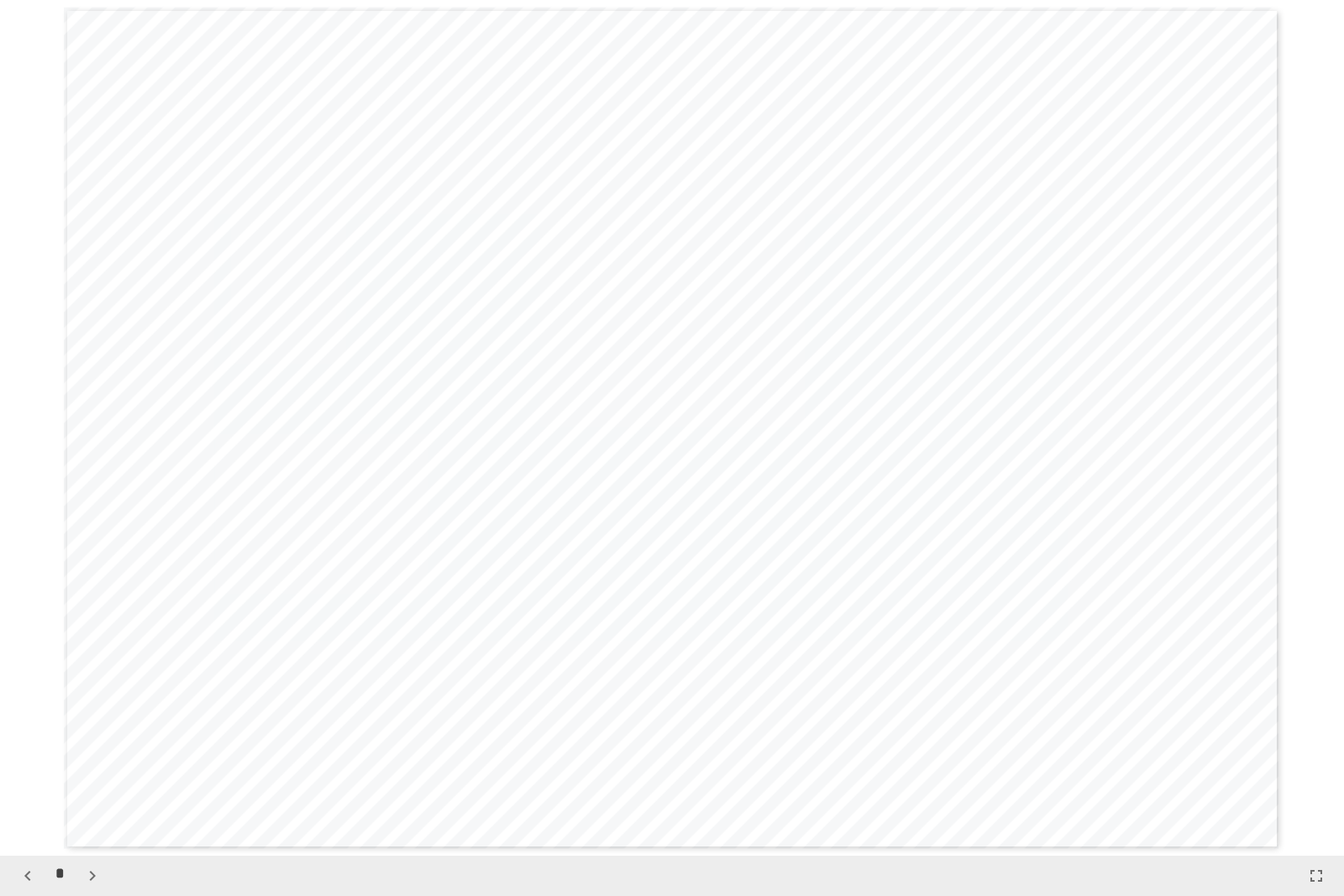 click 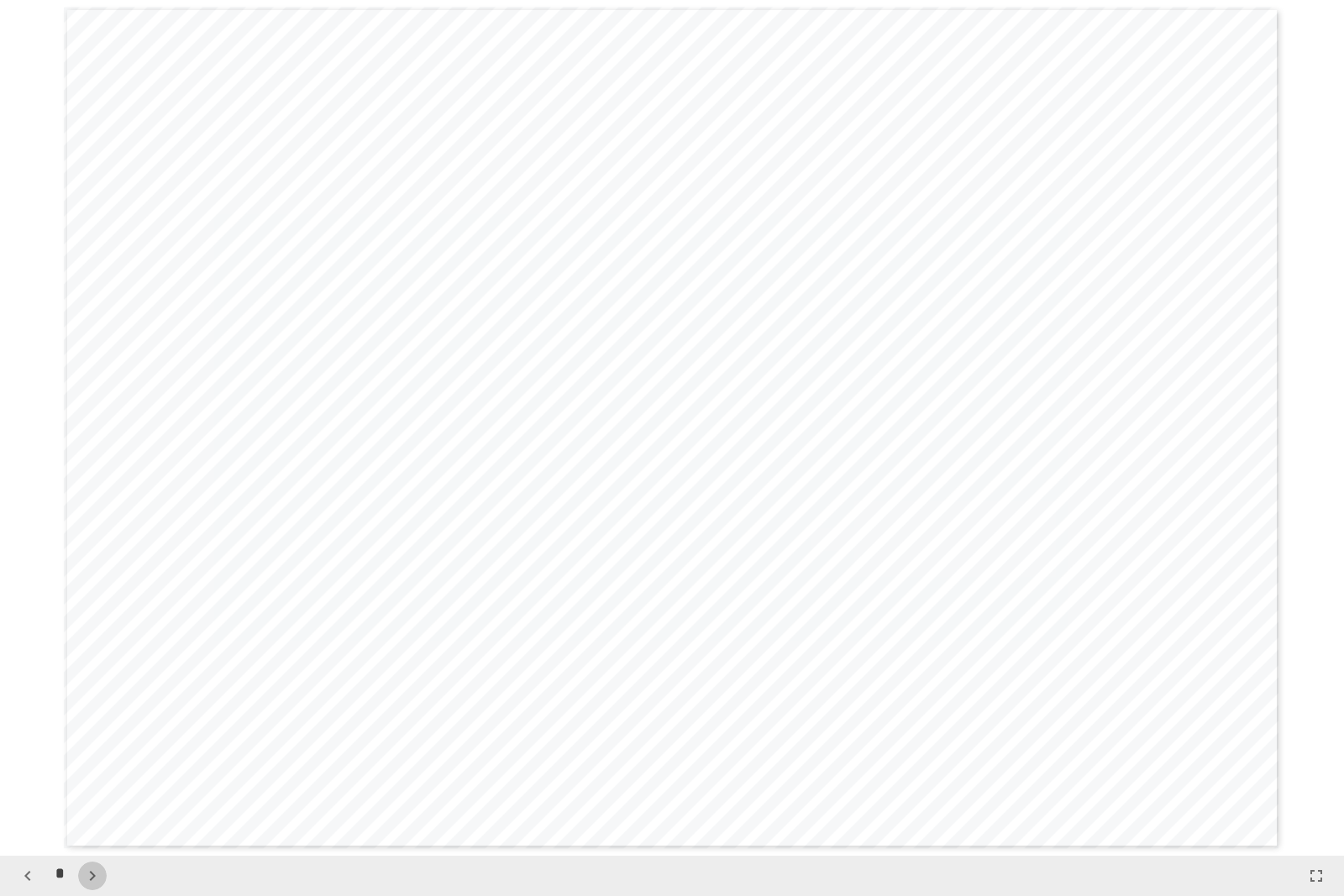 click 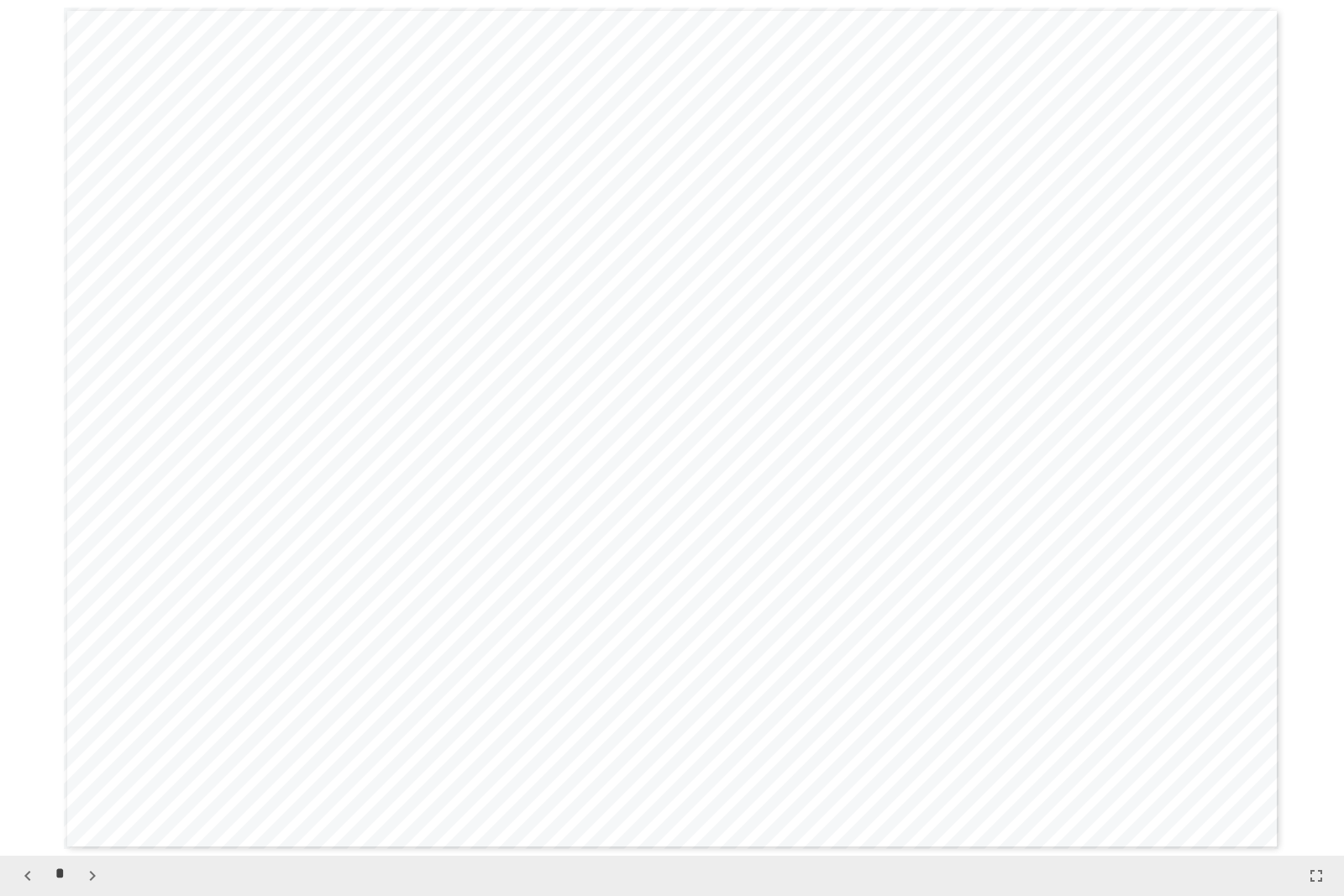 click 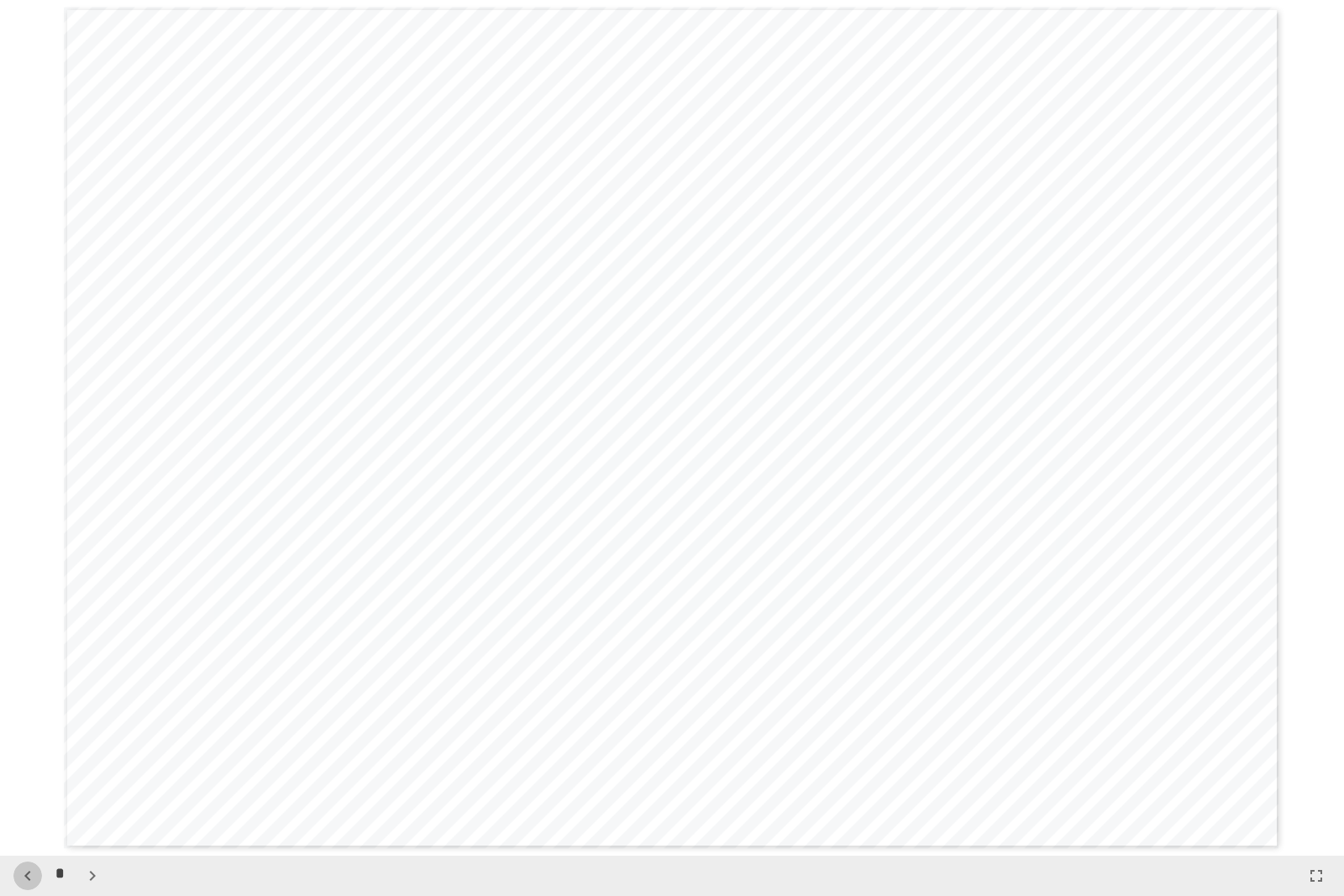 click 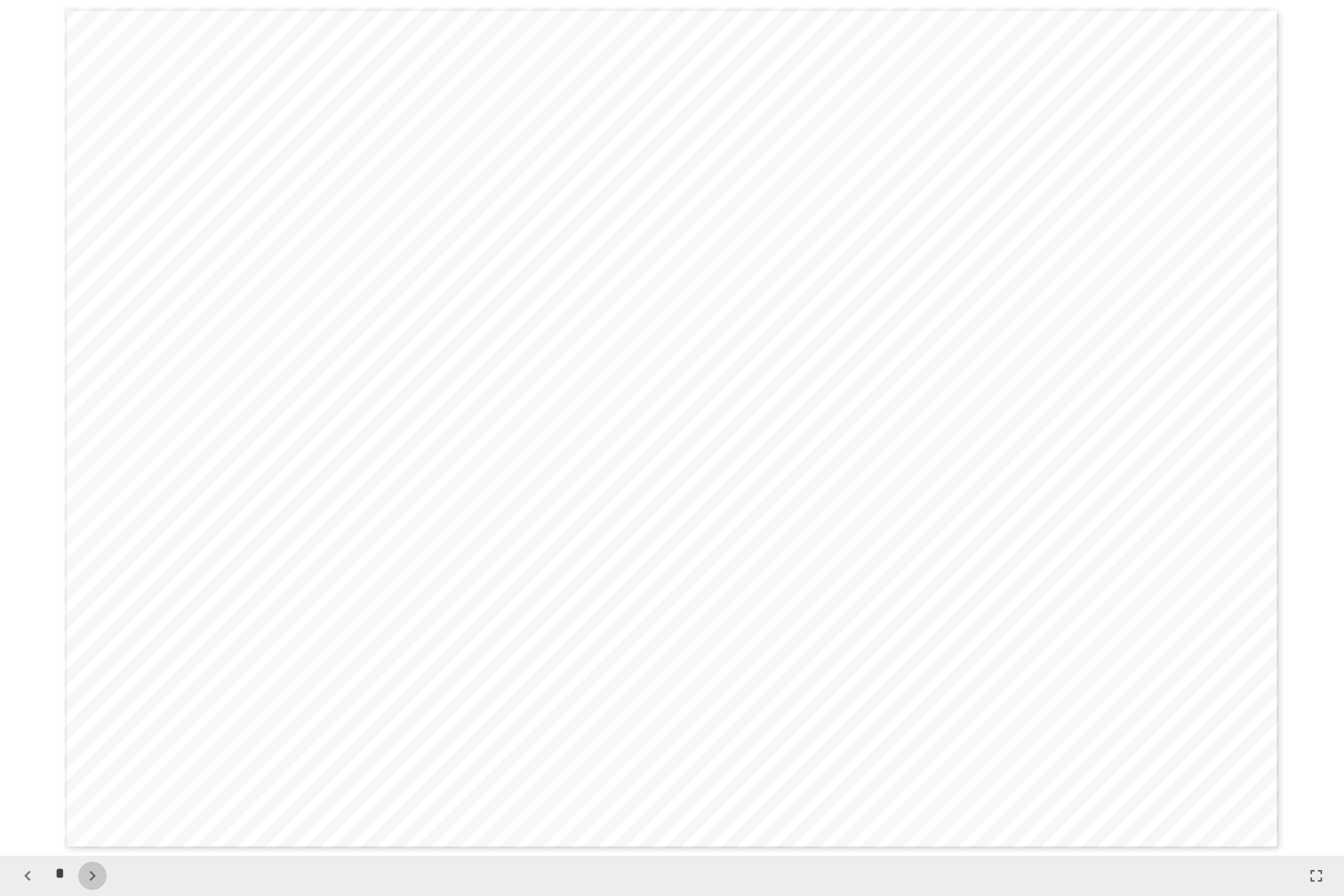 click 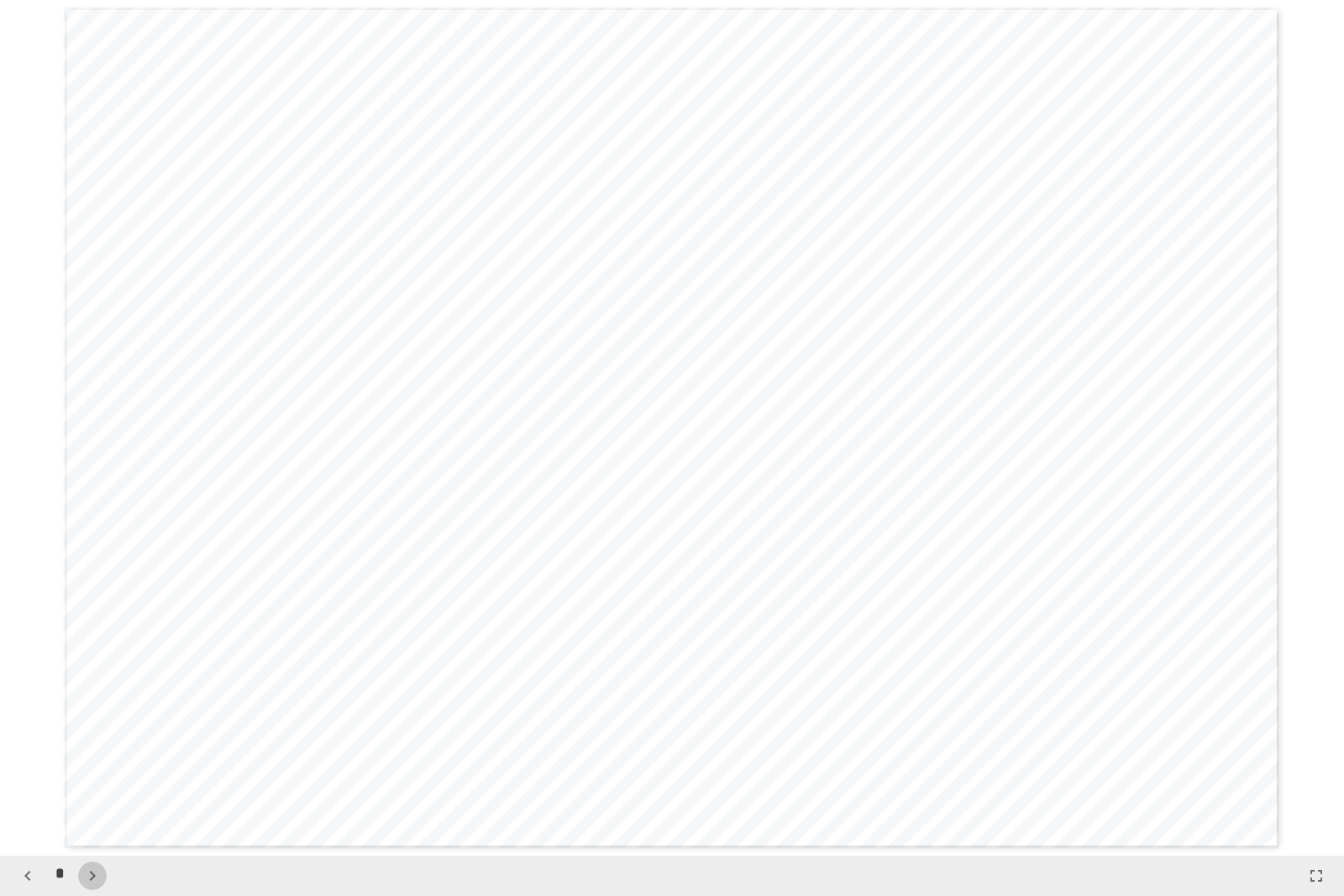 click 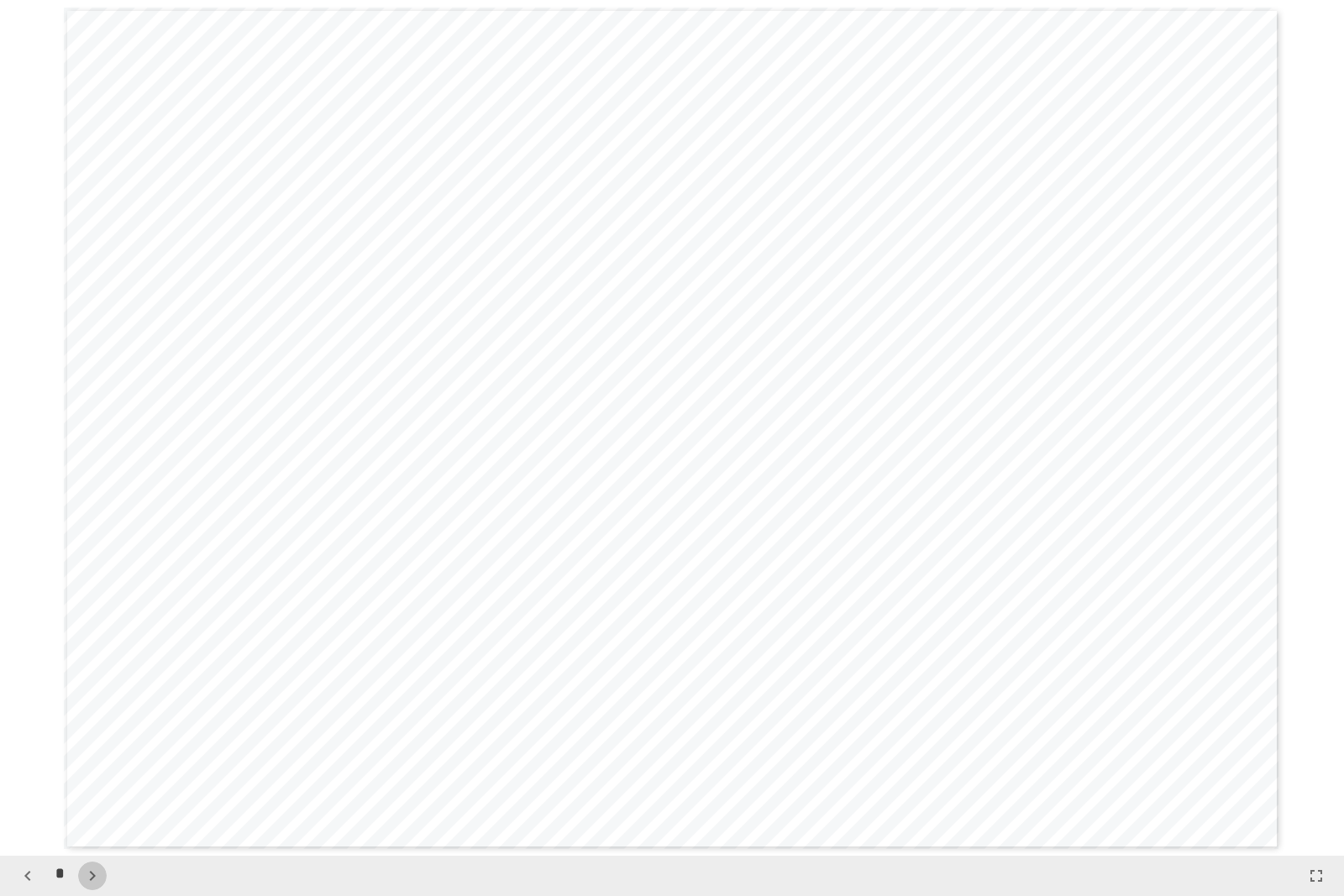 click 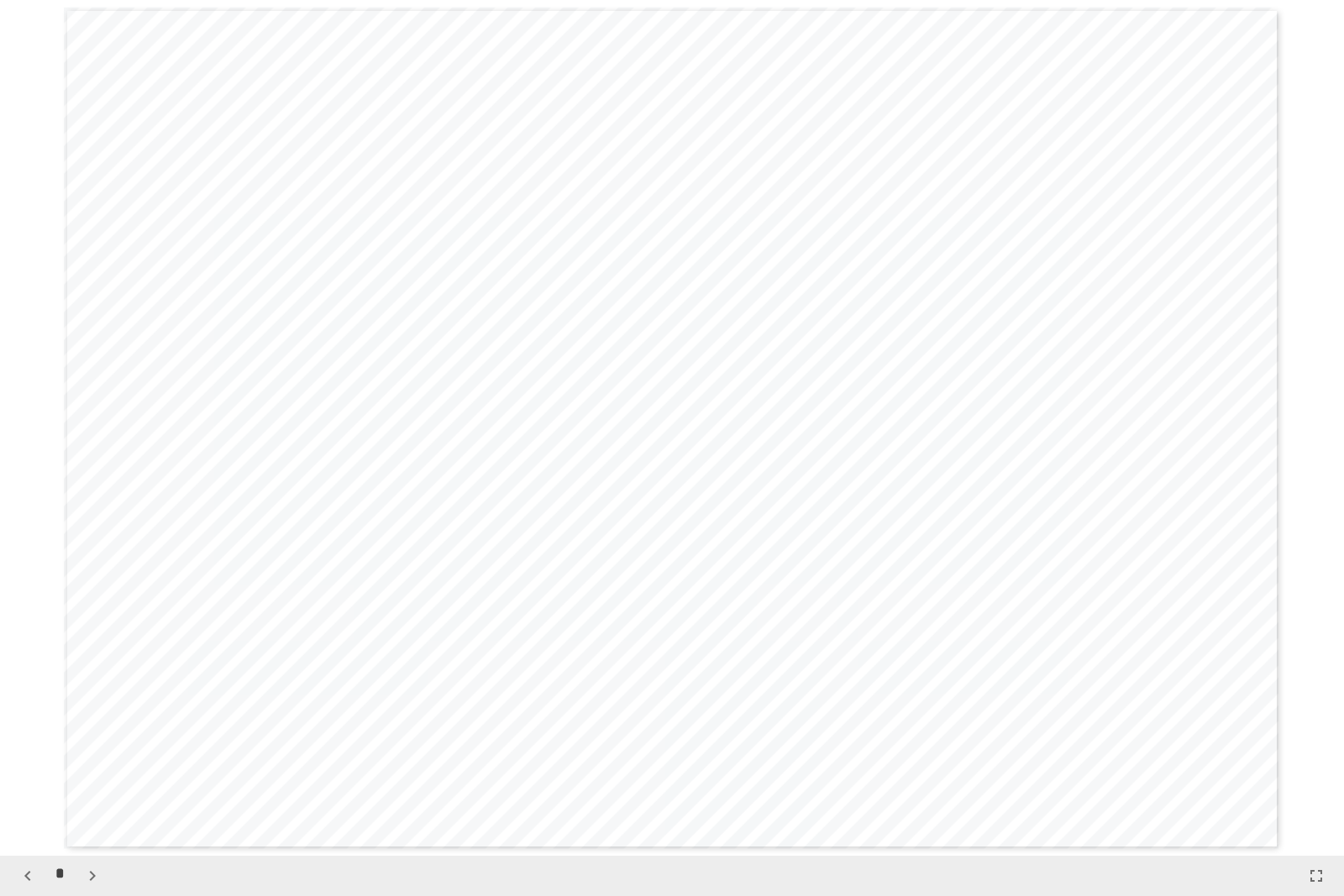 click 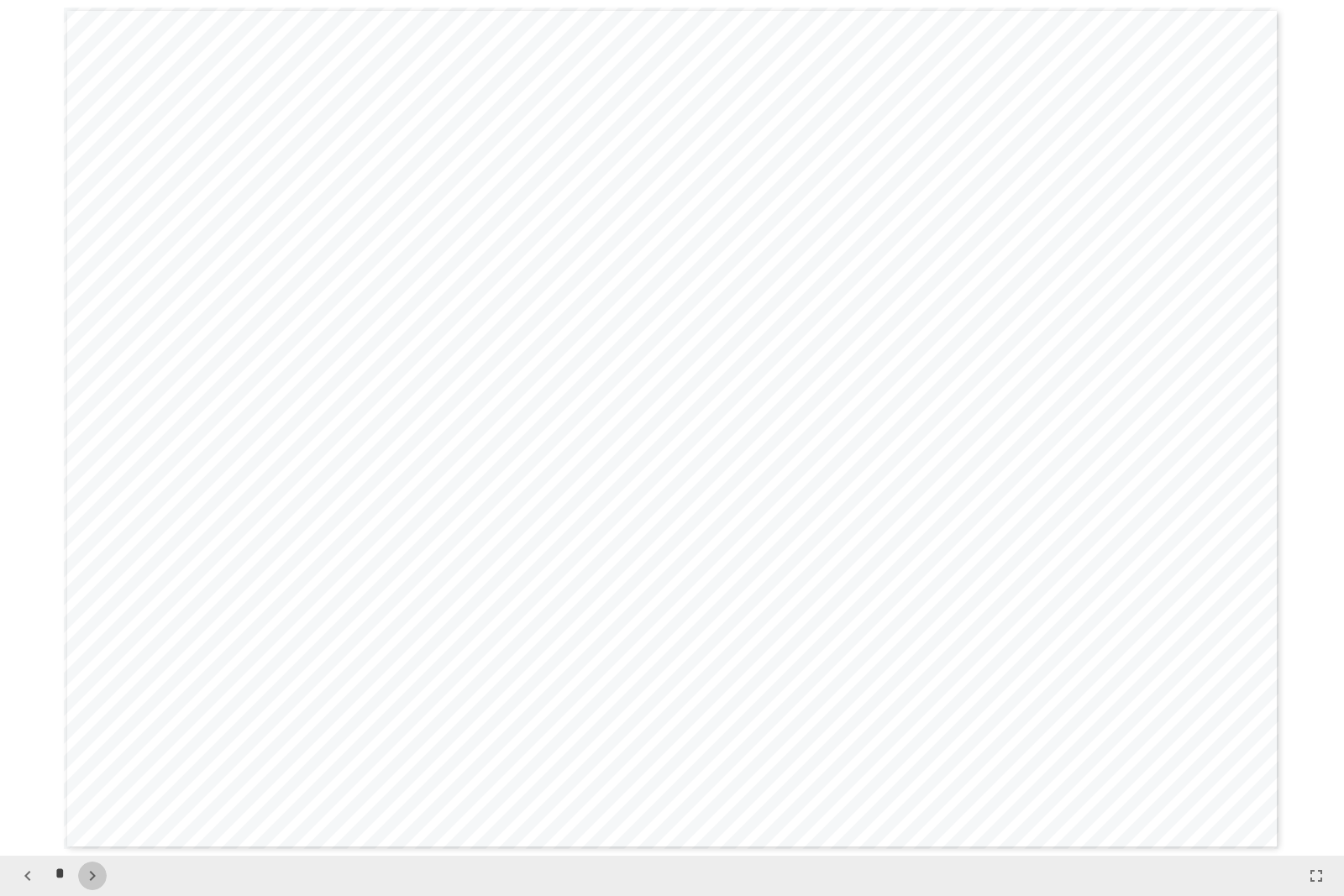 click 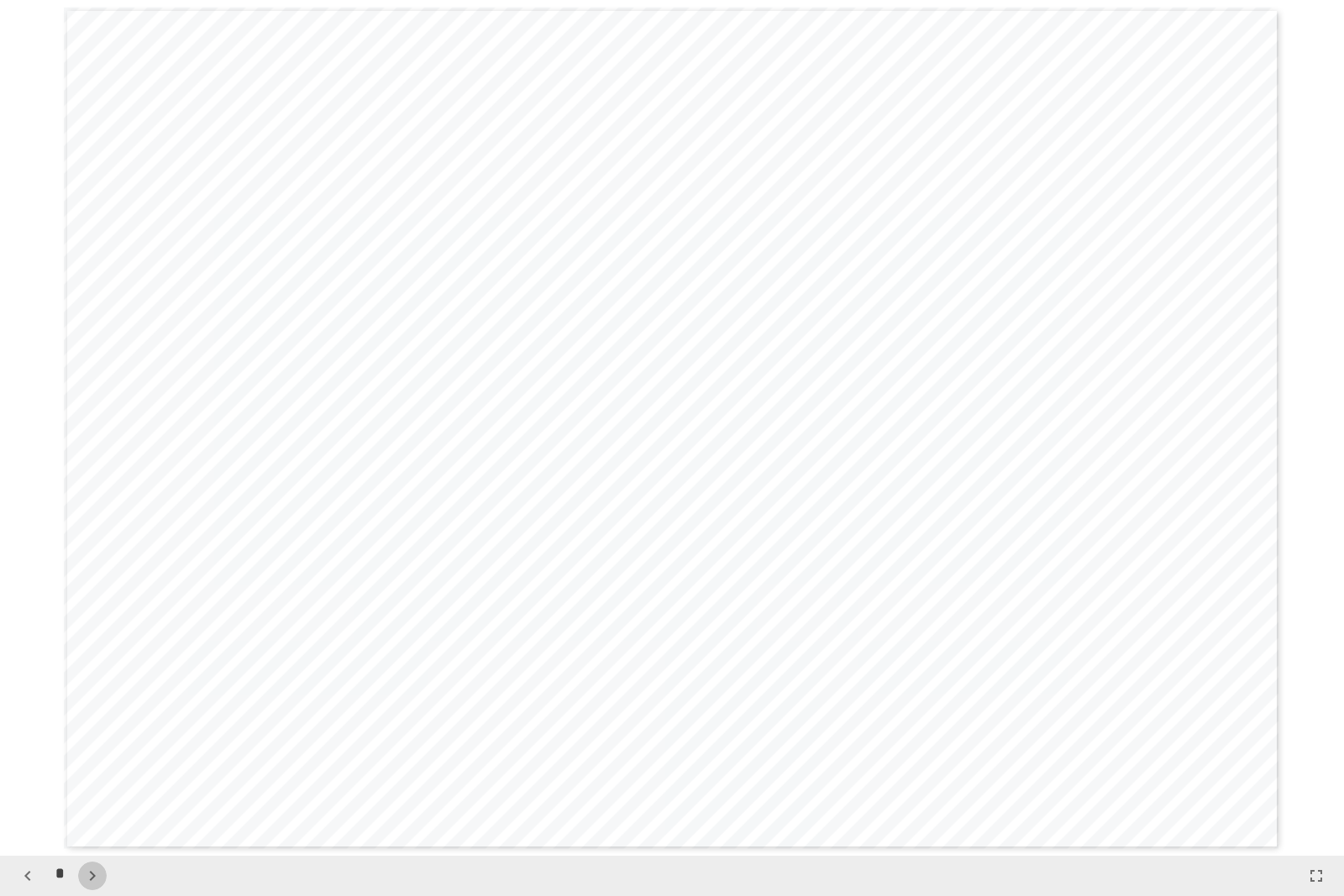 drag, startPoint x: 100, startPoint y: 876, endPoint x: 101, endPoint y: 857, distance: 19.026298 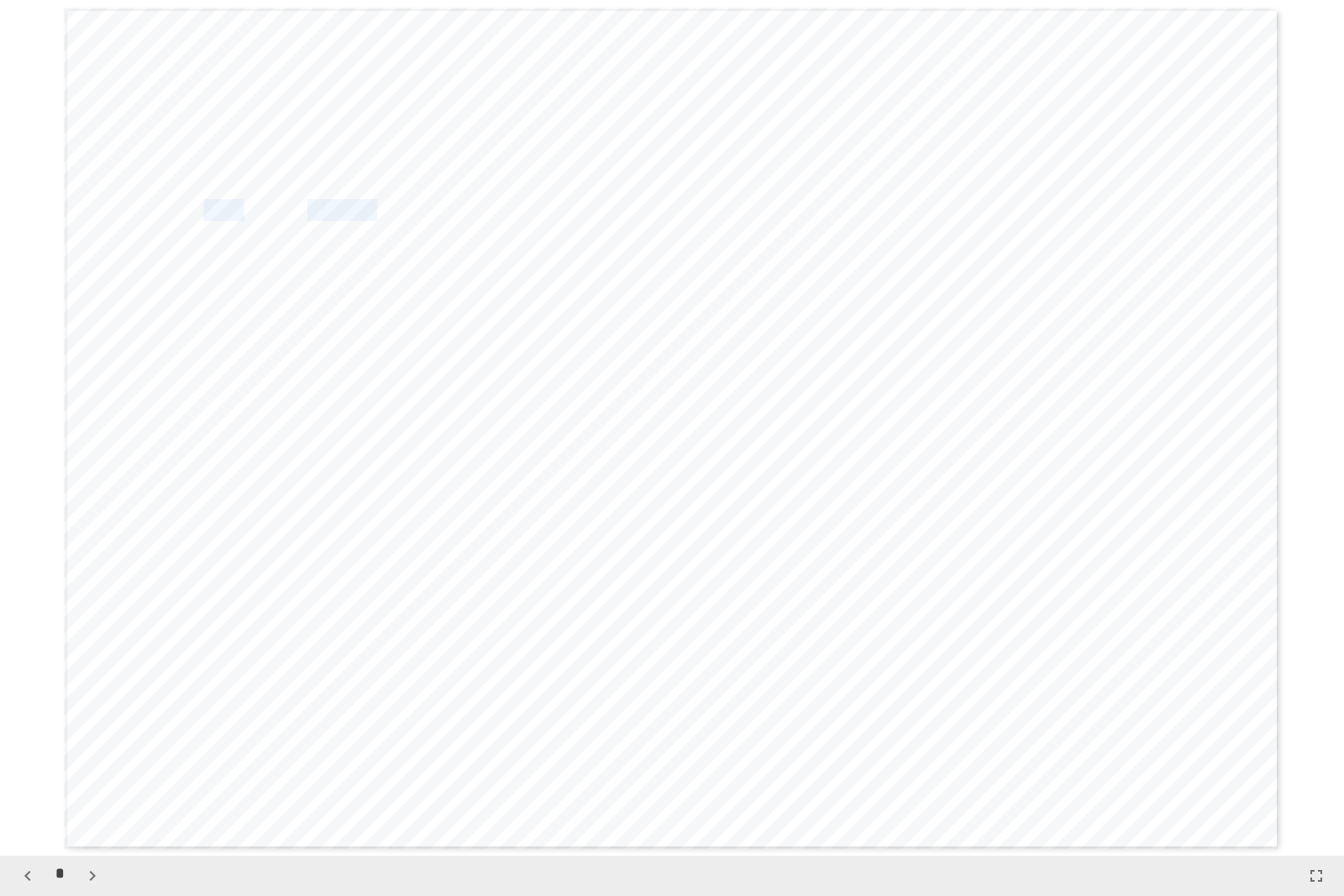 drag, startPoint x: 206, startPoint y: 203, endPoint x: 465, endPoint y: 208, distance: 259.04826 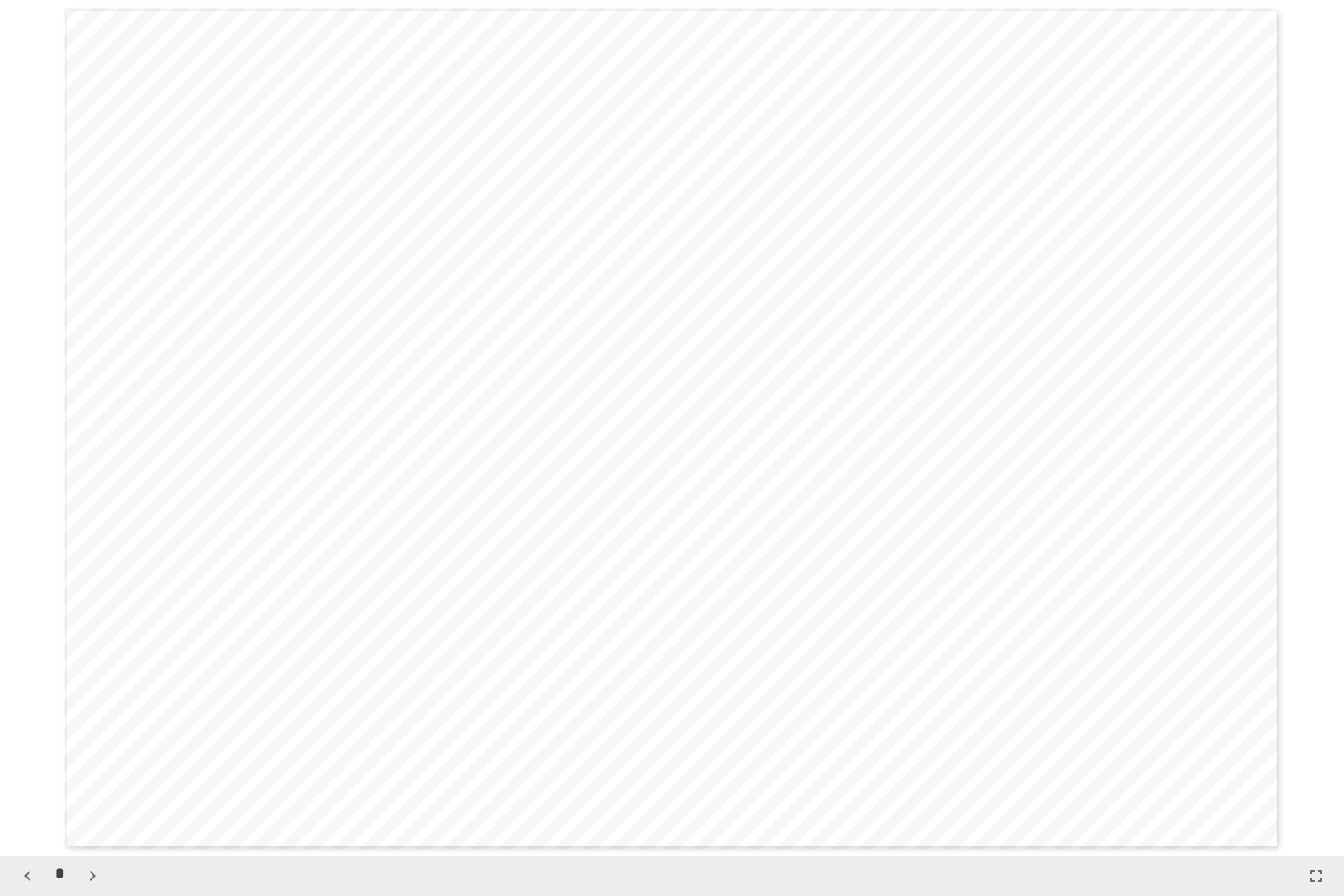 click 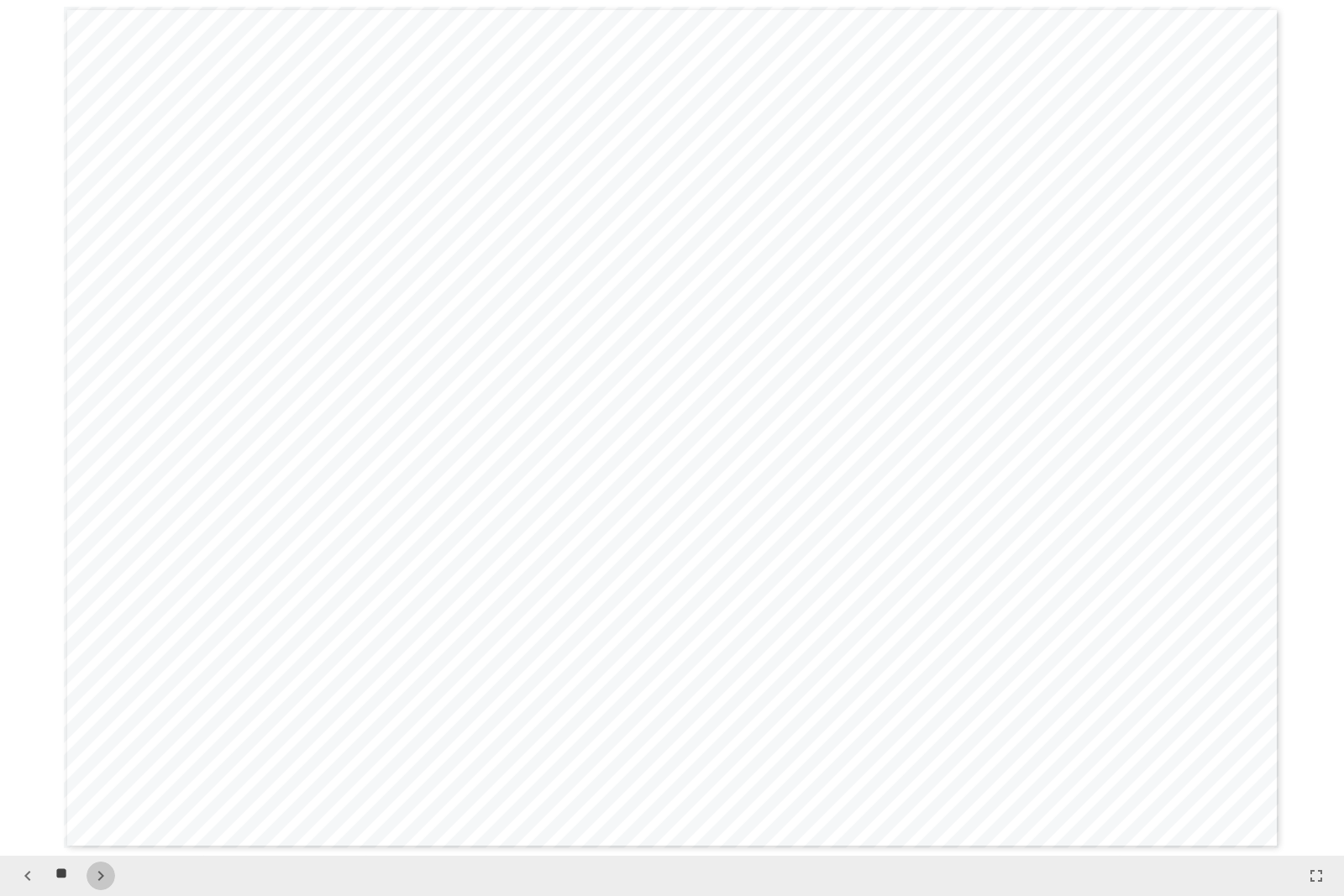 click 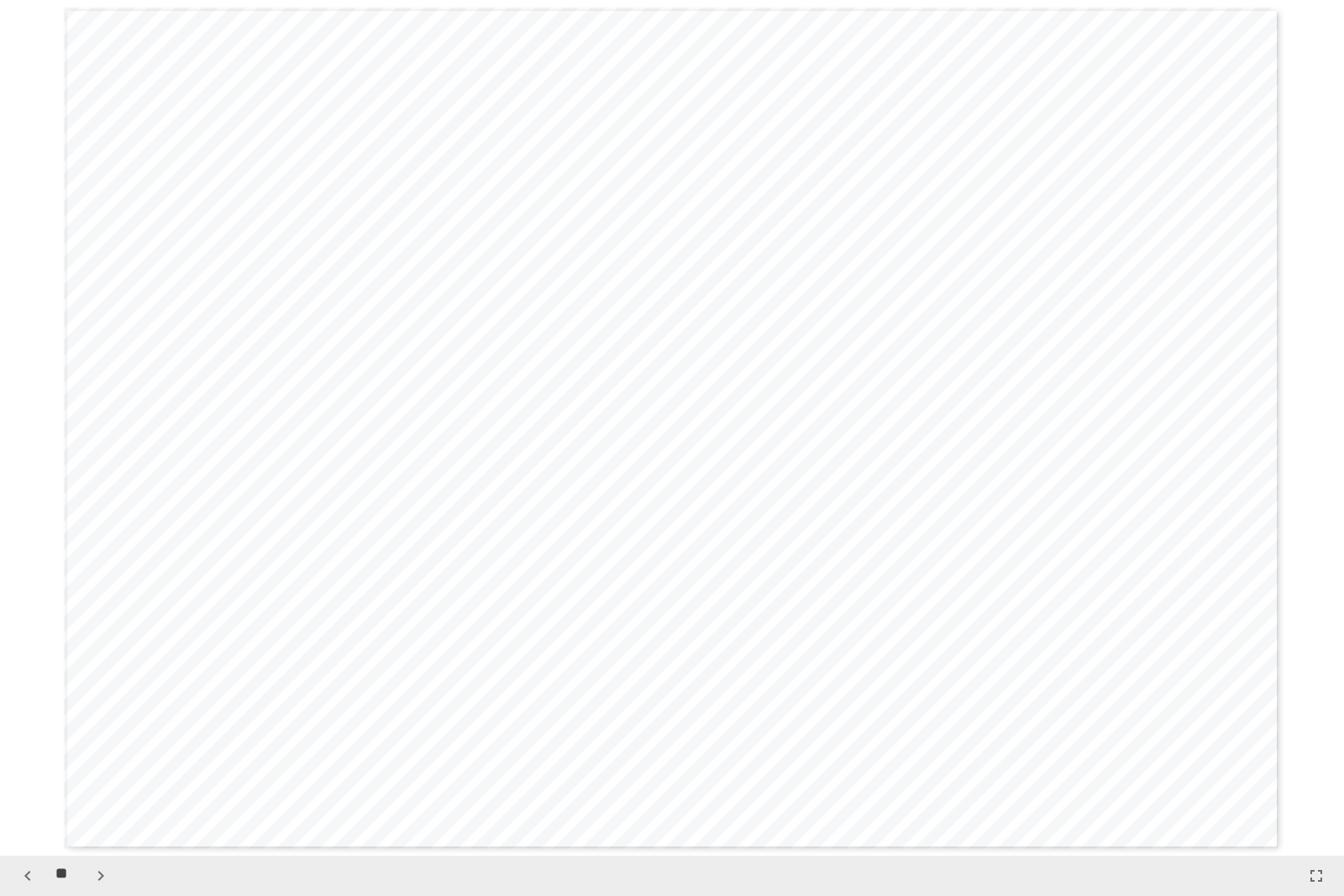 click 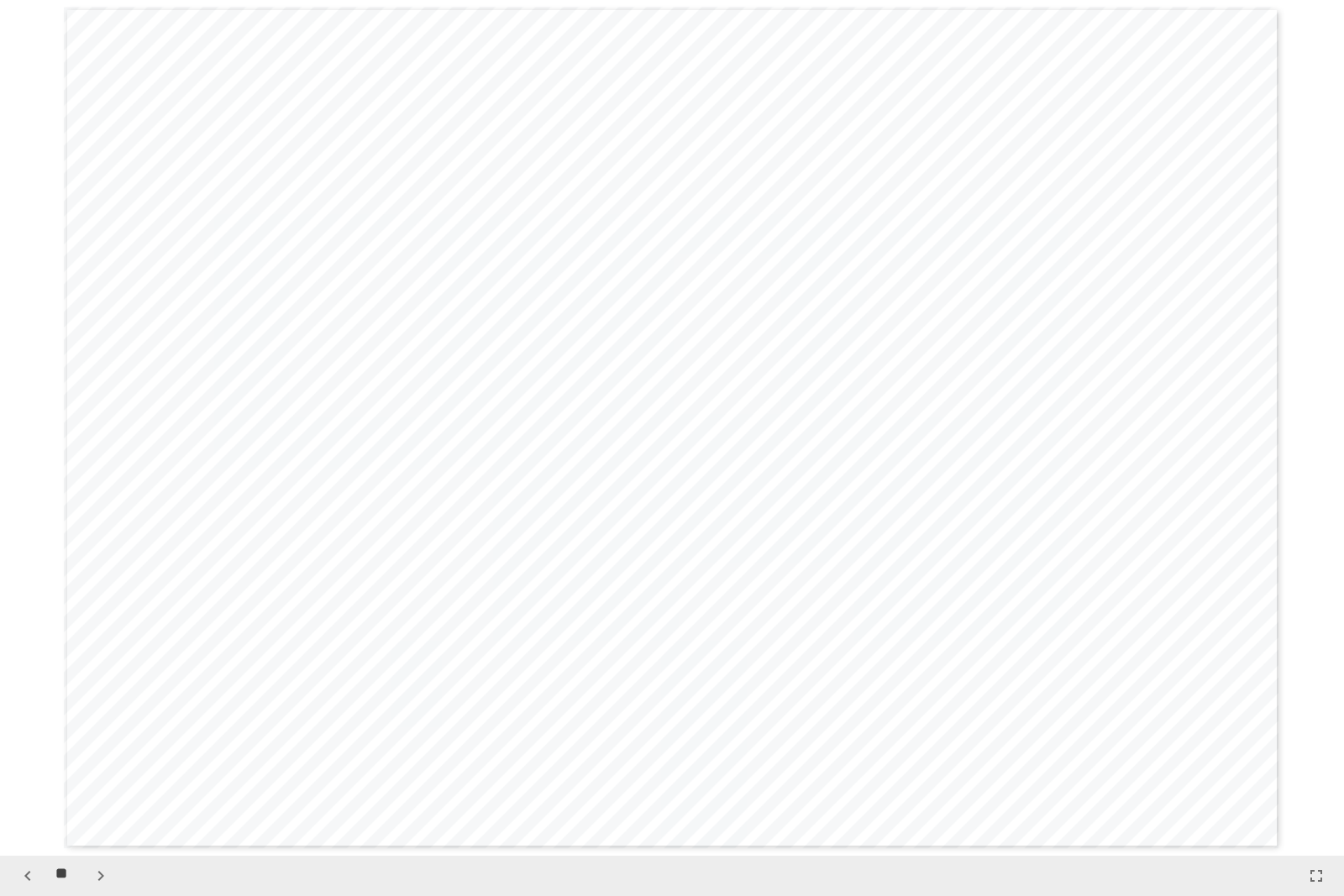 click 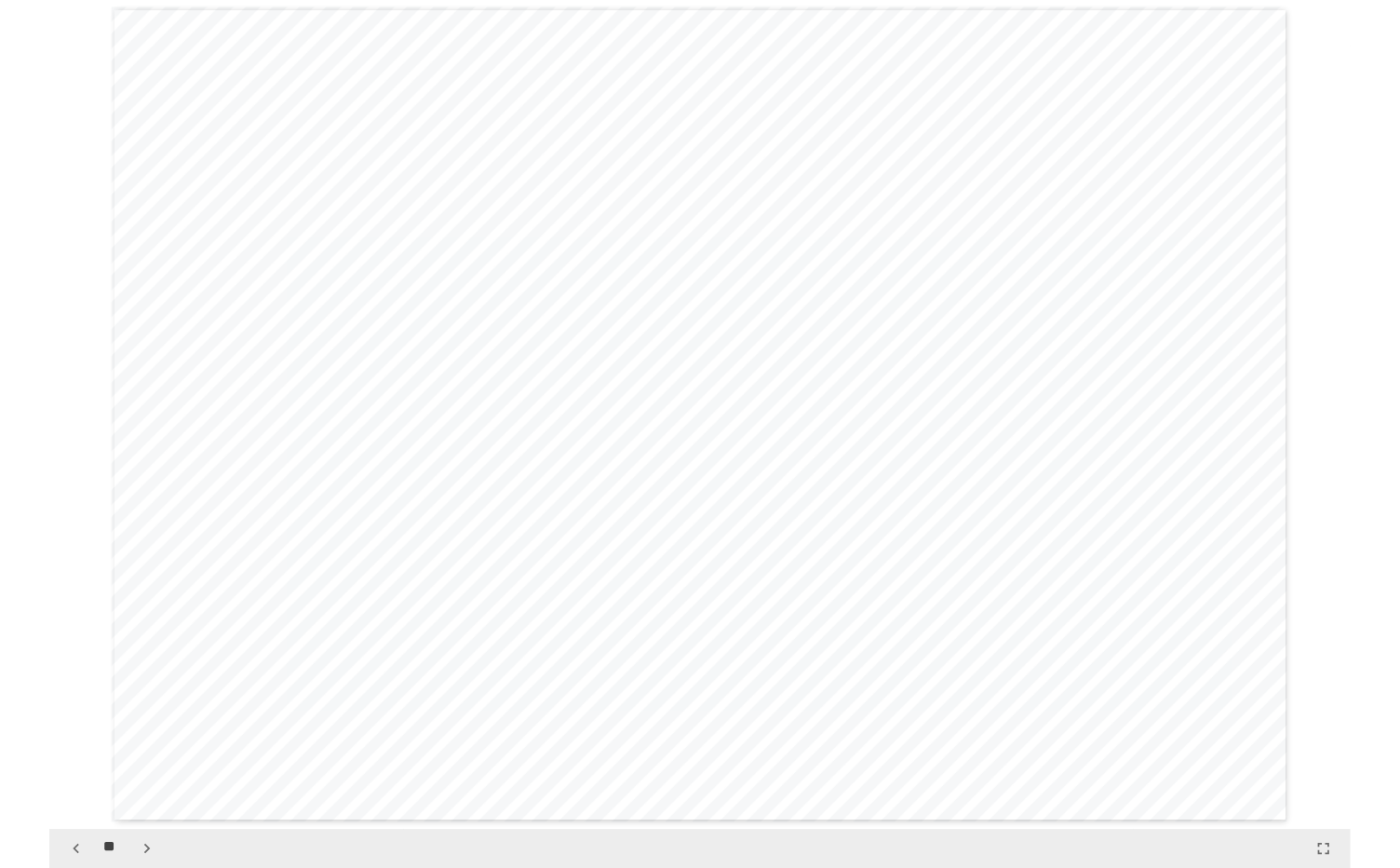 scroll, scrollTop: 9487, scrollLeft: 0, axis: vertical 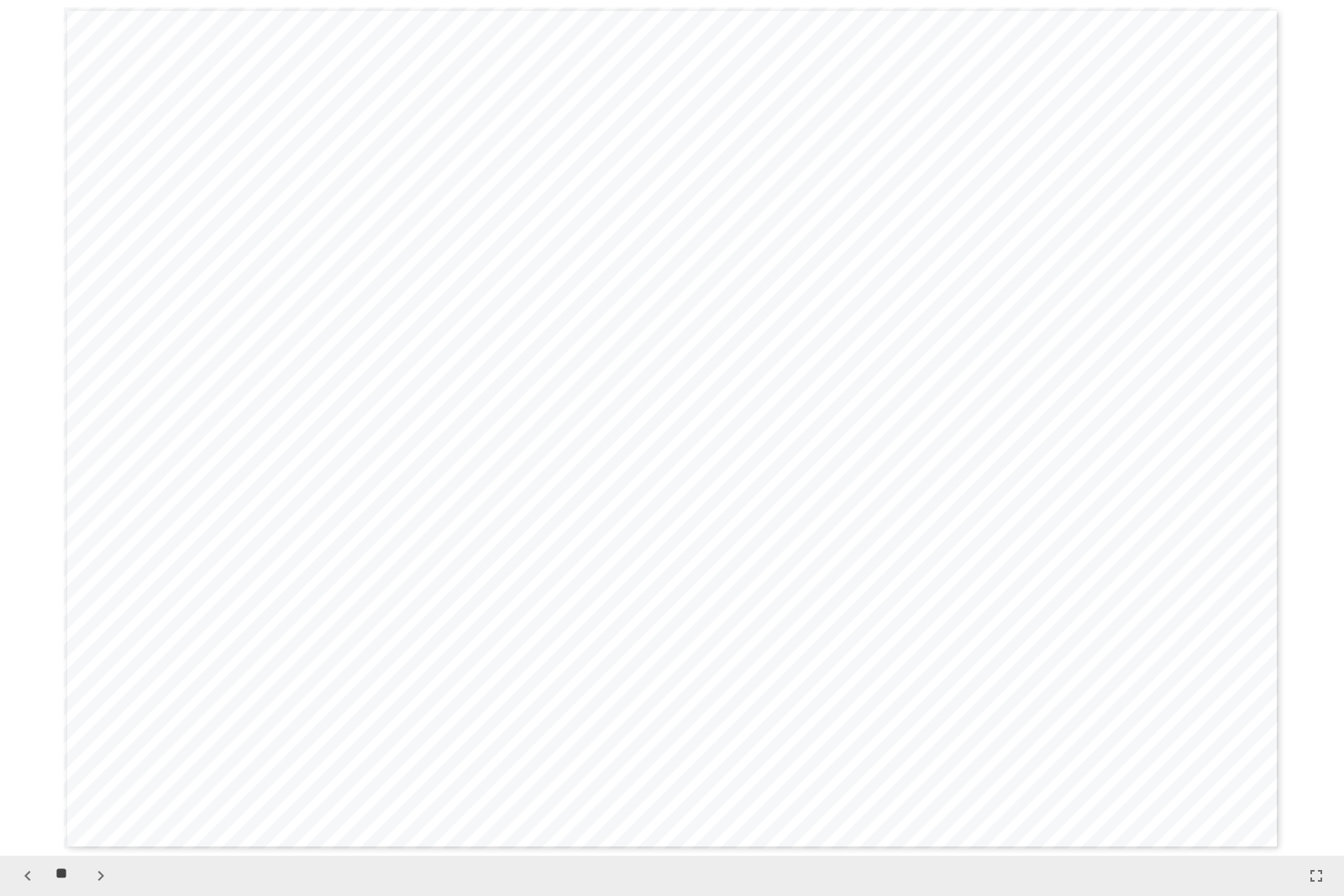 click on "**********" at bounding box center [672, 427] 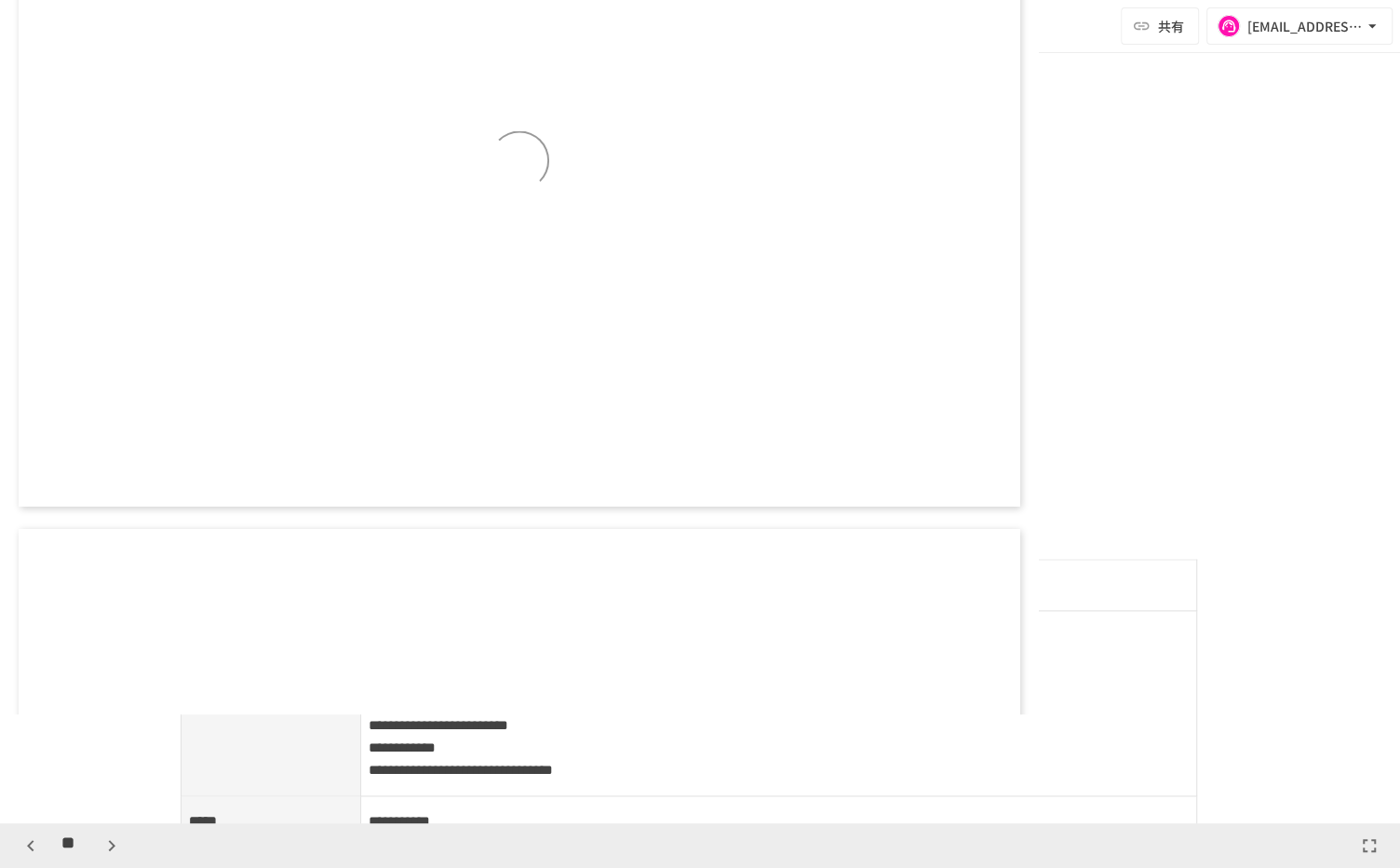 scroll, scrollTop: 7145, scrollLeft: 0, axis: vertical 